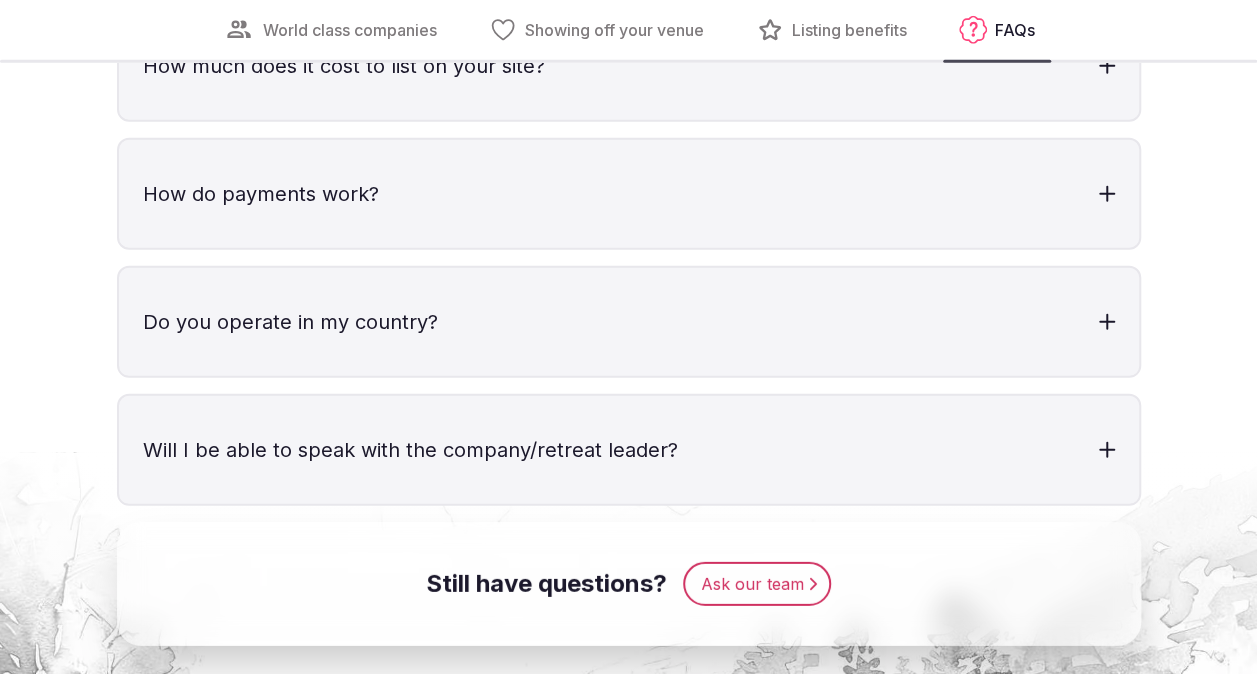 scroll, scrollTop: 6480, scrollLeft: 0, axis: vertical 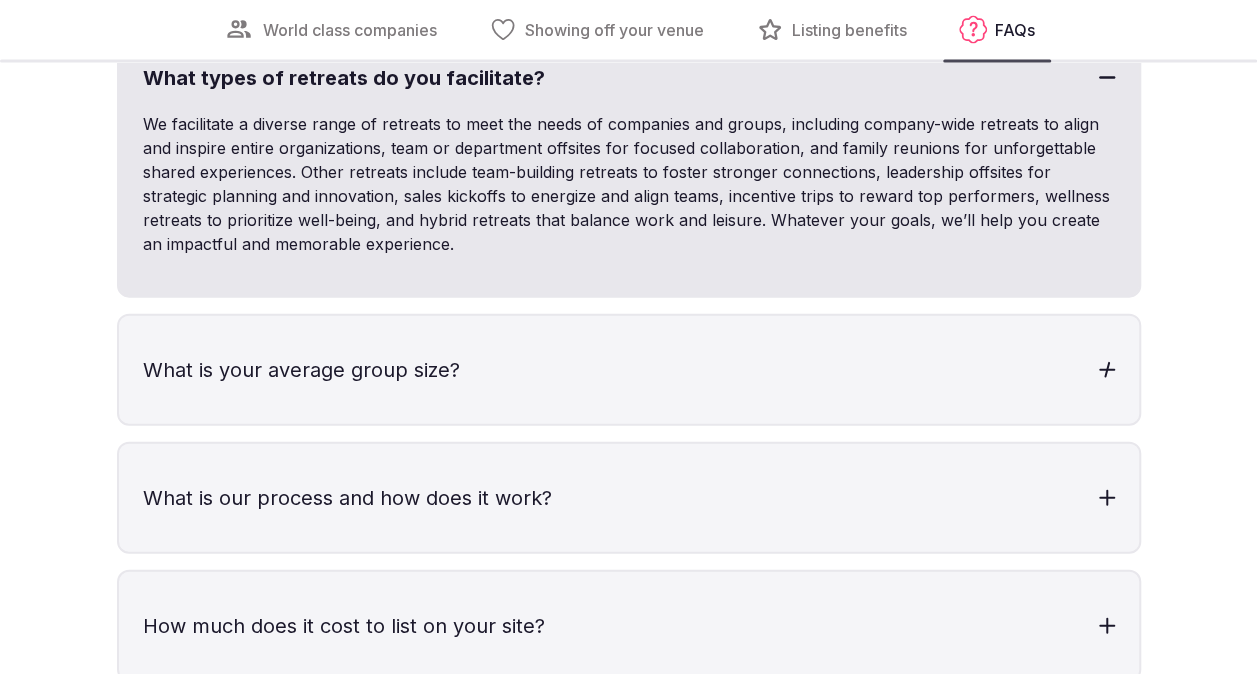 click at bounding box center (1107, 370) 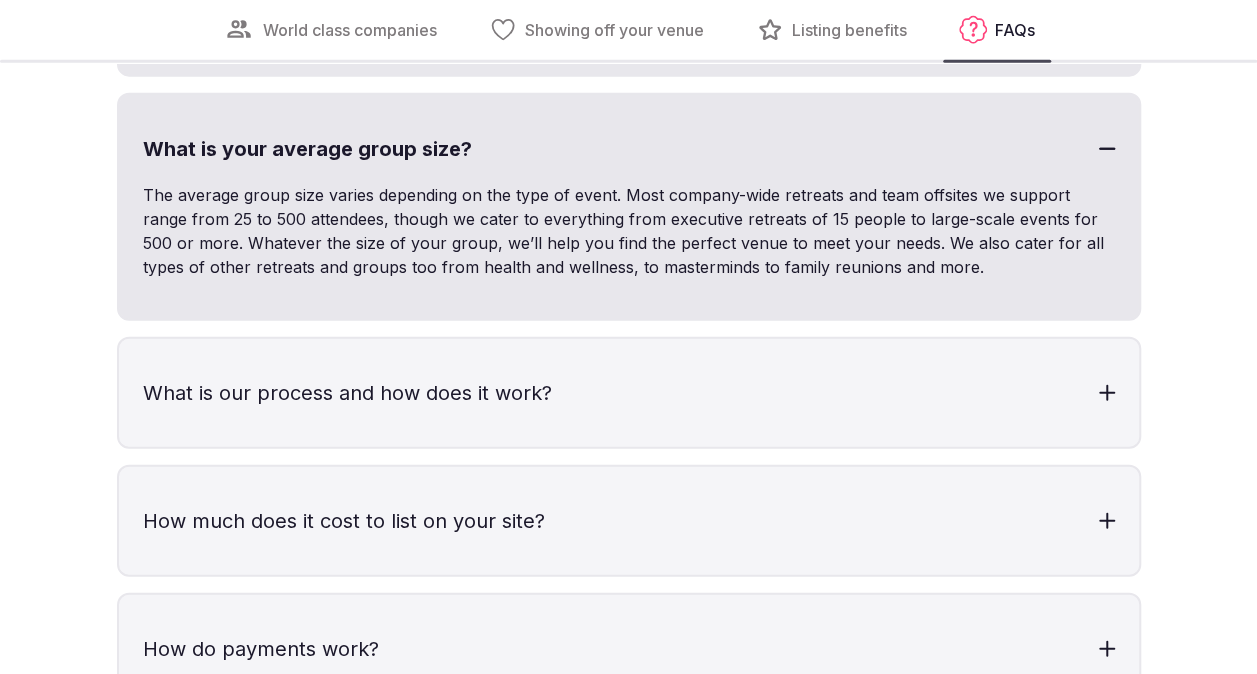 scroll, scrollTop: 6120, scrollLeft: 0, axis: vertical 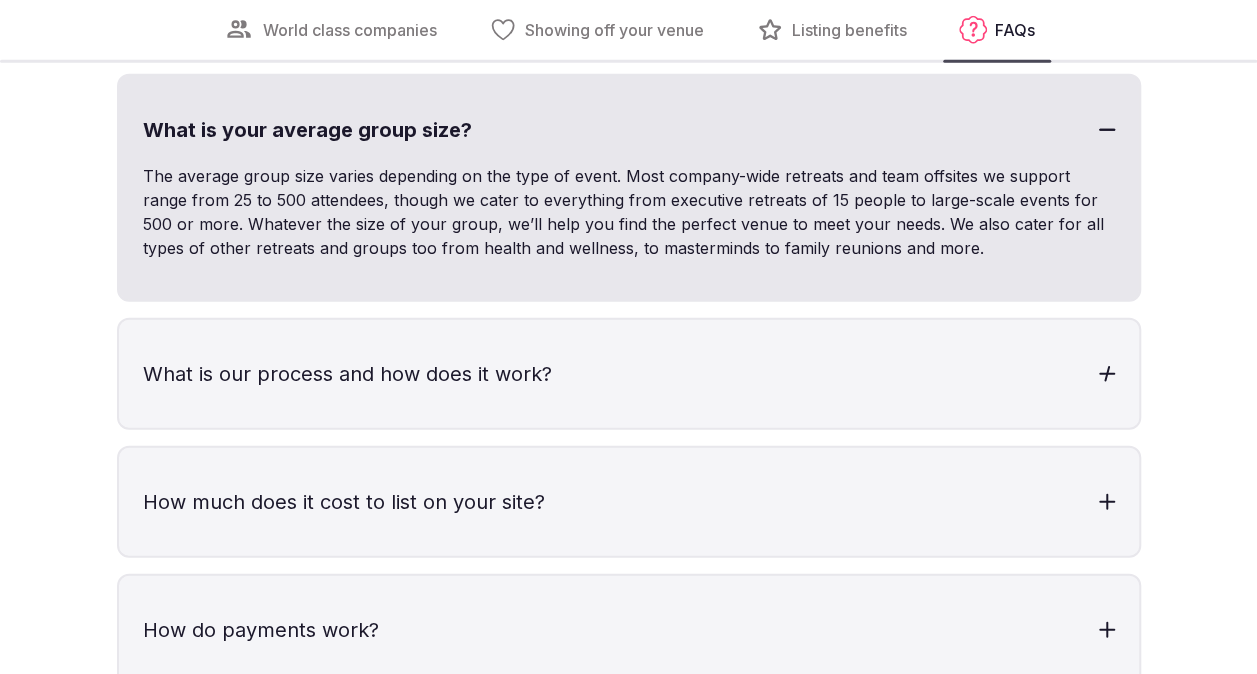click at bounding box center (1107, 374) 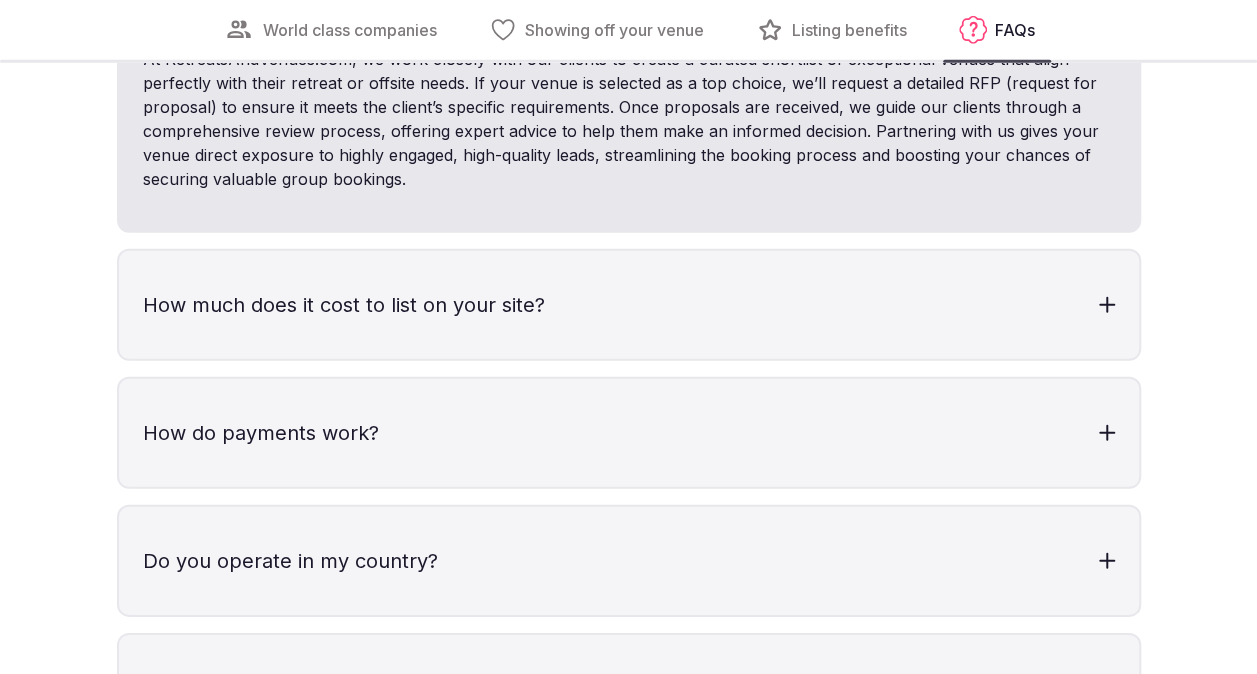 scroll, scrollTop: 6520, scrollLeft: 0, axis: vertical 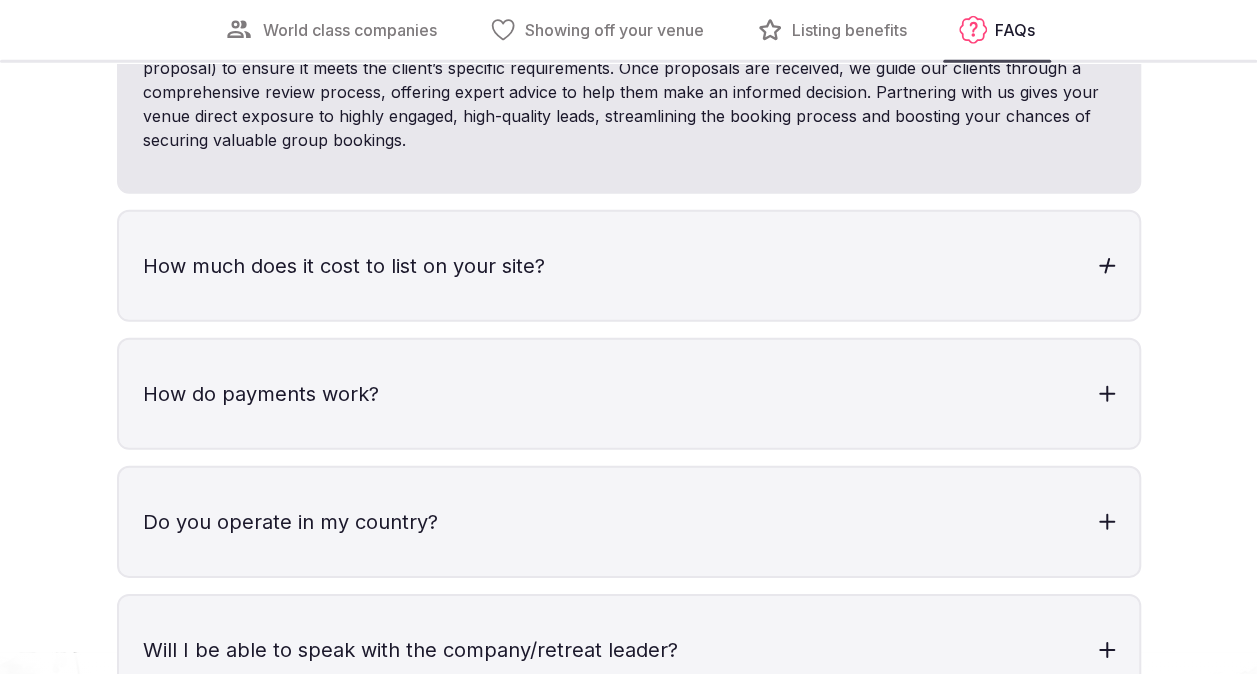click at bounding box center (1107, 266) 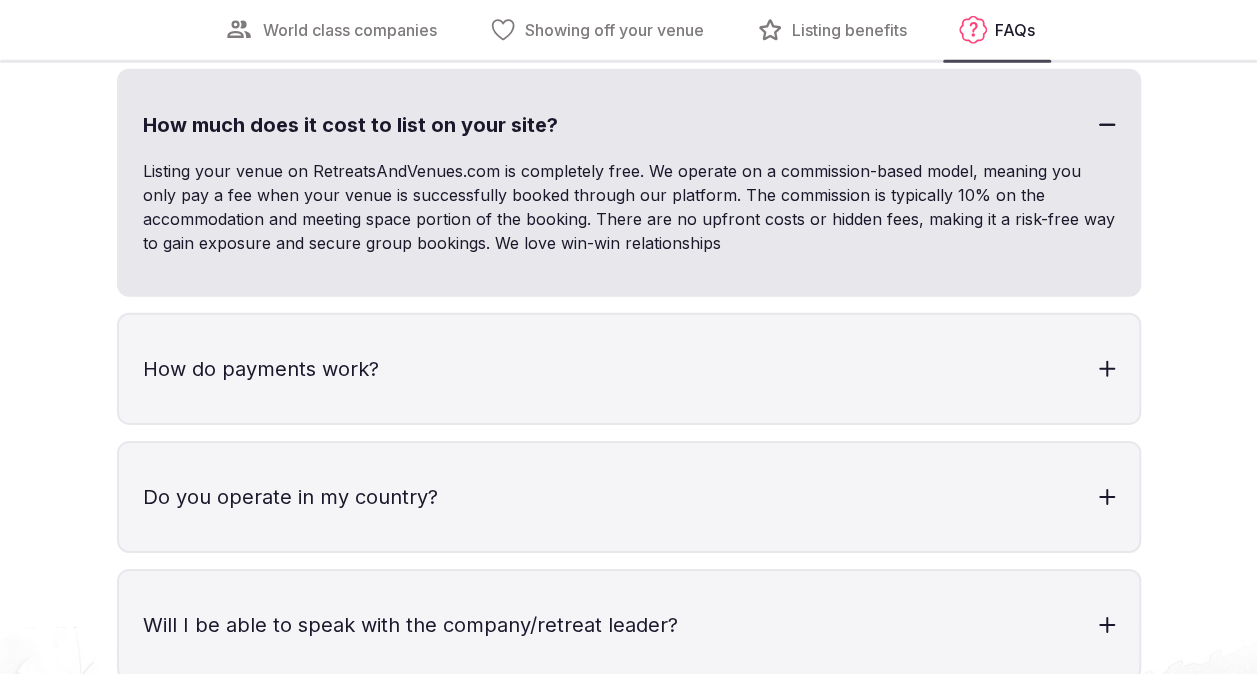 scroll, scrollTop: 6680, scrollLeft: 0, axis: vertical 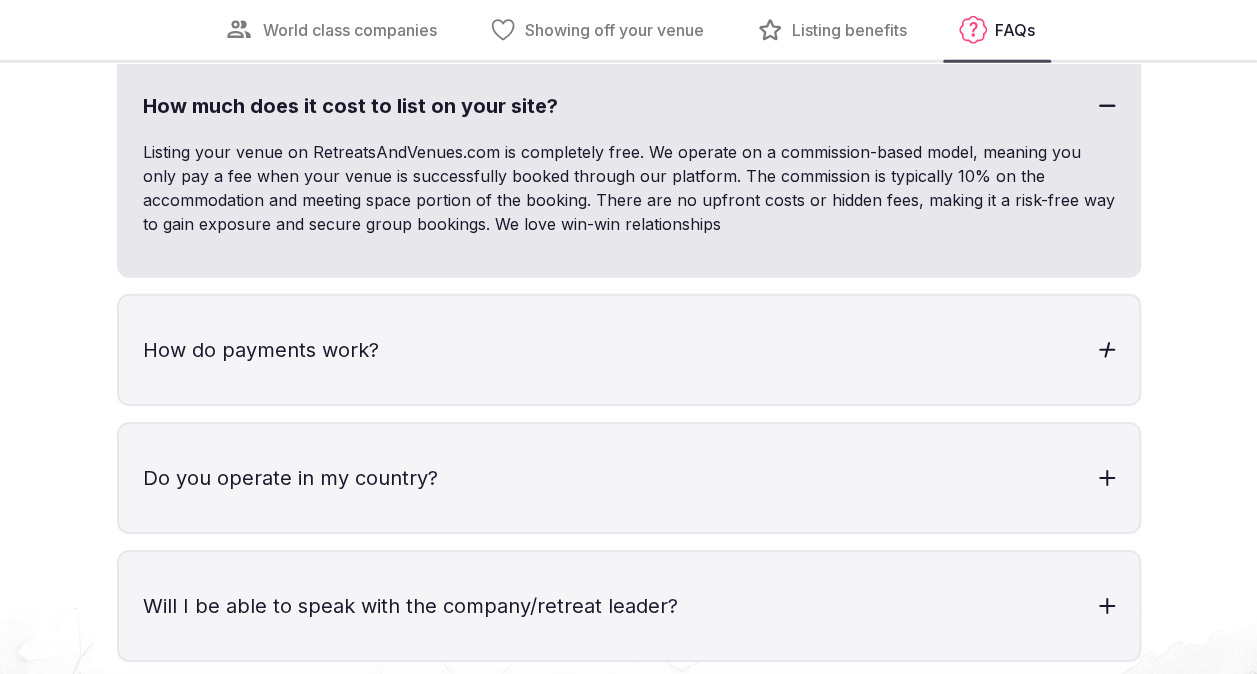 click at bounding box center [1107, 350] 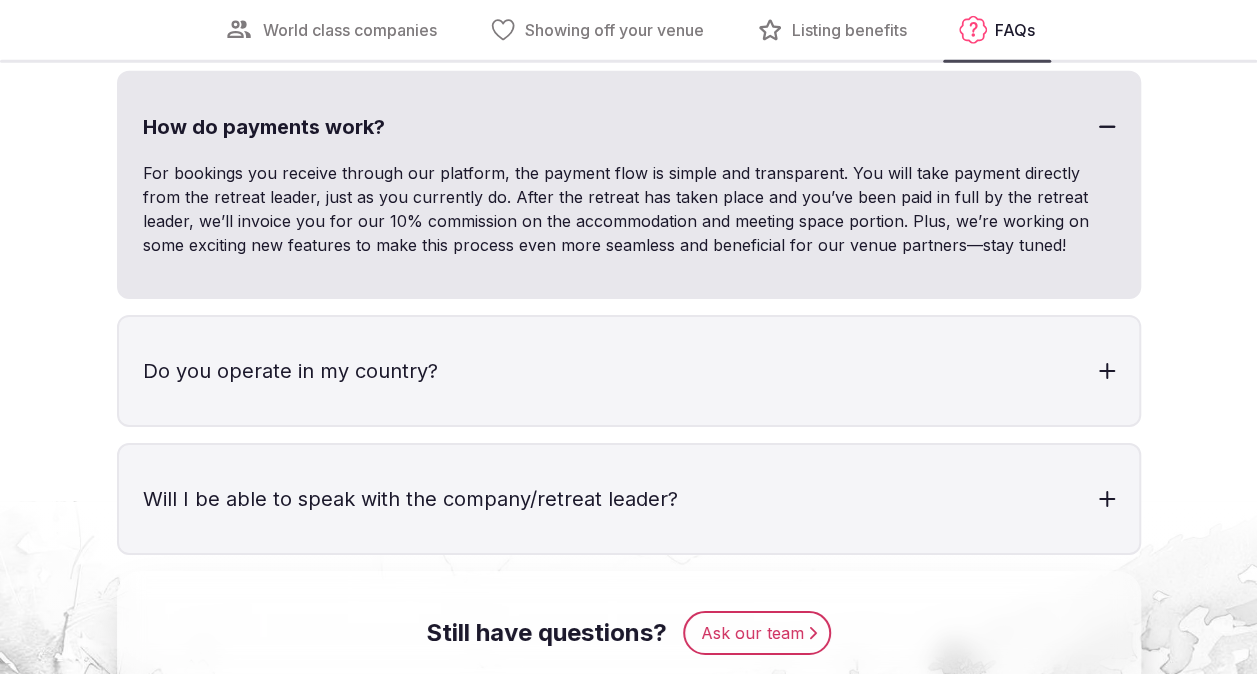 scroll, scrollTop: 6920, scrollLeft: 0, axis: vertical 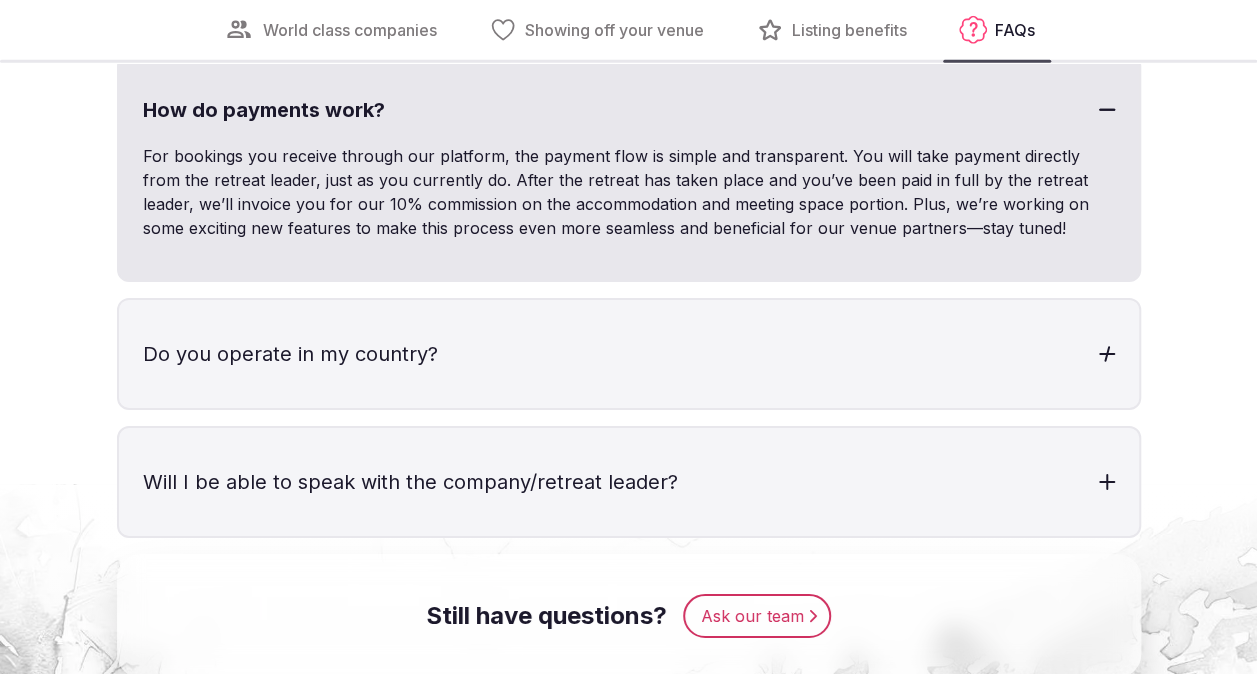click at bounding box center [1106, 354] 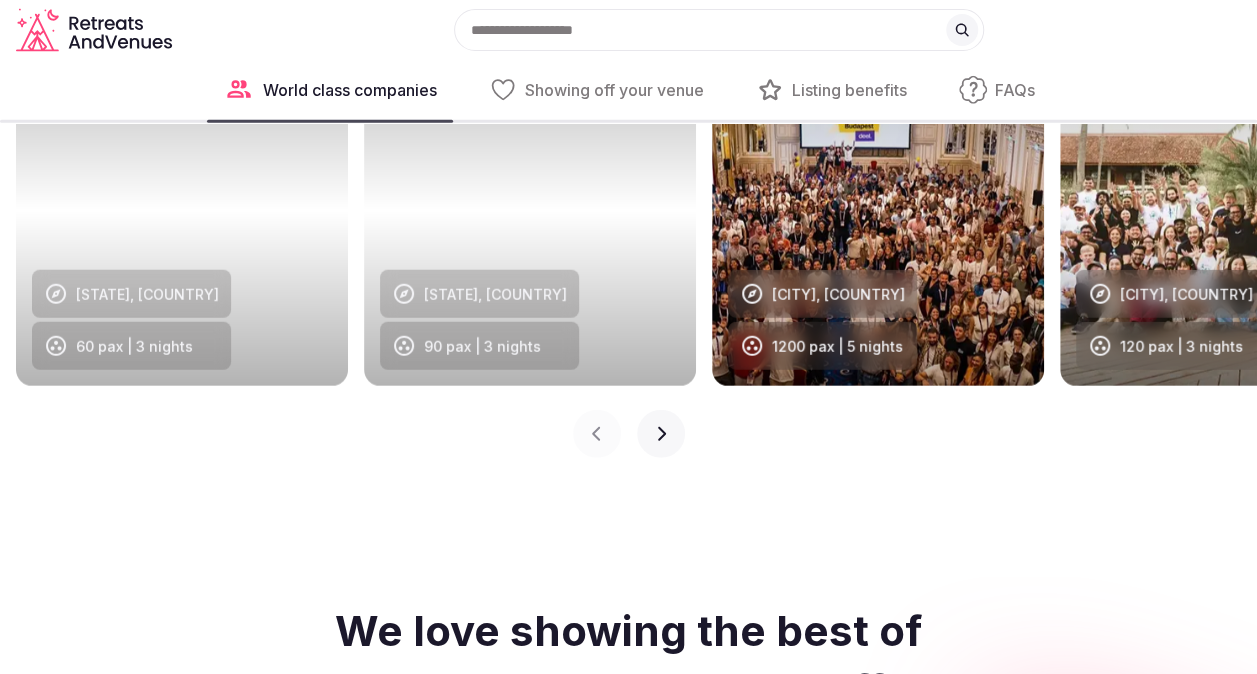 scroll, scrollTop: 2424, scrollLeft: 0, axis: vertical 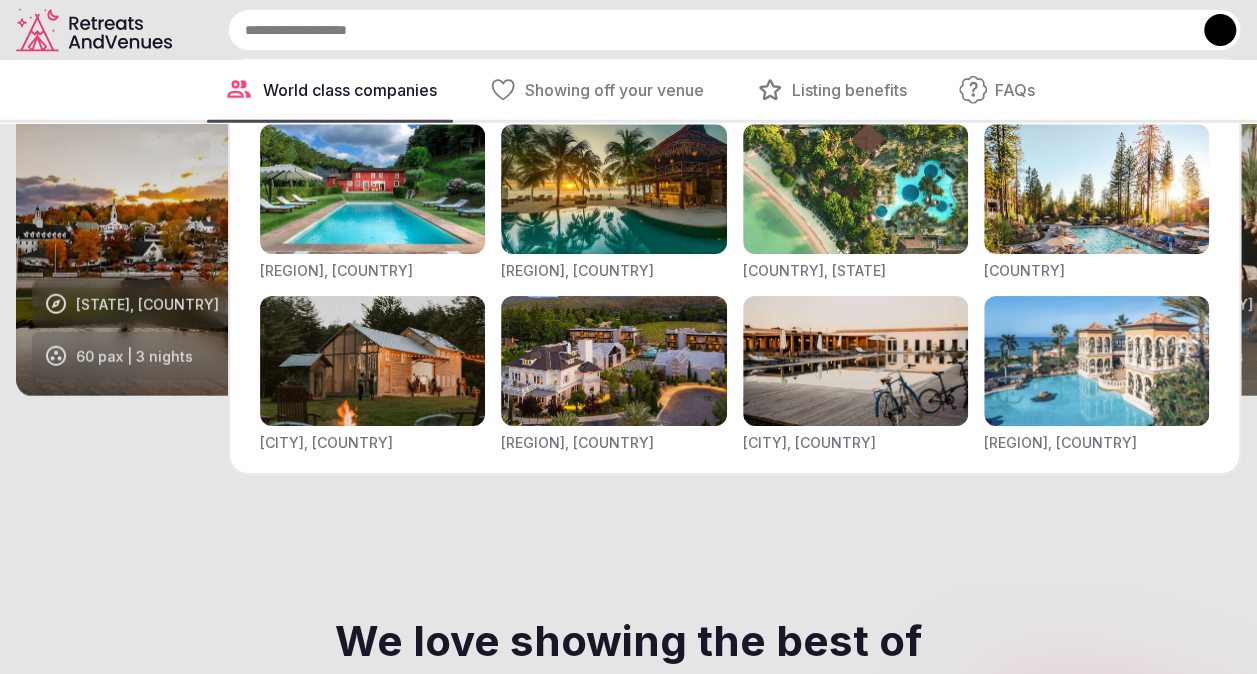 click at bounding box center [734, 30] 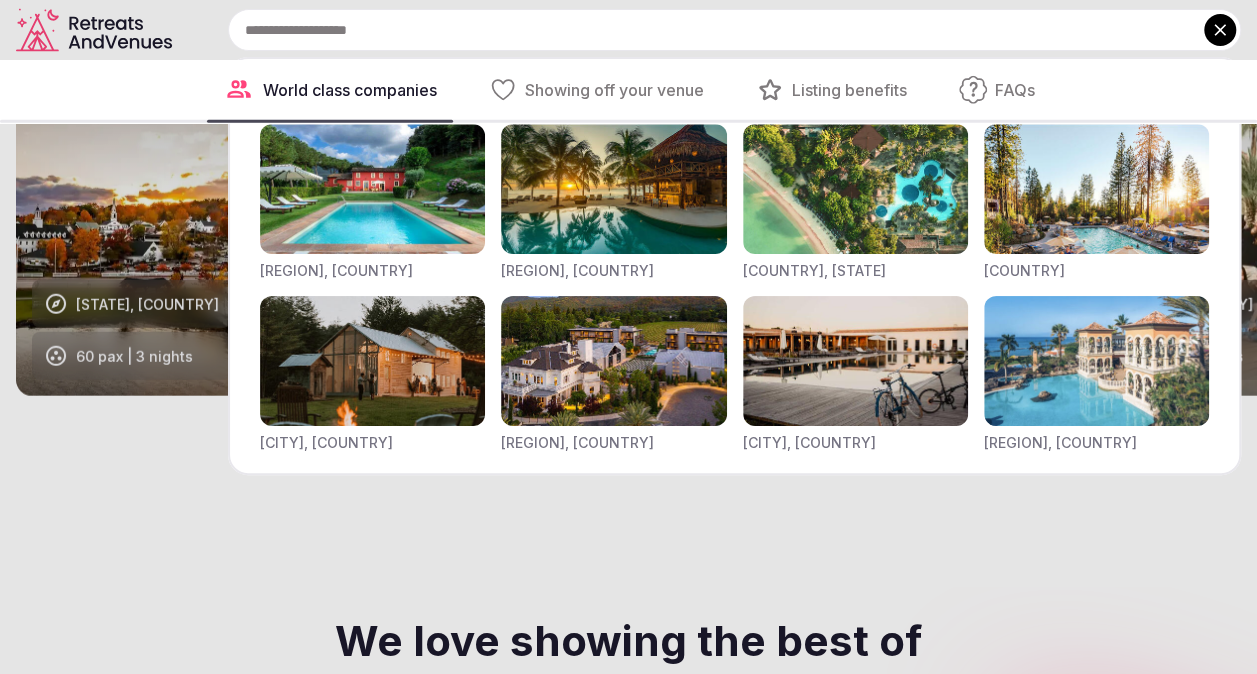 click at bounding box center [734, 30] 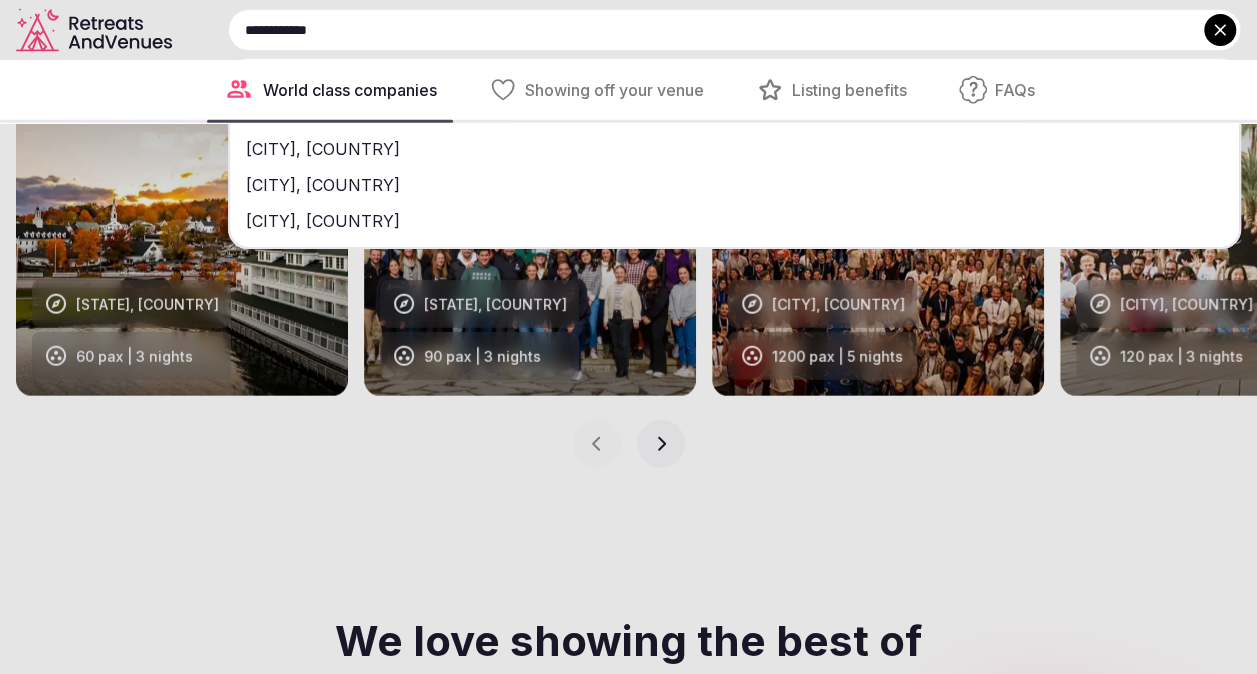 type on "**********" 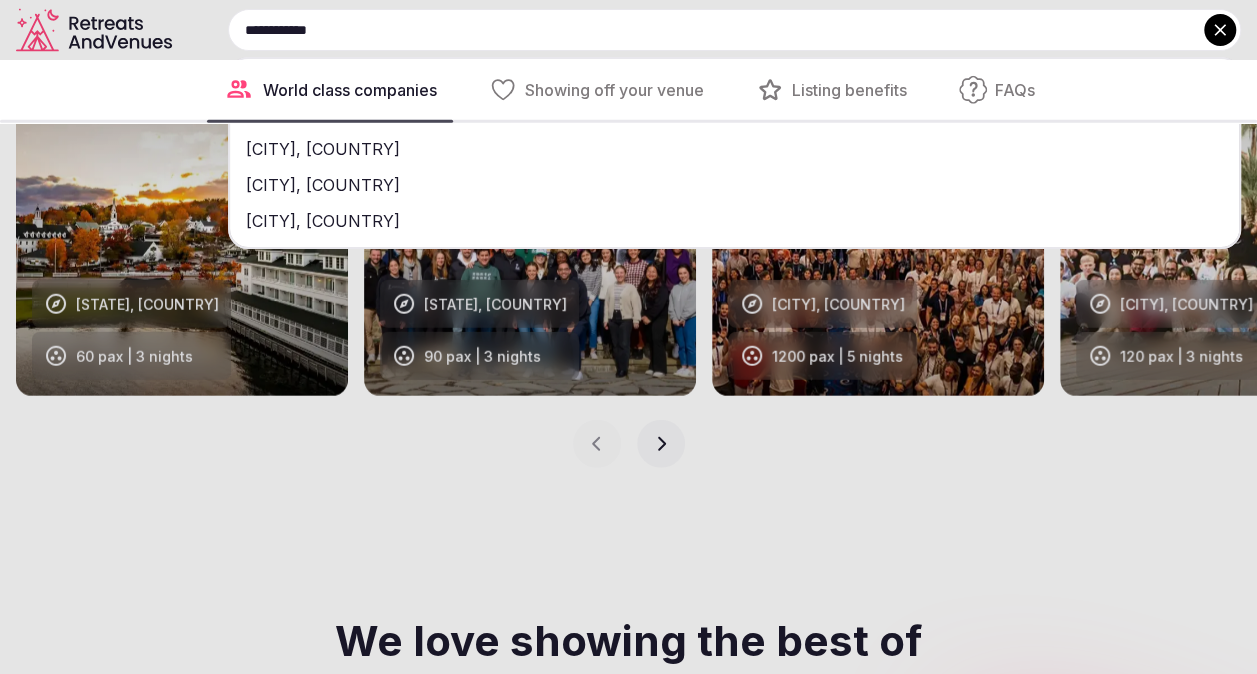 type 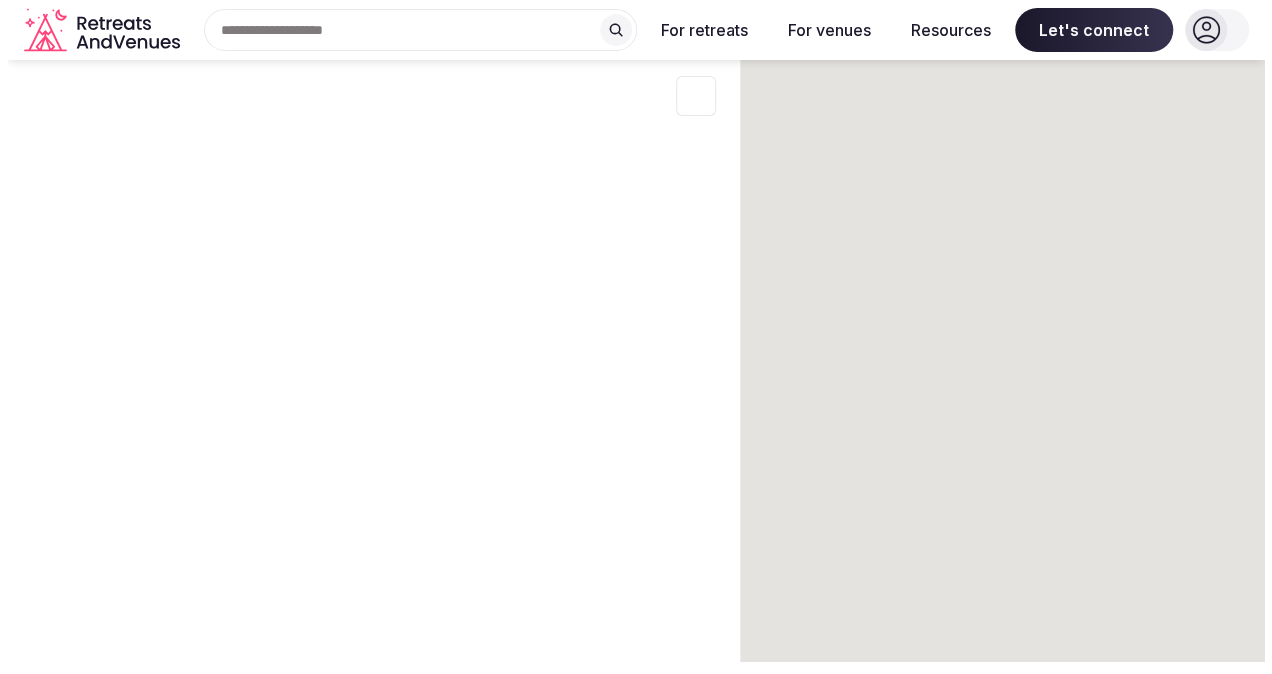 scroll, scrollTop: 0, scrollLeft: 0, axis: both 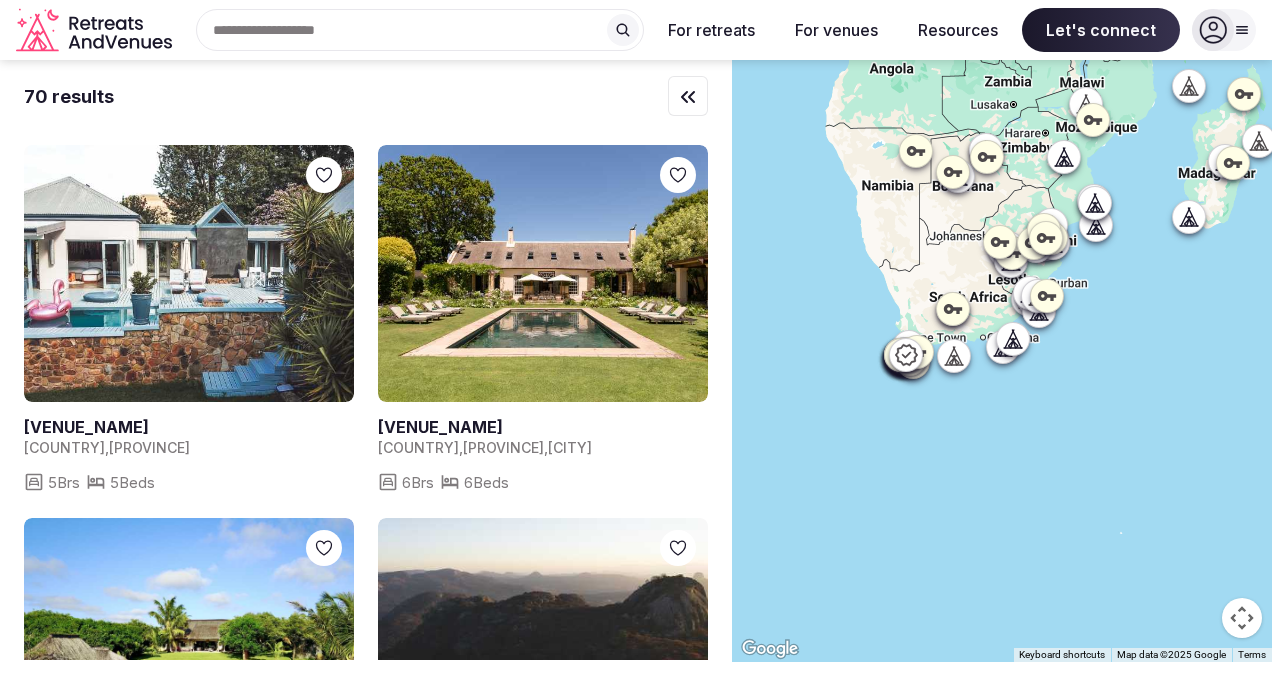 click at bounding box center [1002, 361] 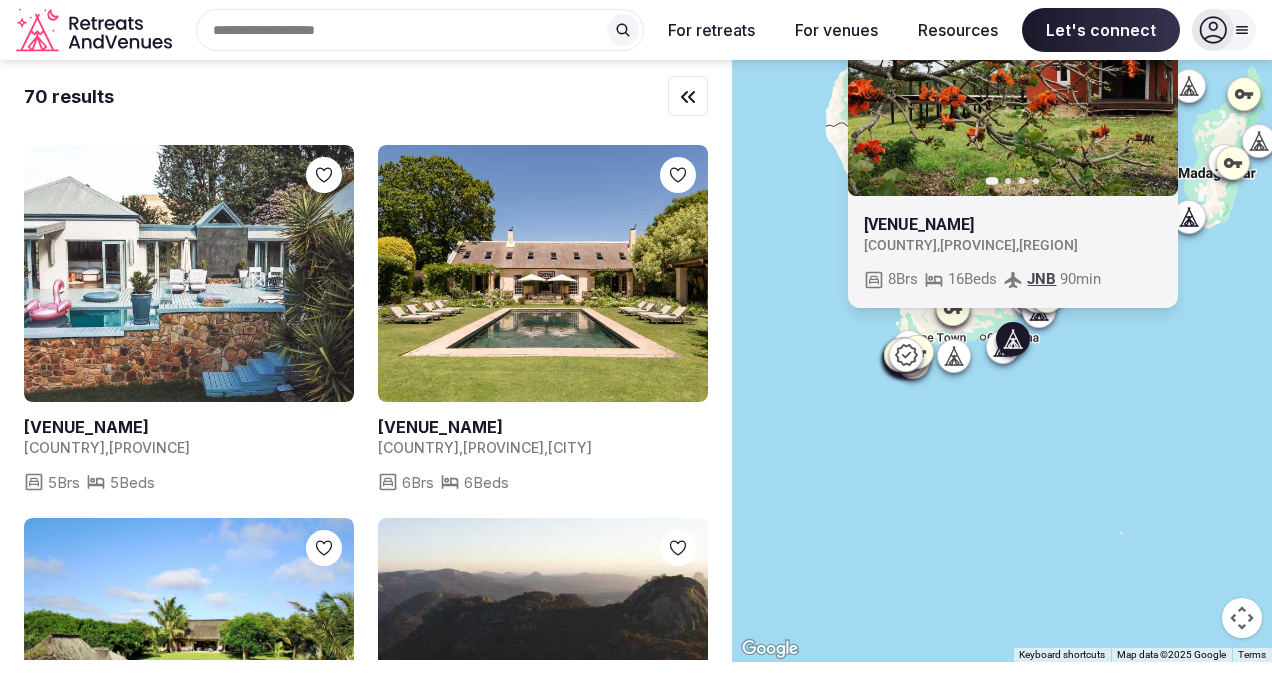 click at bounding box center [1013, 339] 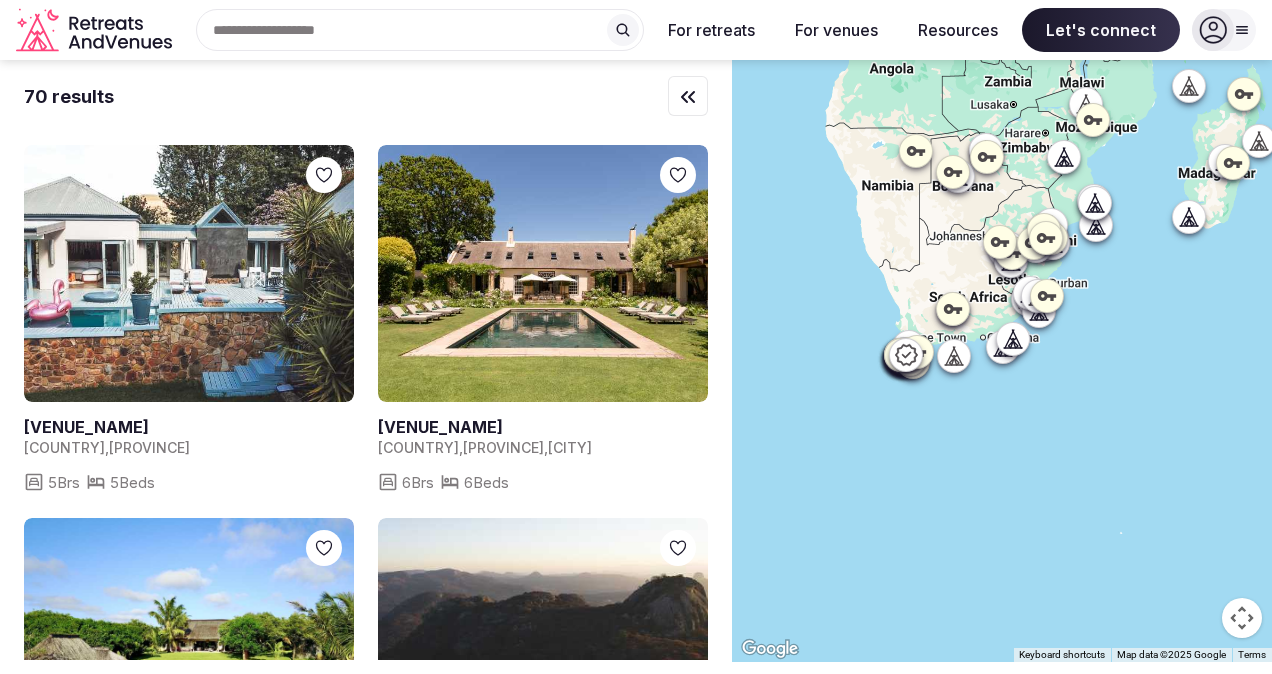 click at bounding box center [1013, 339] 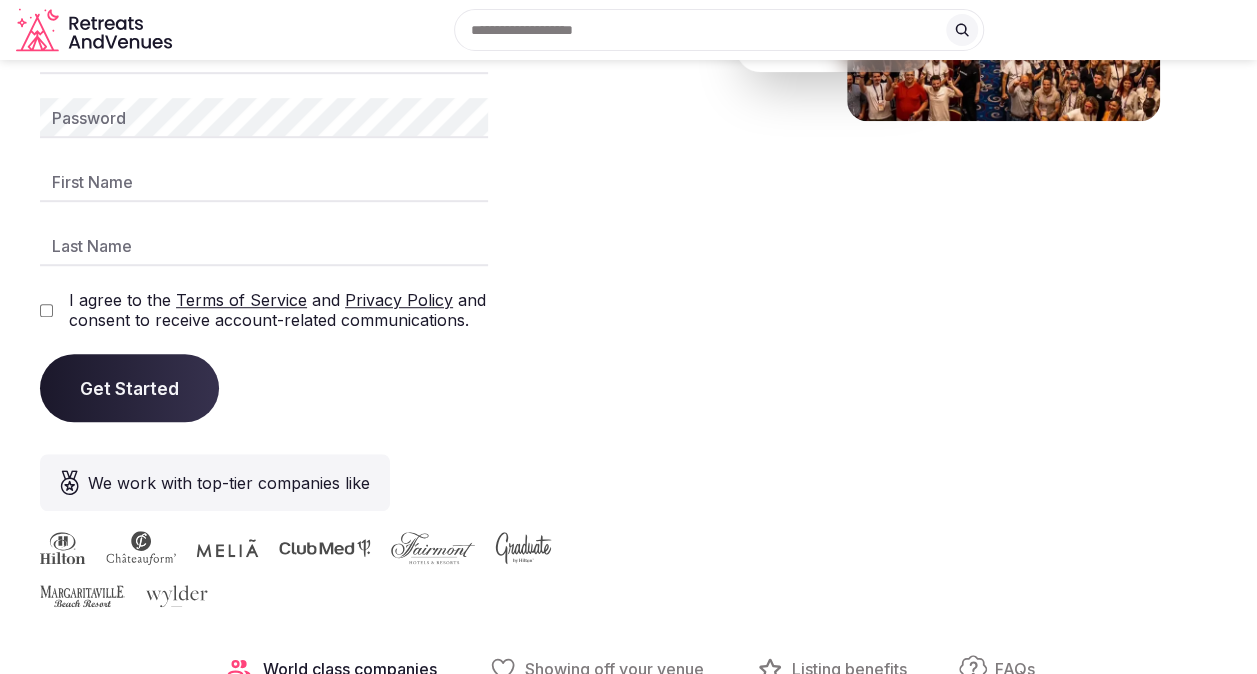scroll, scrollTop: 470, scrollLeft: 0, axis: vertical 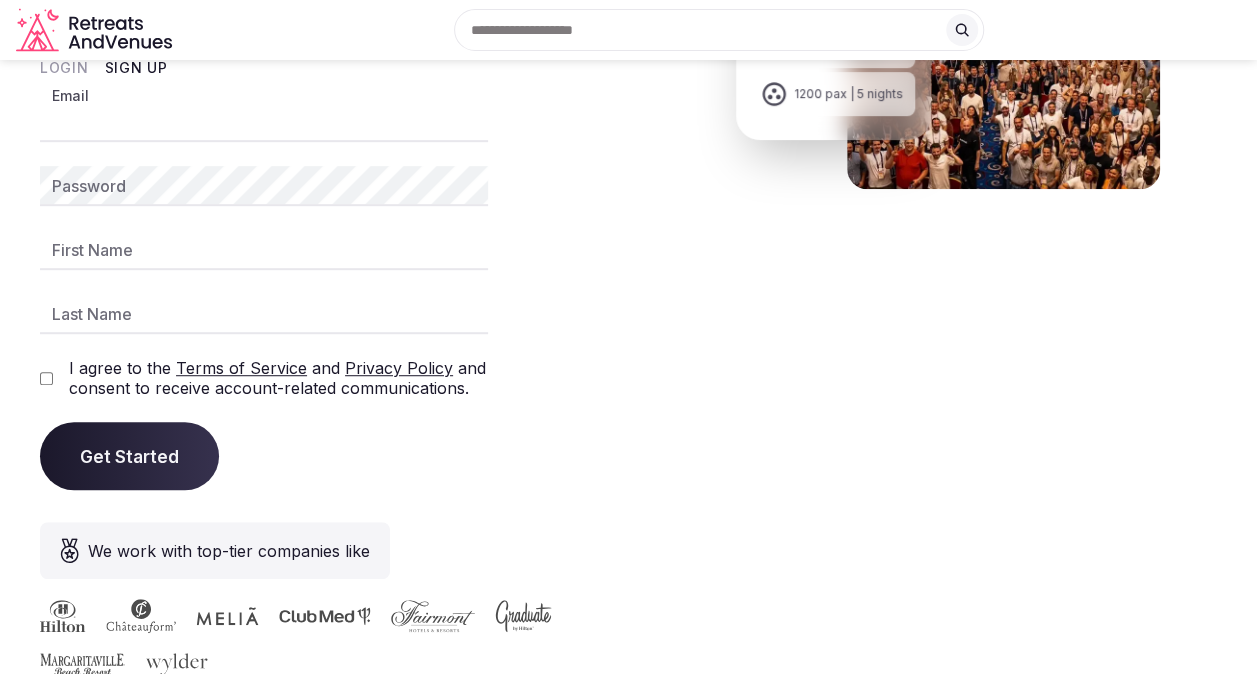click on "Email" at bounding box center [264, 122] 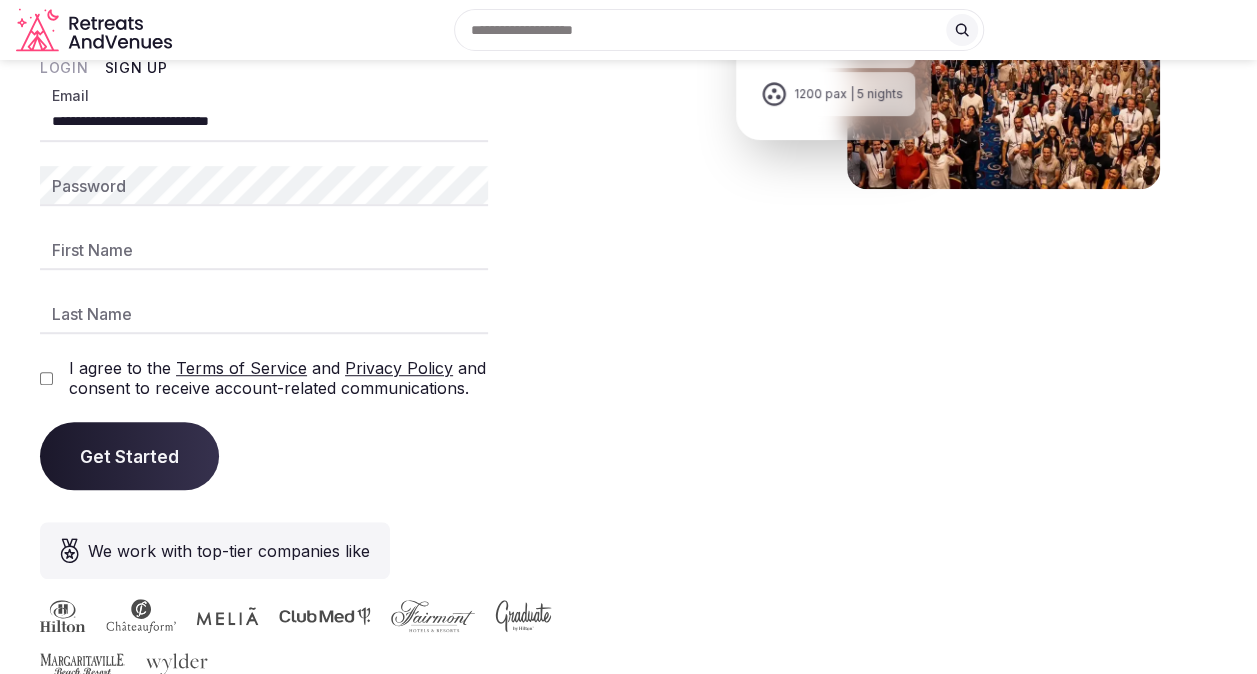 type on "**********" 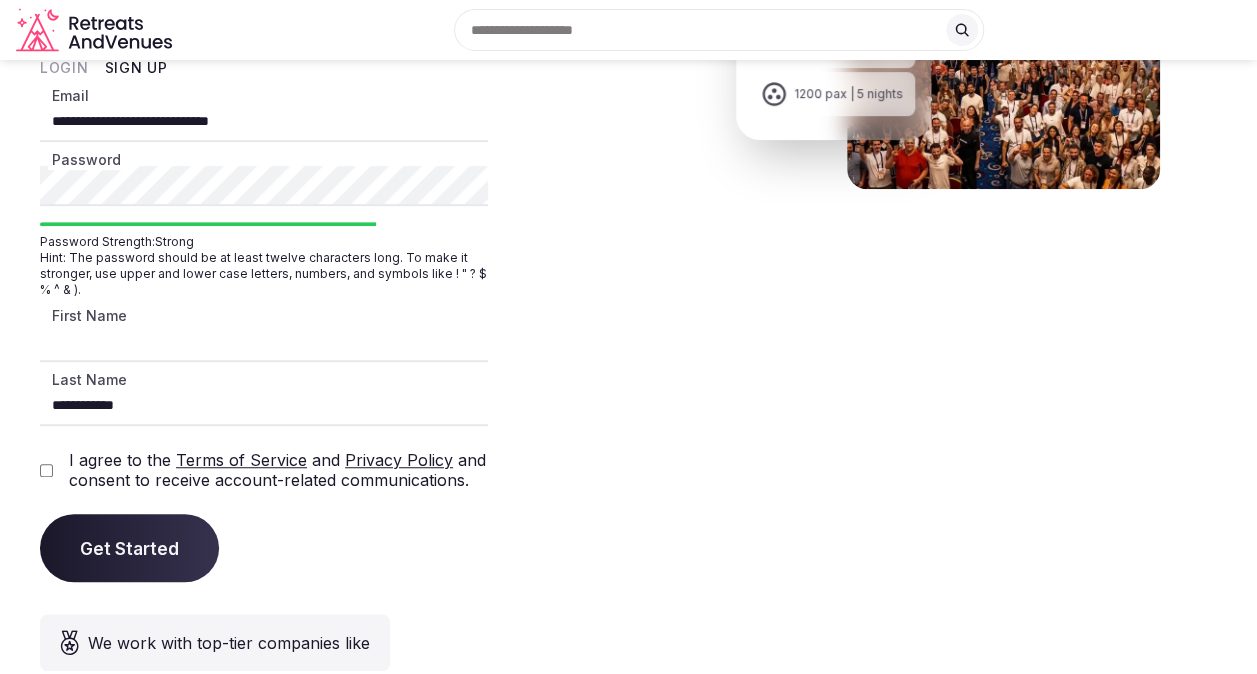 click on "First Name" at bounding box center [264, 342] 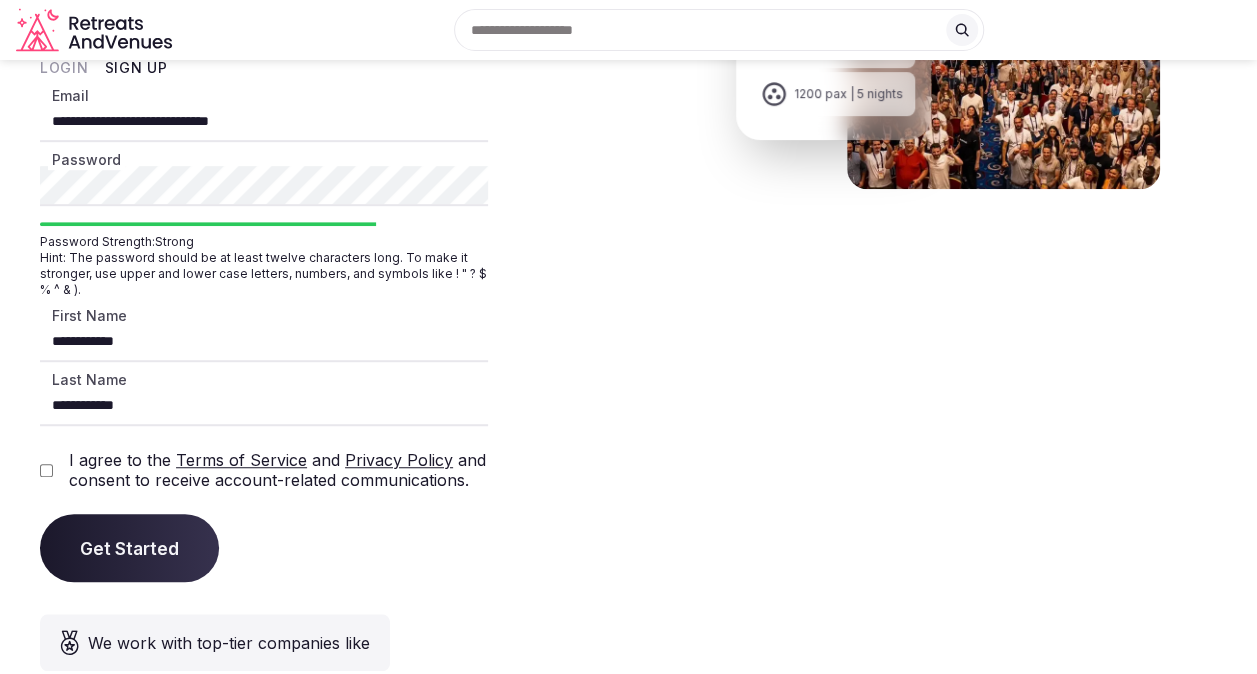 click on "**********" at bounding box center [264, 342] 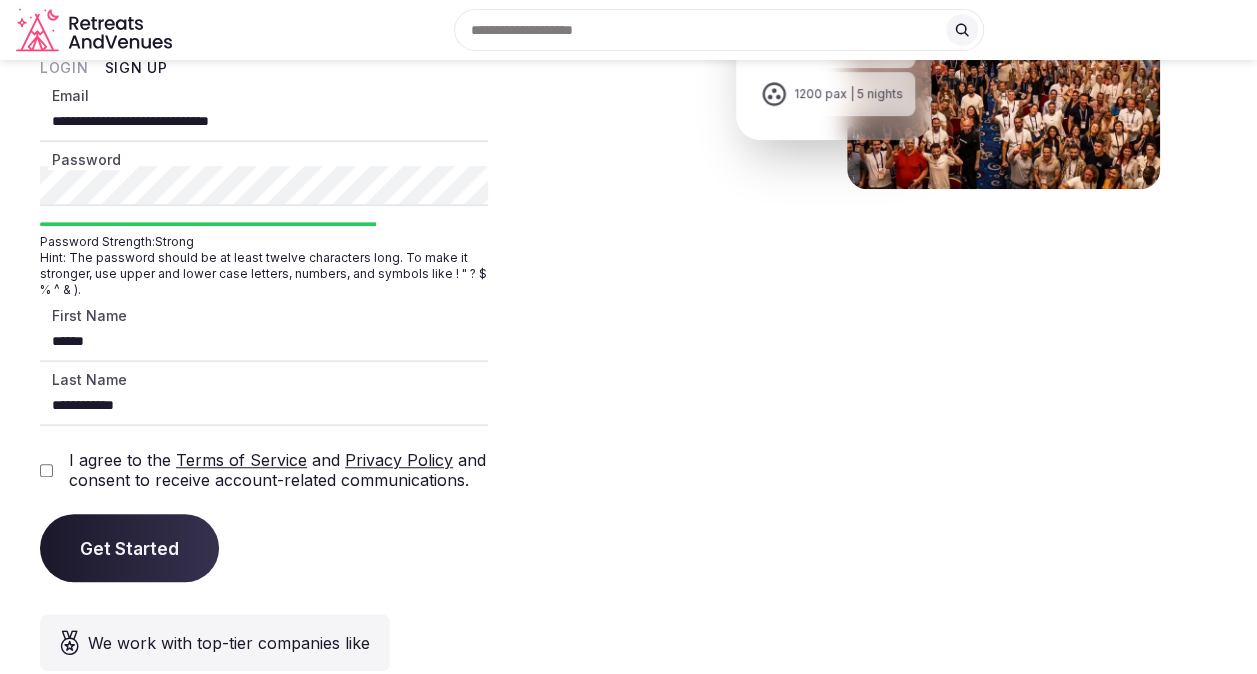 type on "*****" 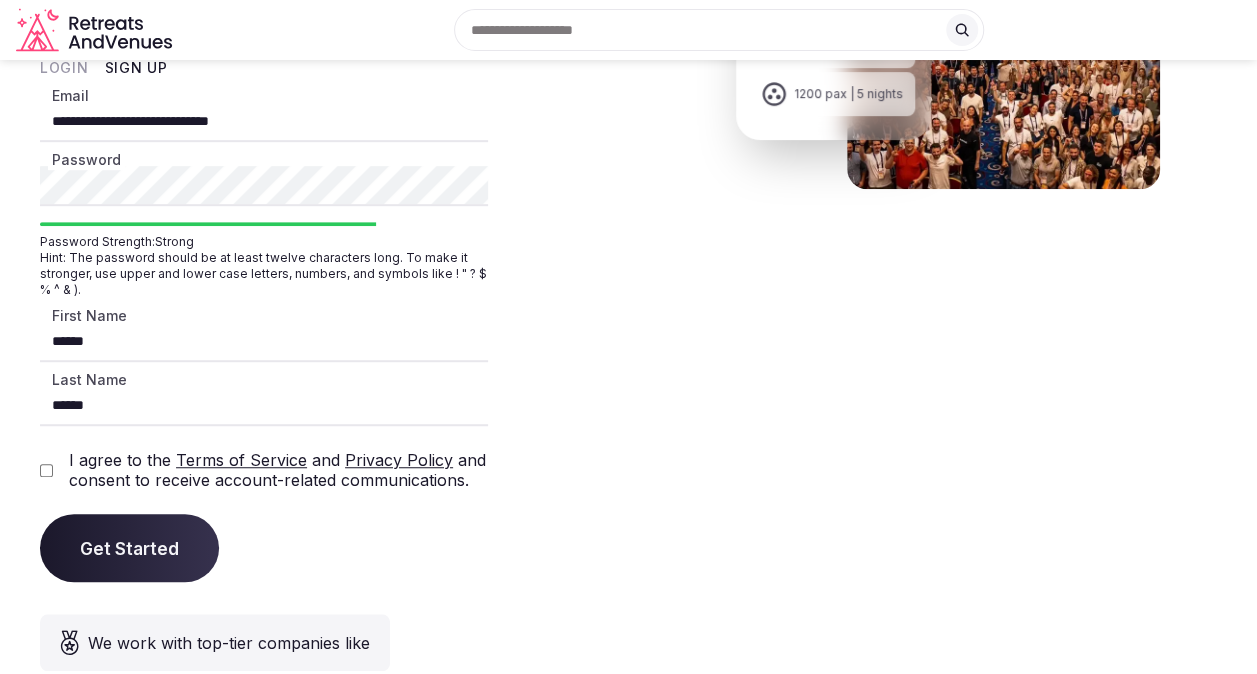 type on "******" 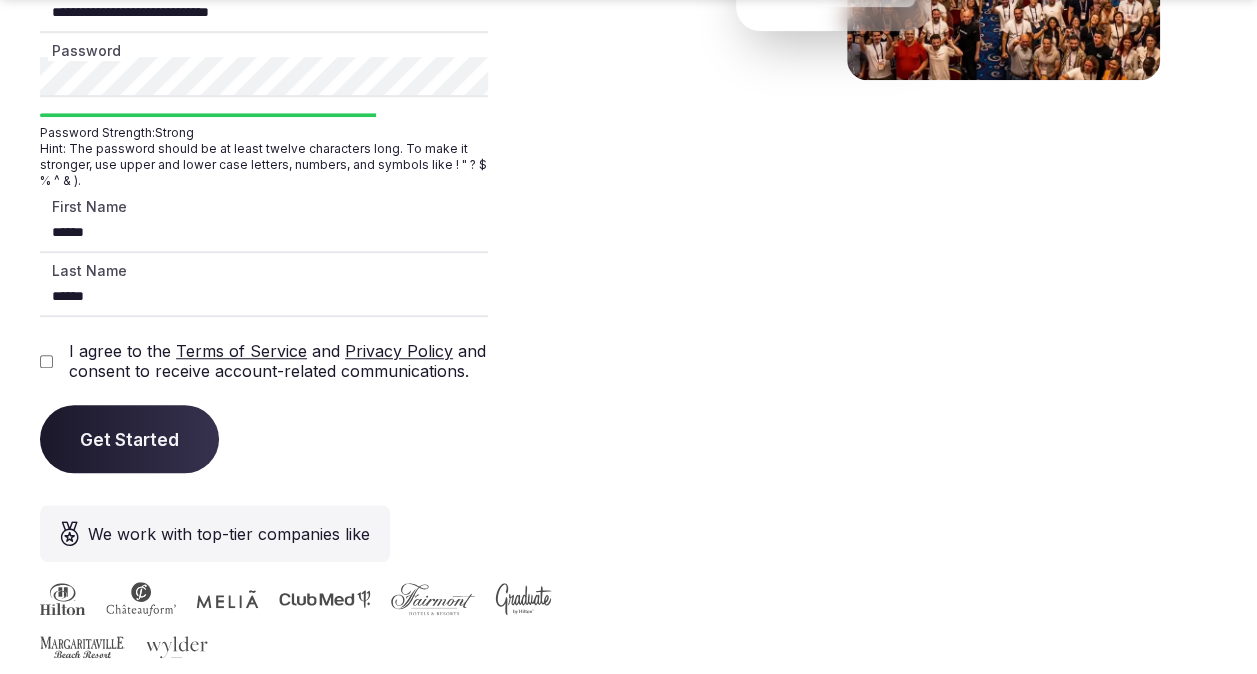 scroll, scrollTop: 628, scrollLeft: 0, axis: vertical 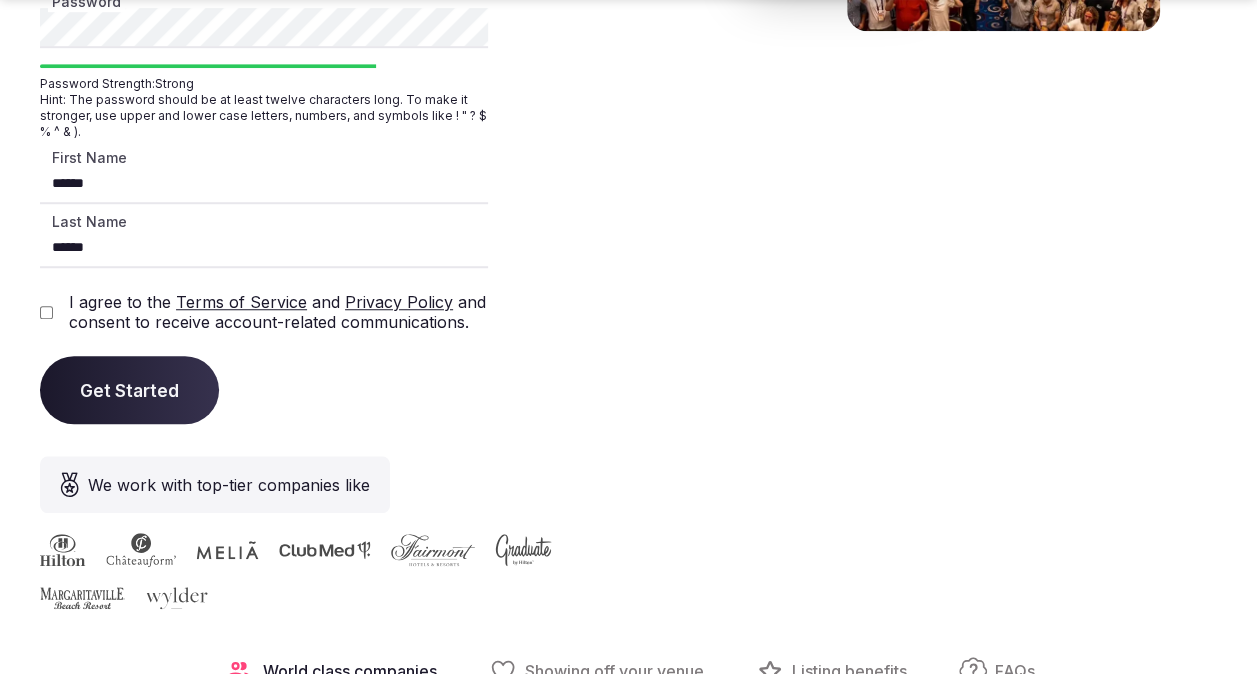 click on "Get Started" at bounding box center (129, 390) 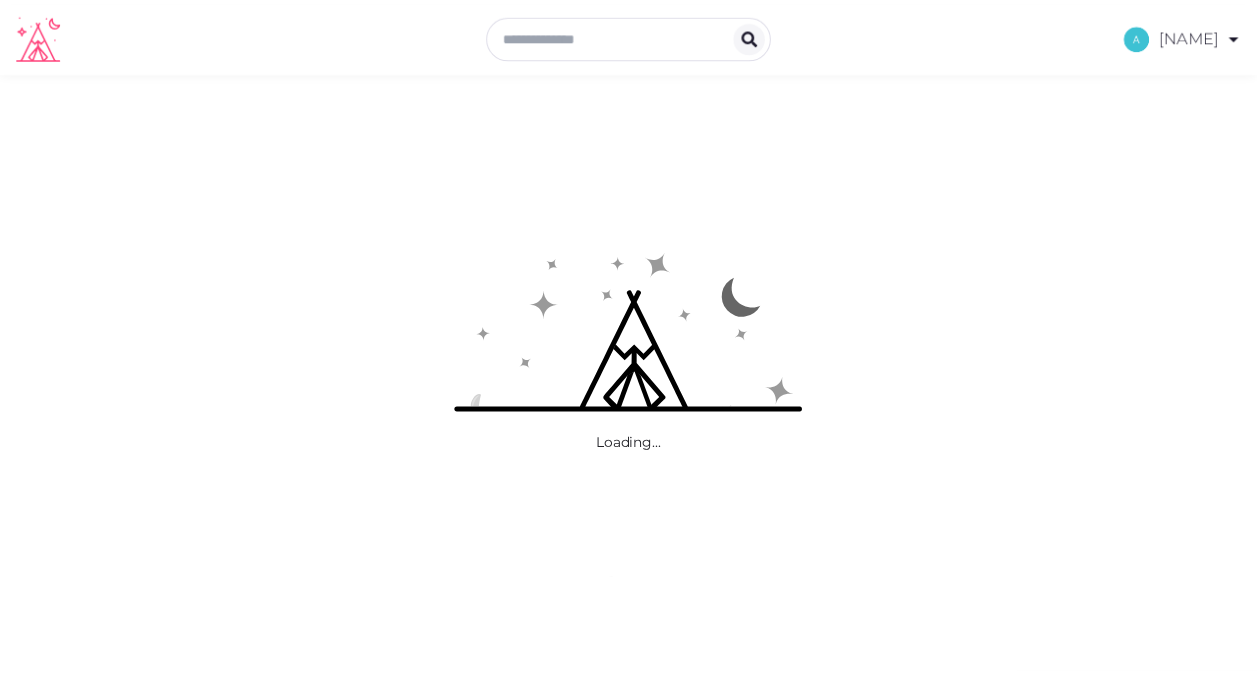 scroll, scrollTop: 0, scrollLeft: 0, axis: both 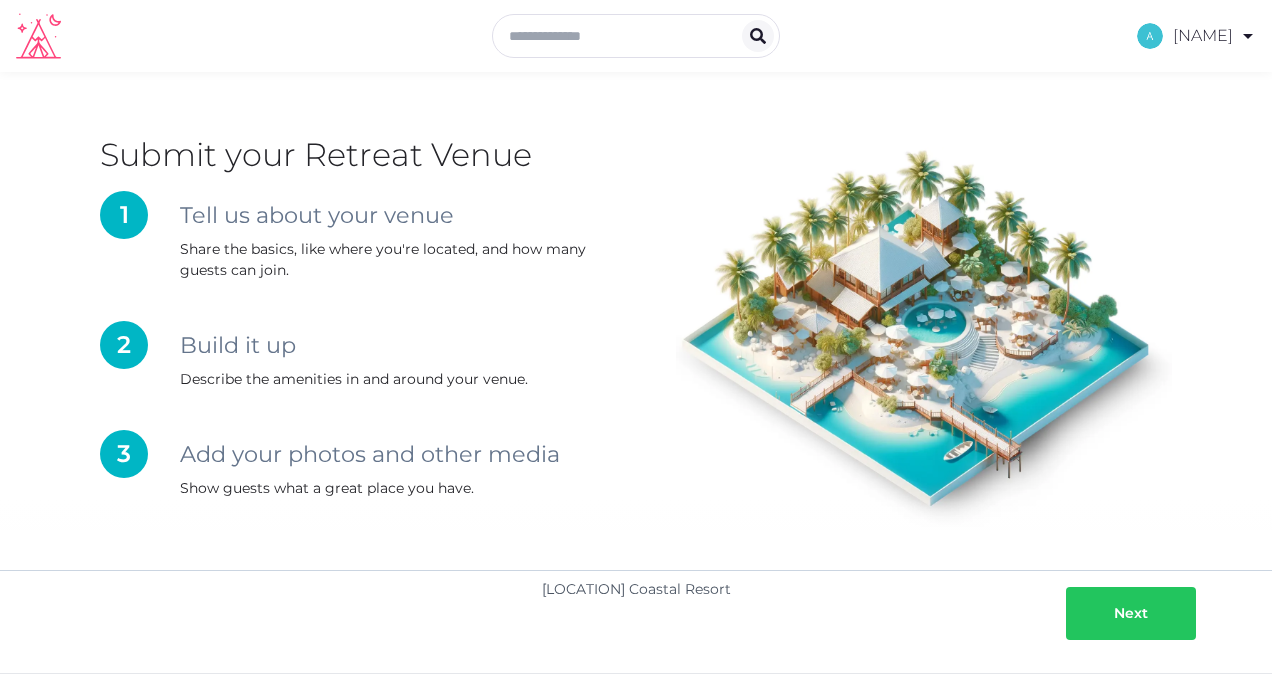click at bounding box center (1094, 613) 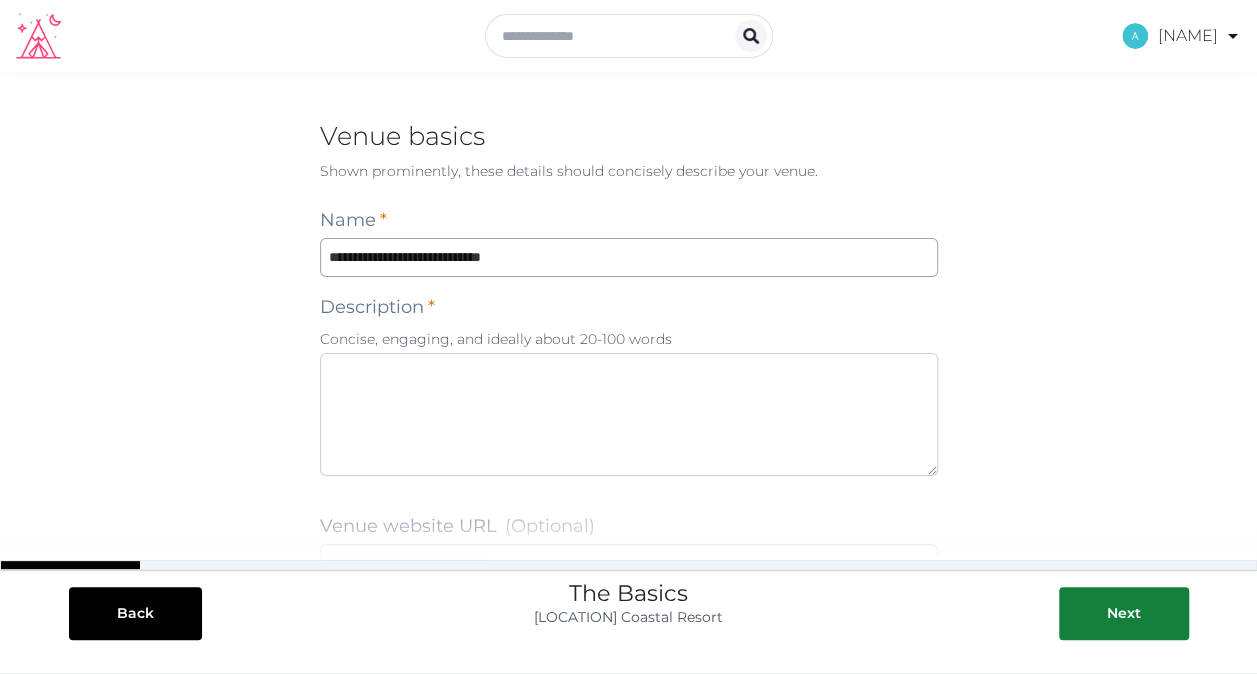 click at bounding box center (629, 414) 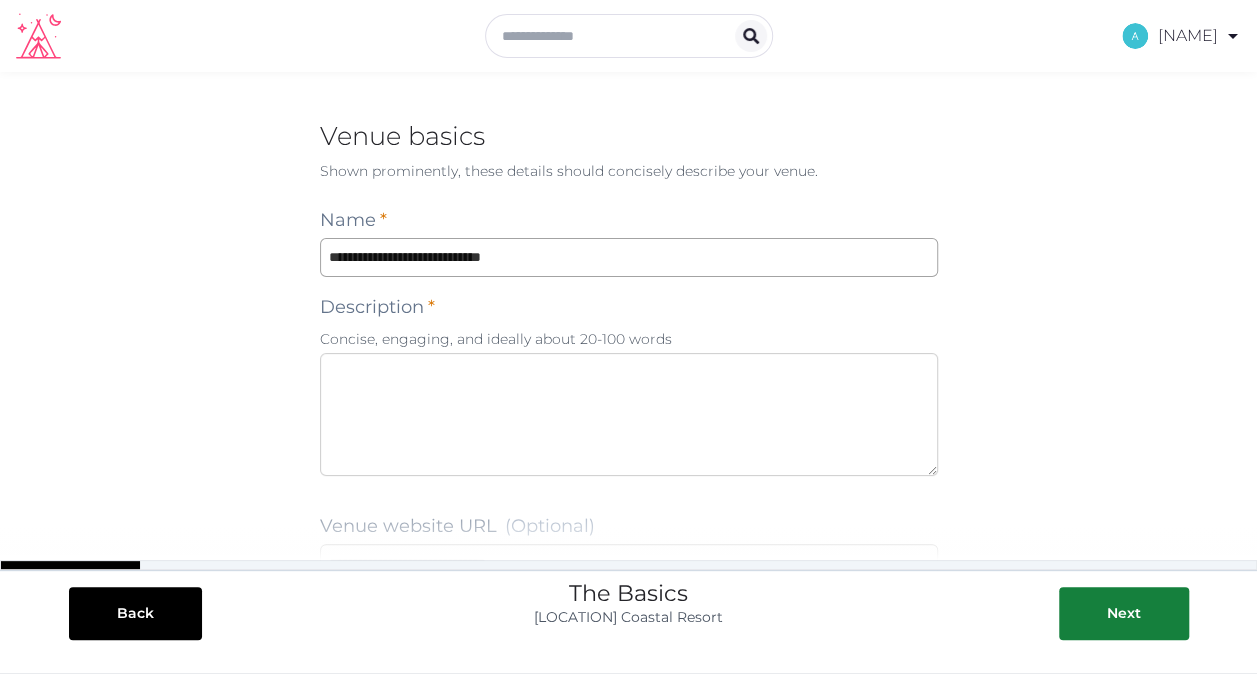 paste on "**********" 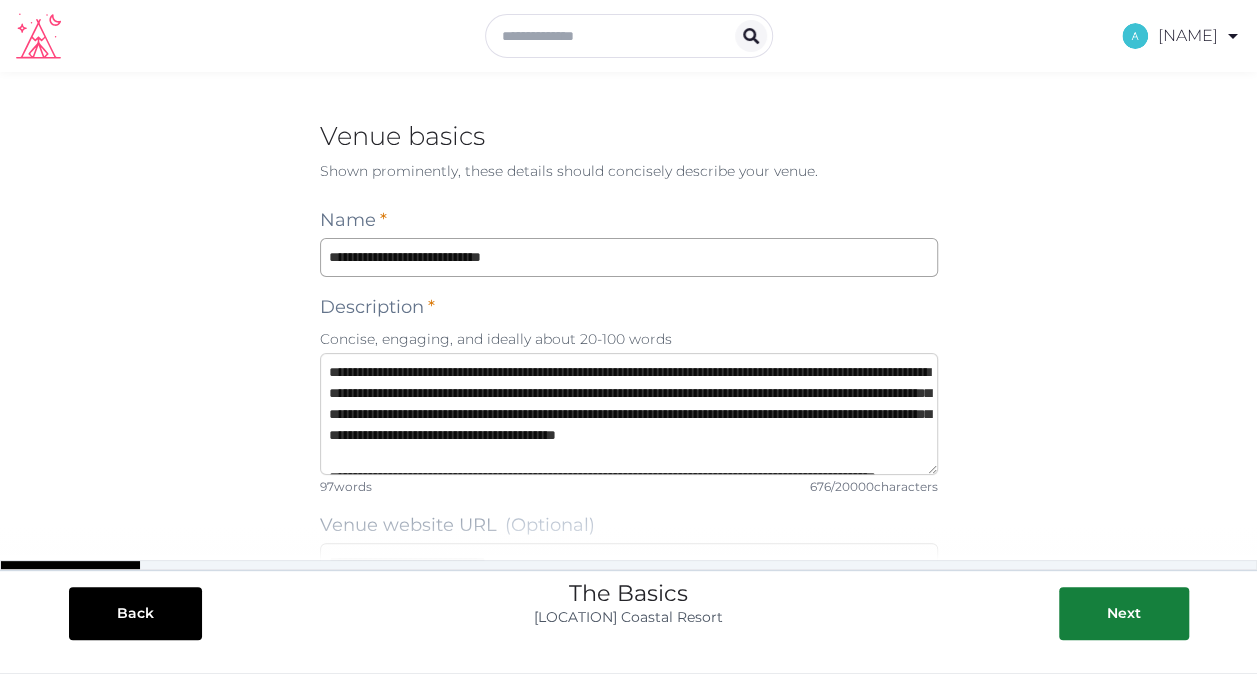 scroll, scrollTop: 136, scrollLeft: 0, axis: vertical 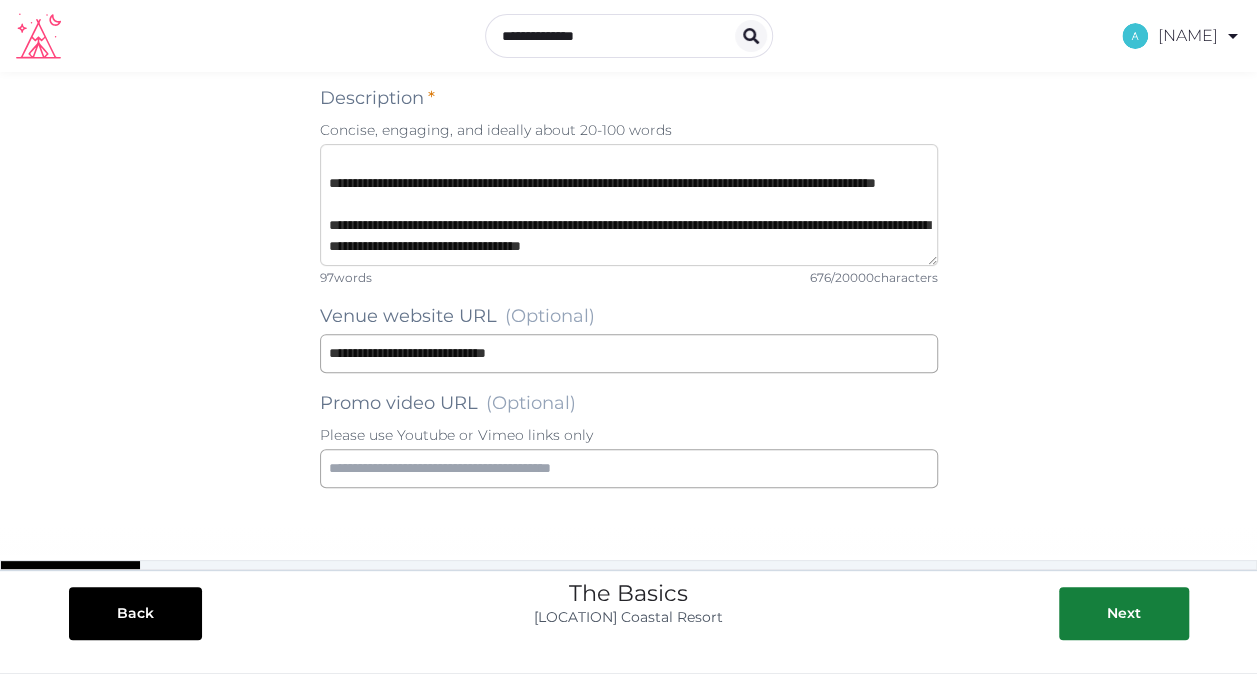 type on "**********" 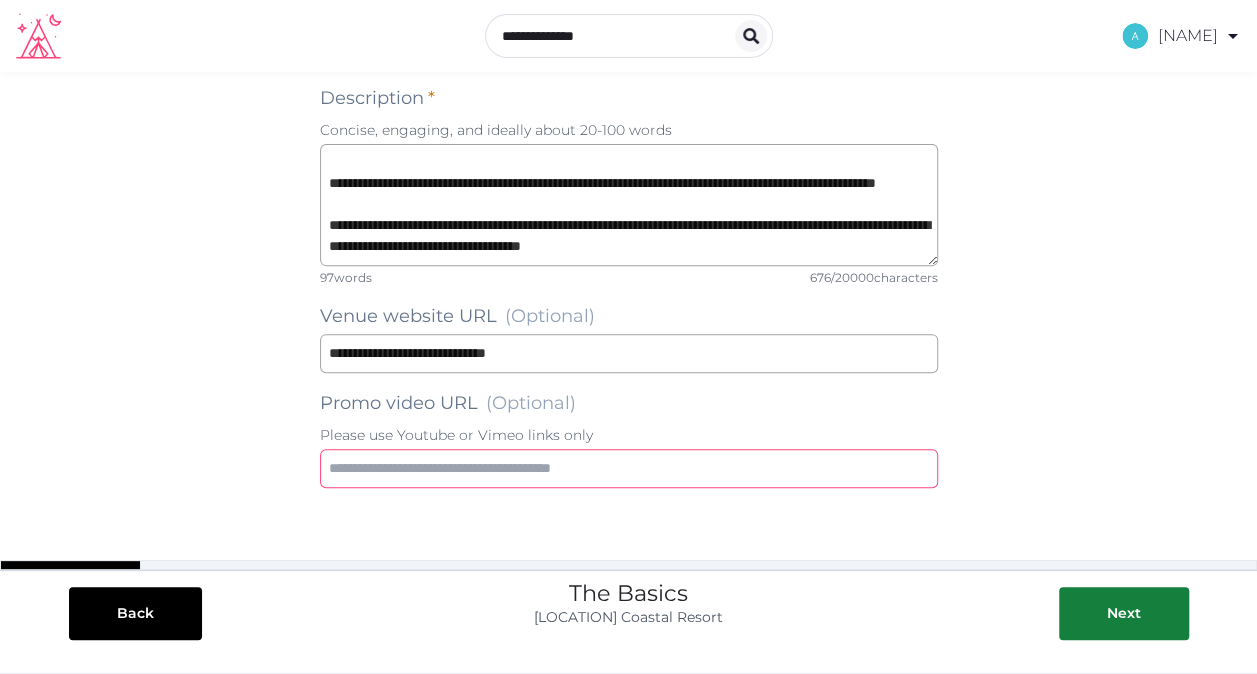click at bounding box center [629, 468] 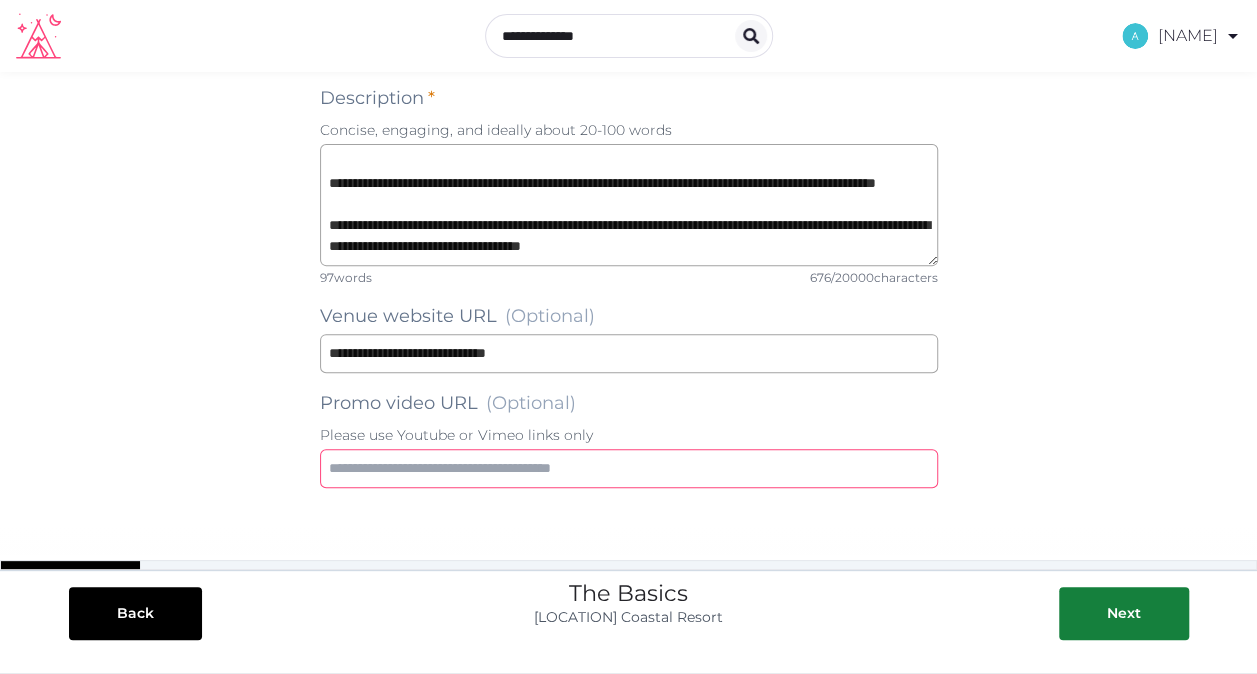 paste on "**********" 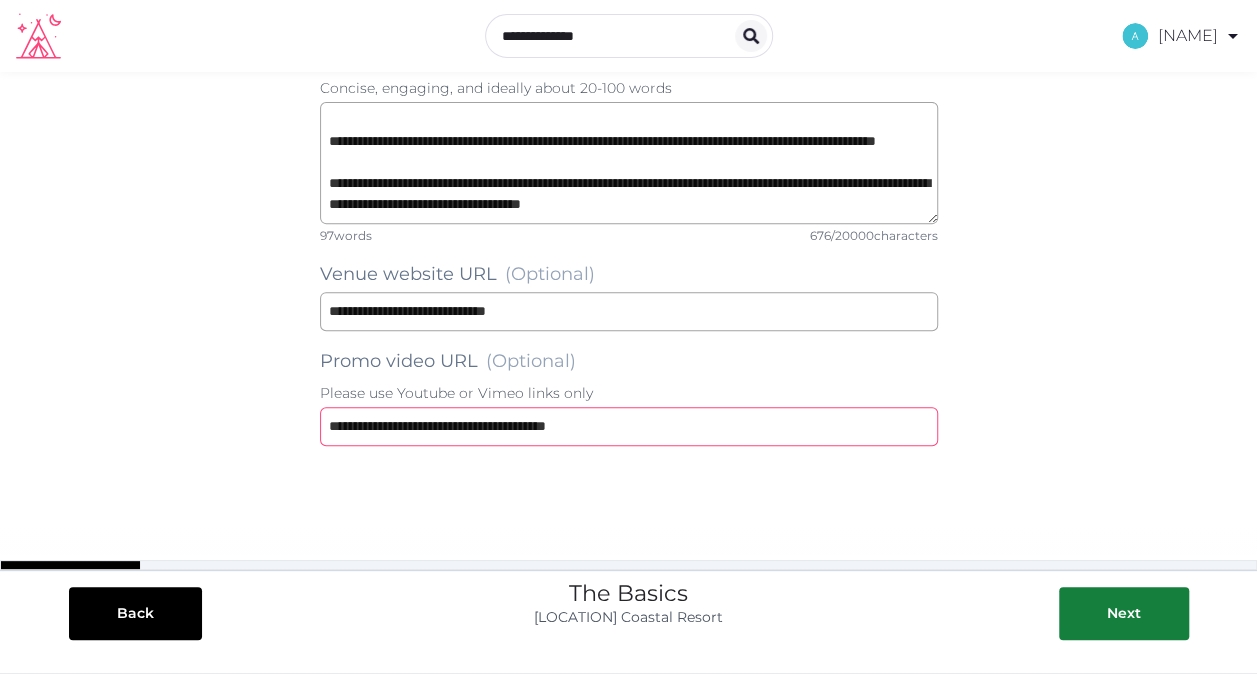 scroll, scrollTop: 262, scrollLeft: 0, axis: vertical 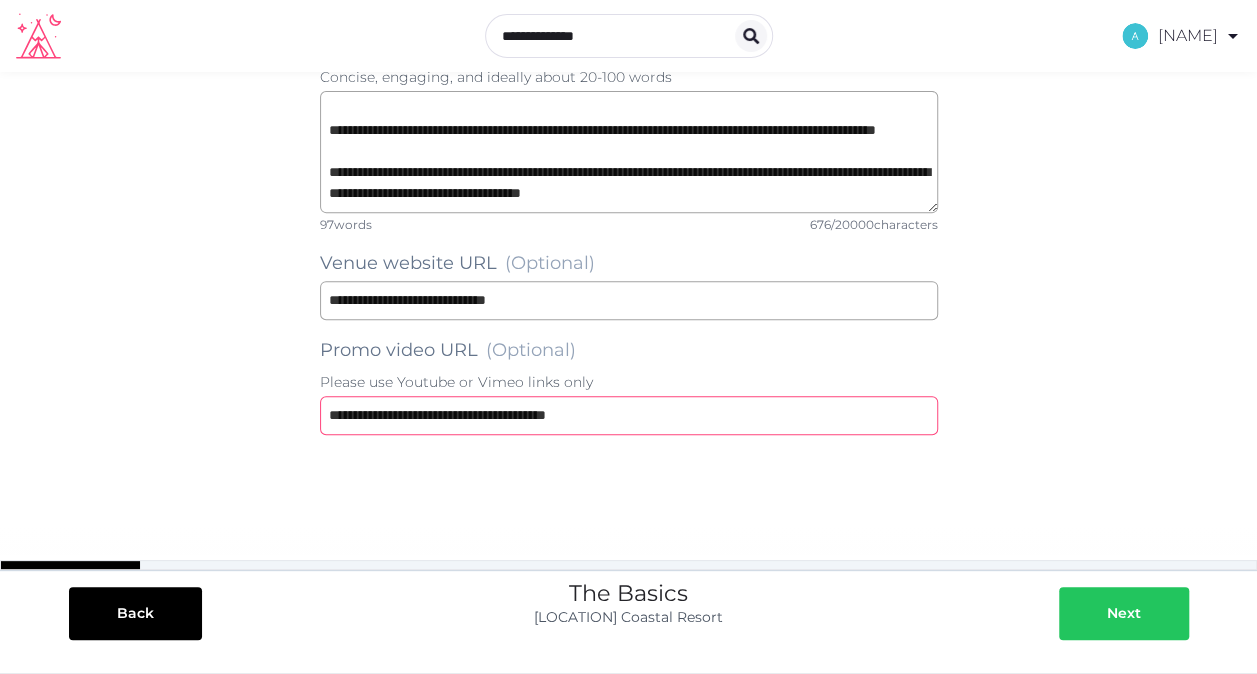 type on "**********" 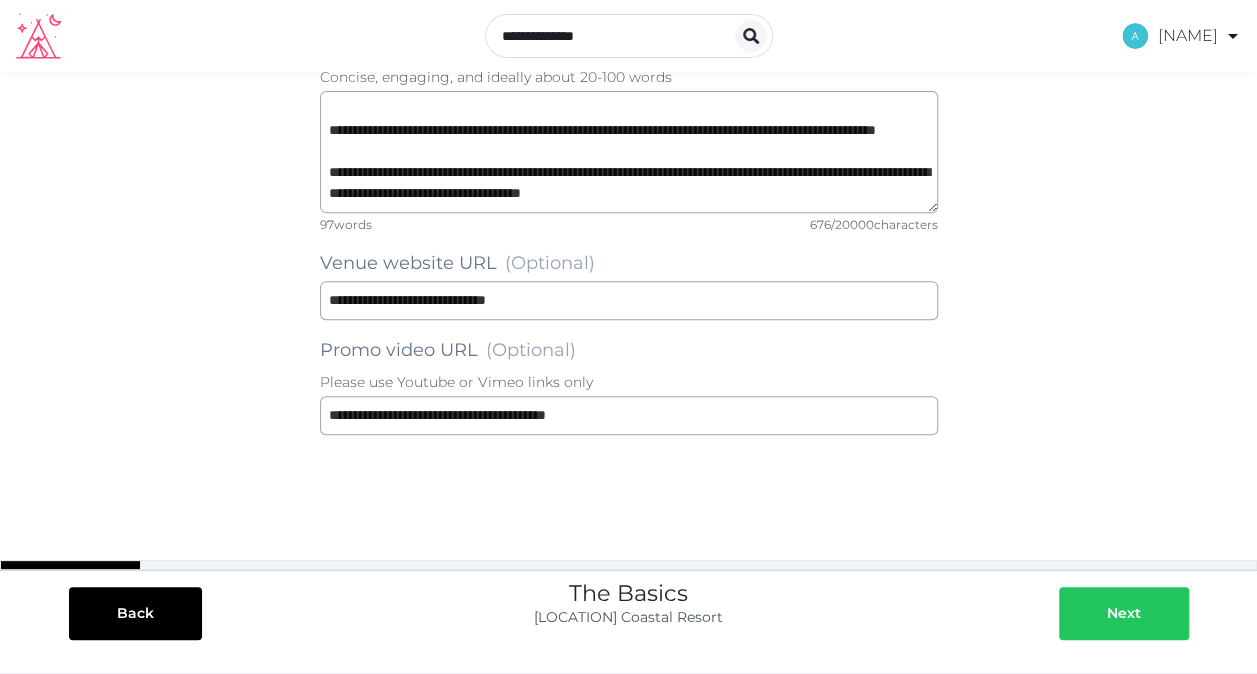 click on "Next" at bounding box center [1124, 613] 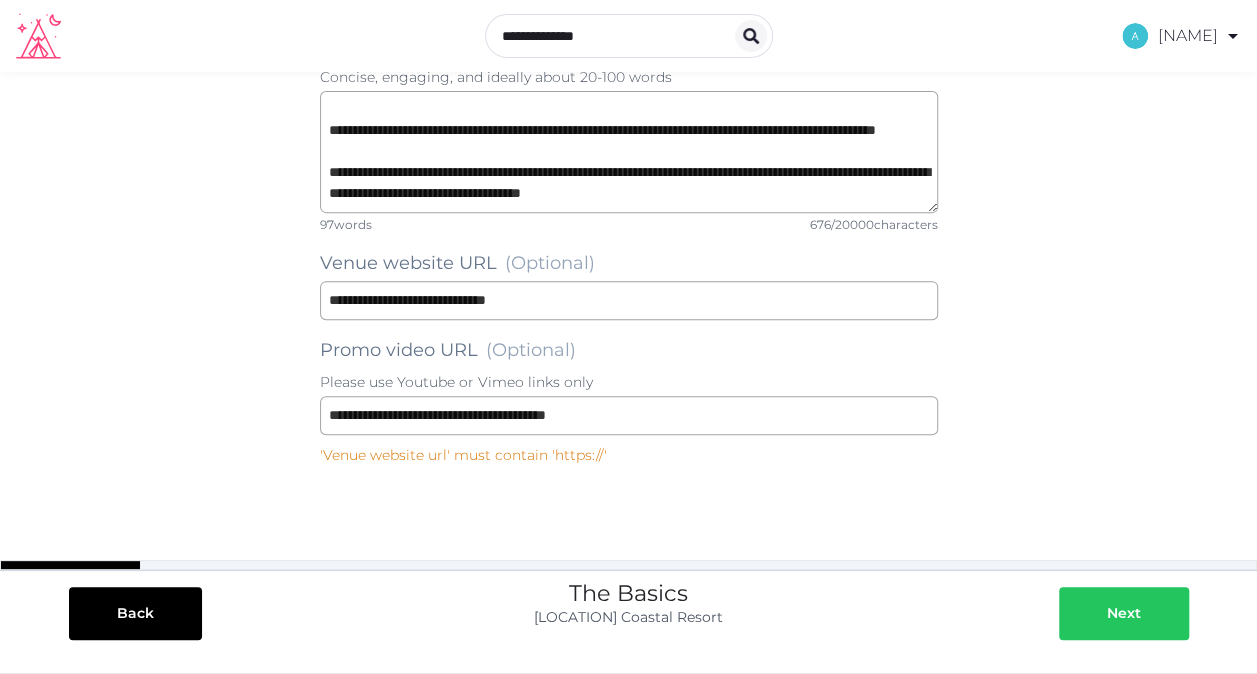 scroll, scrollTop: 270, scrollLeft: 0, axis: vertical 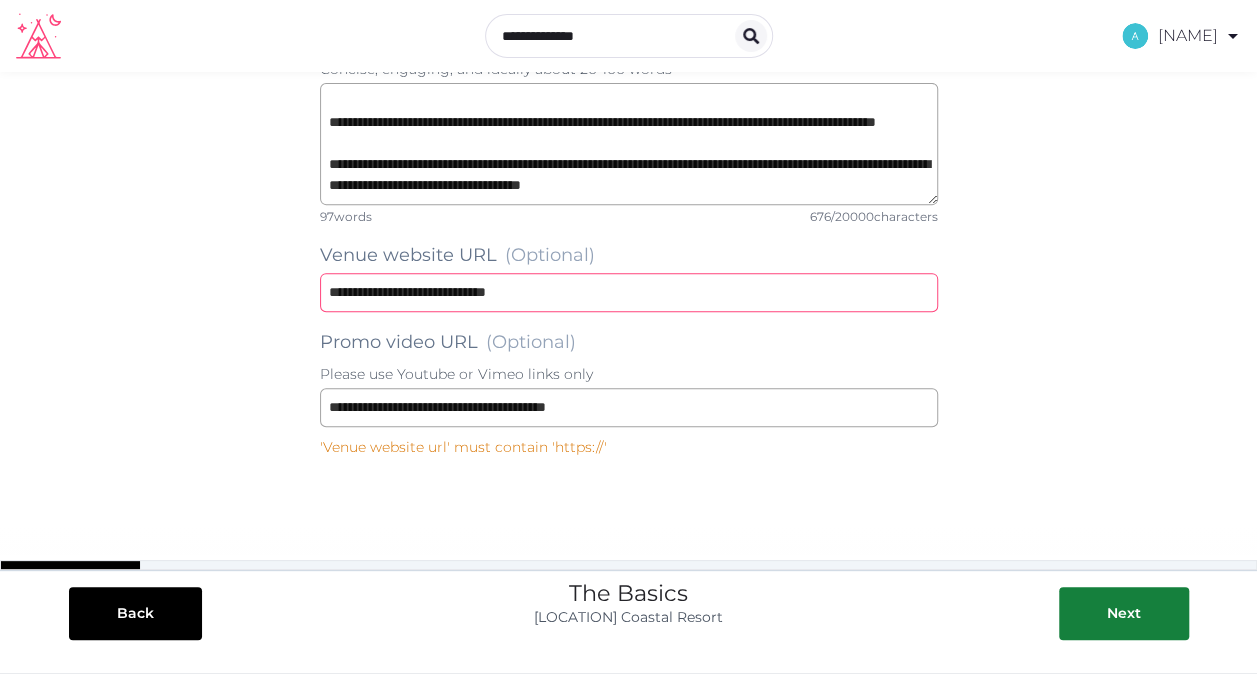 click on "**********" at bounding box center (629, 292) 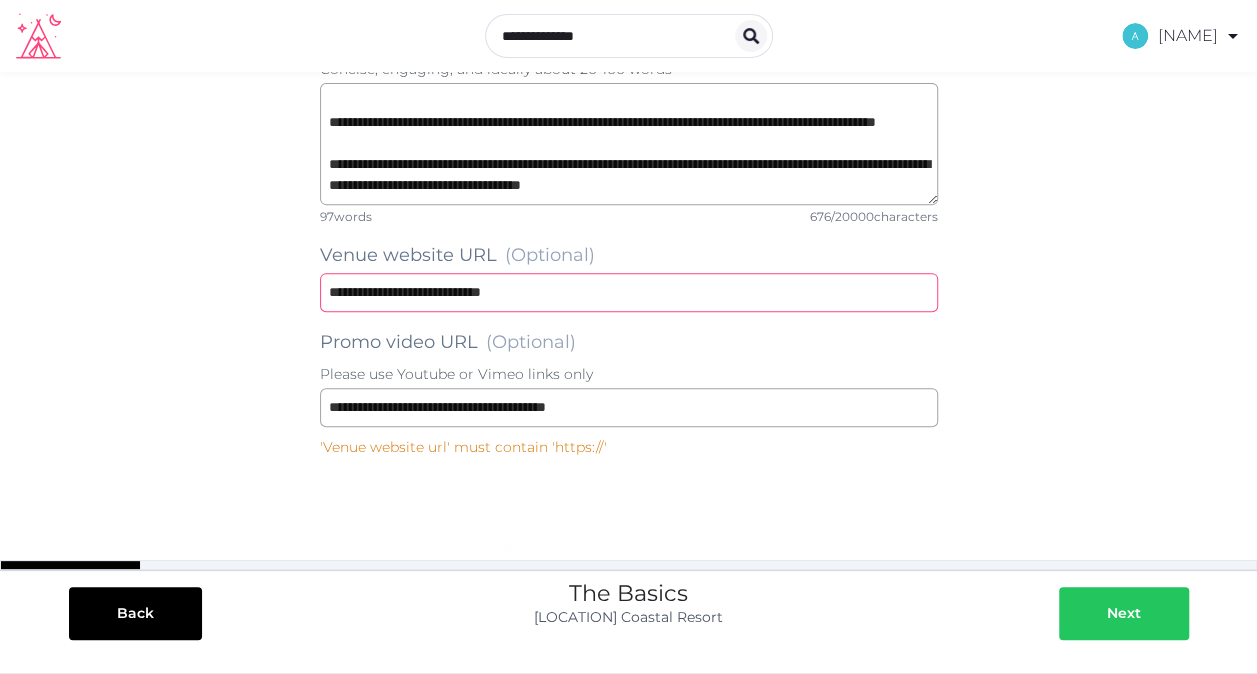 type on "**********" 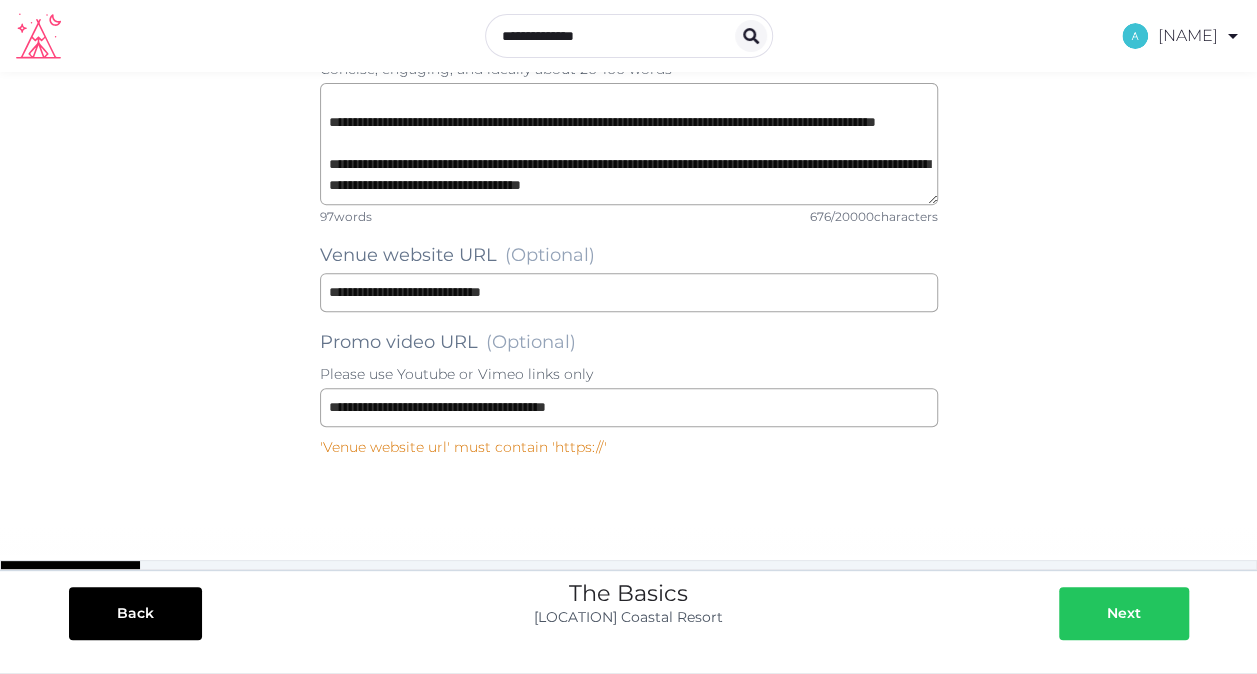 click on "Next" at bounding box center [1124, 613] 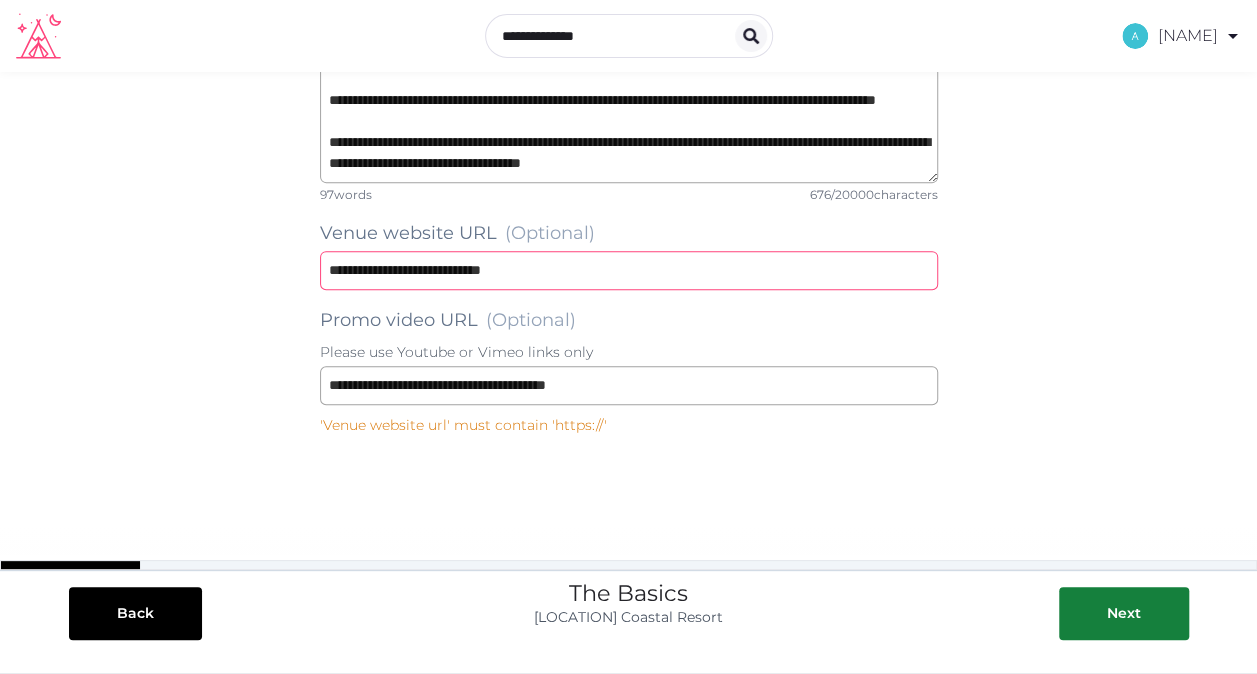 drag, startPoint x: 554, startPoint y: 270, endPoint x: 299, endPoint y: 266, distance: 255.03137 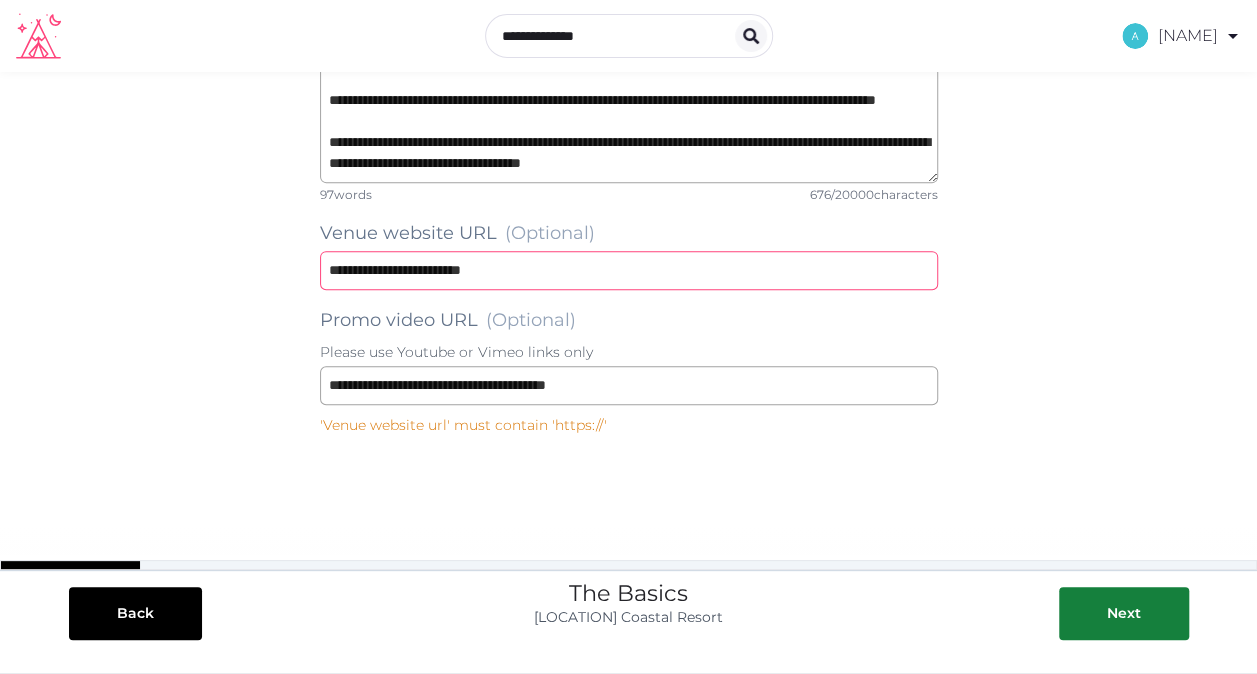 type on "**********" 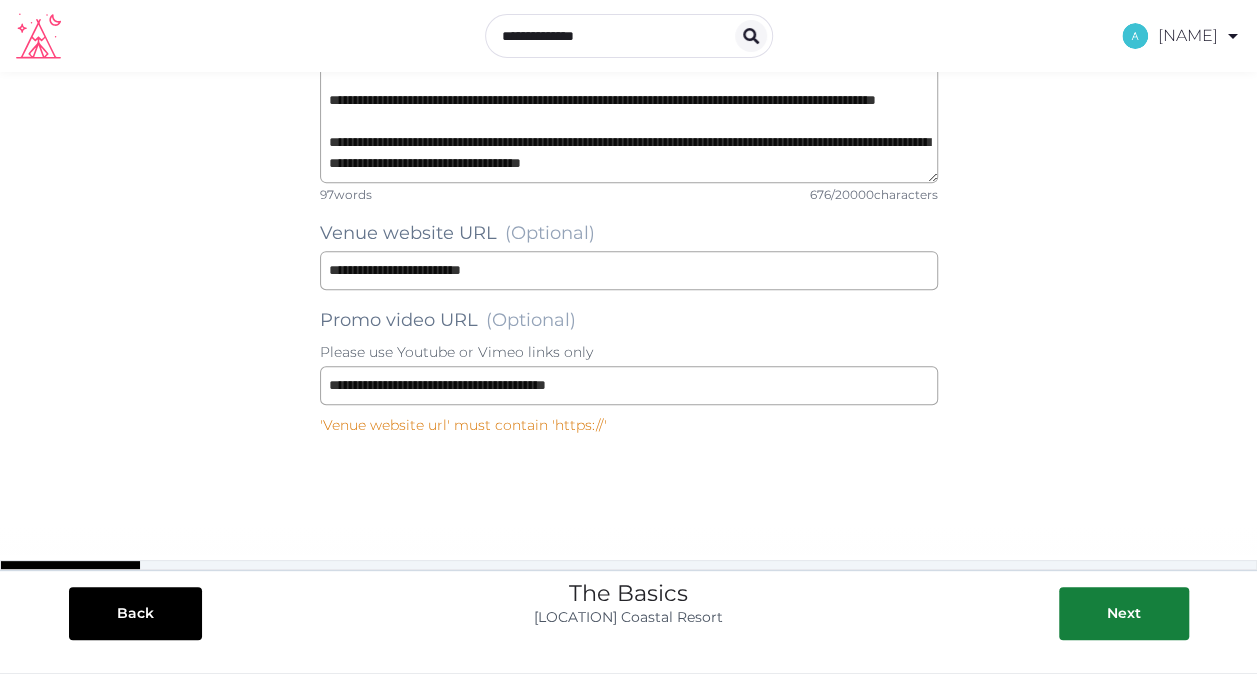 click on "Back The Basics [LOCATION] Coastal Resort Next" at bounding box center [629, 622] 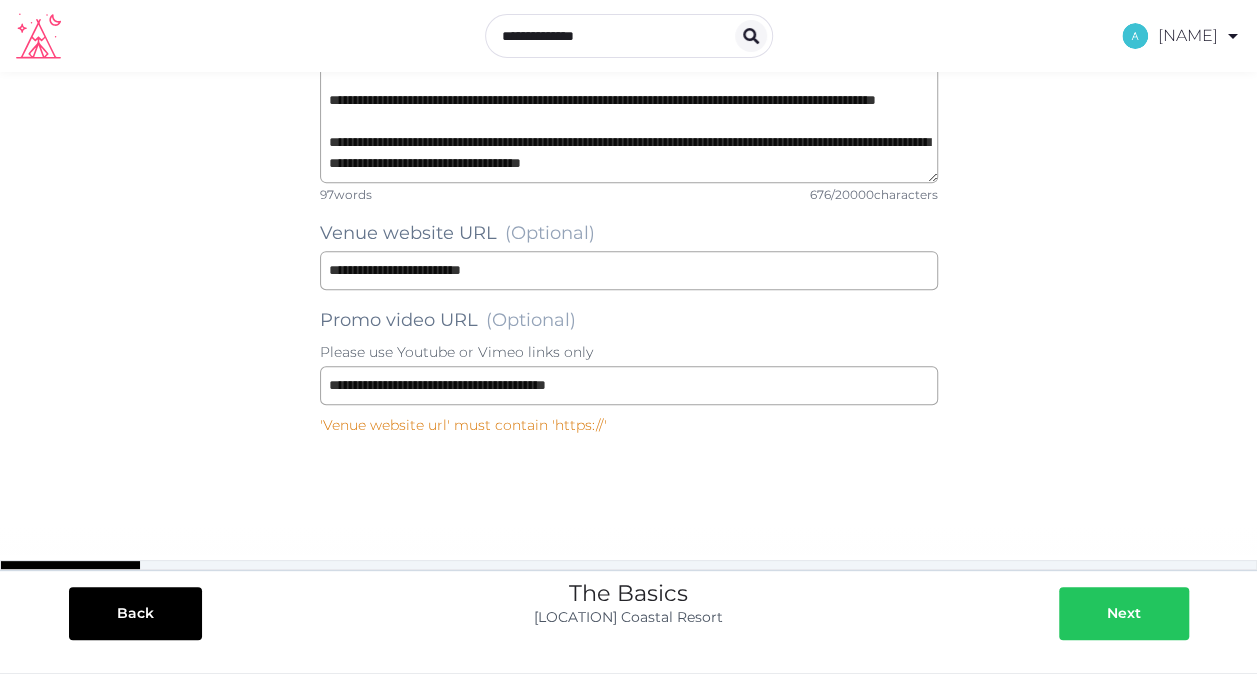 click on "Next" at bounding box center (1124, 613) 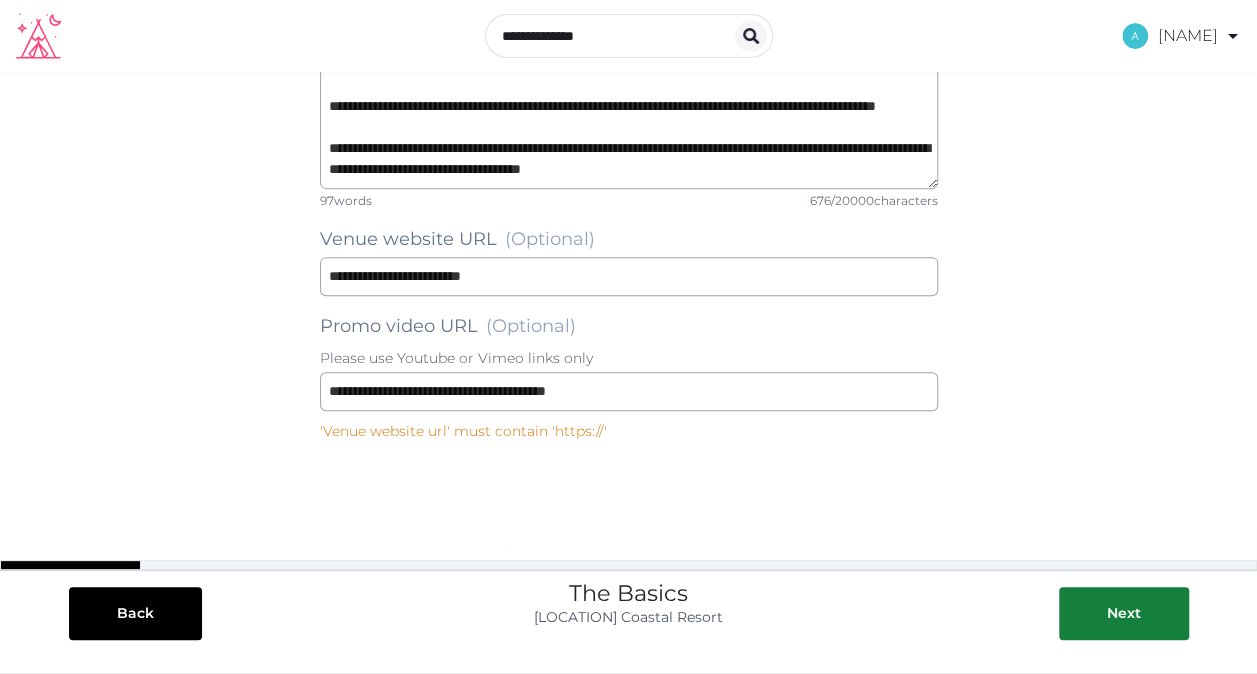 scroll, scrollTop: 285, scrollLeft: 0, axis: vertical 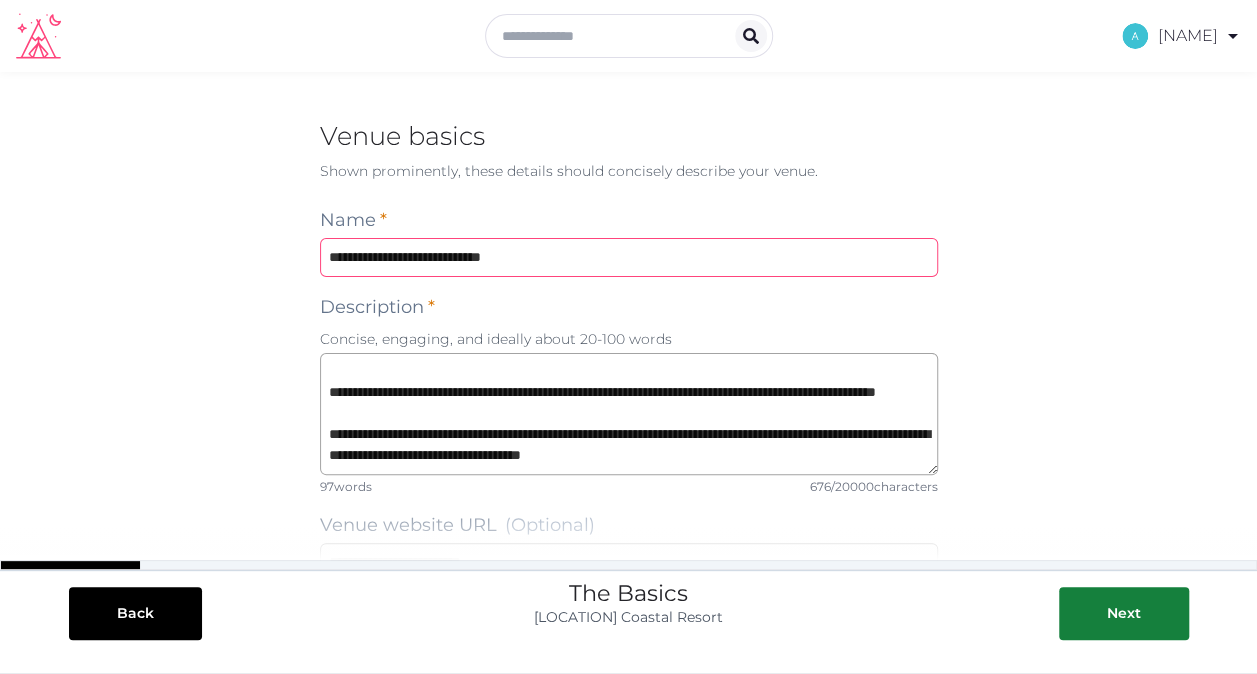 click on "**********" at bounding box center (629, 257) 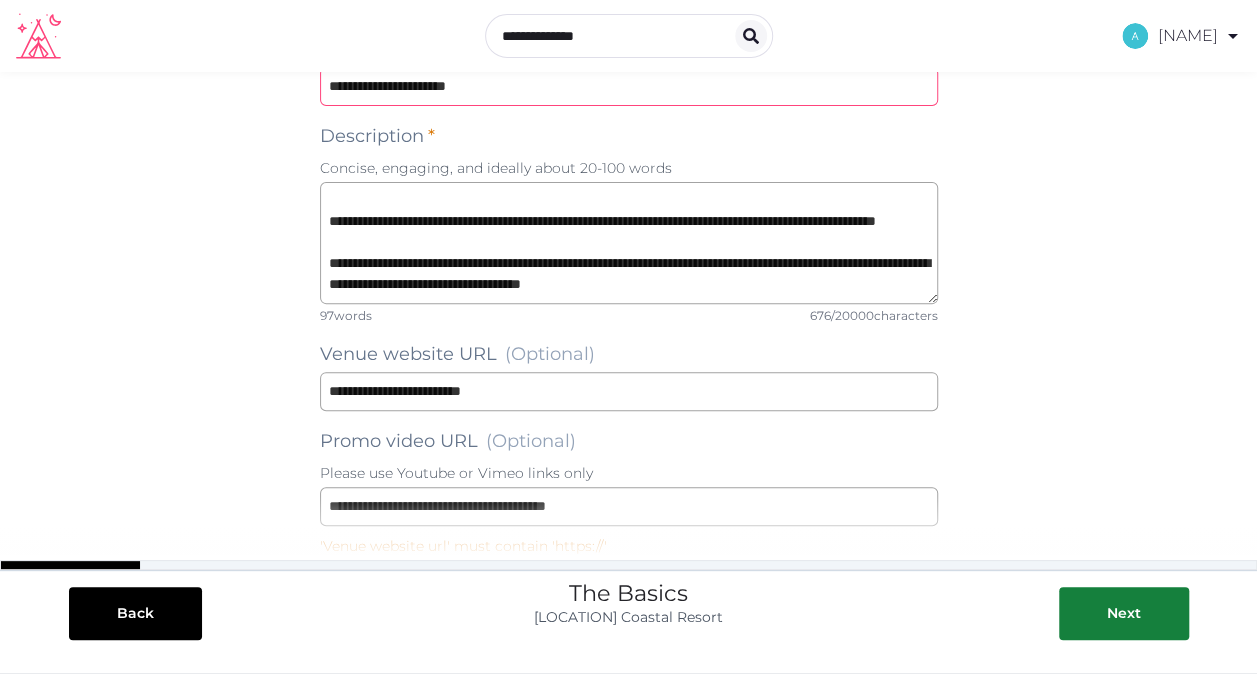 scroll, scrollTop: 199, scrollLeft: 0, axis: vertical 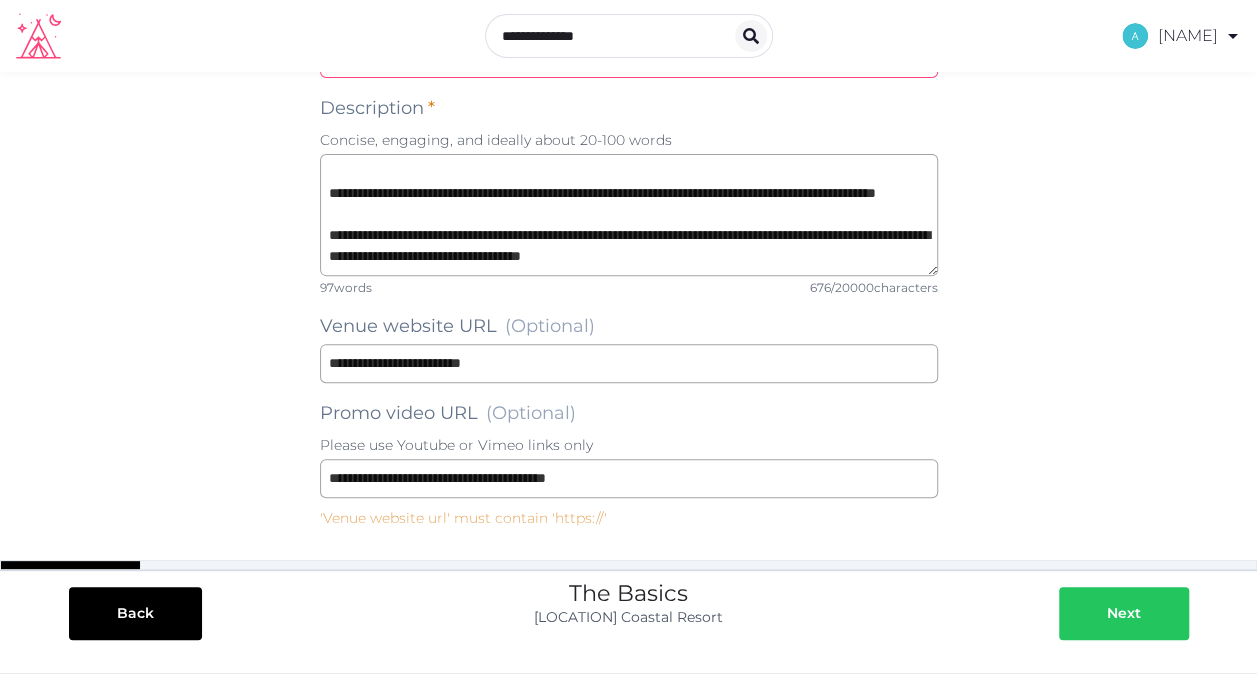 type on "**********" 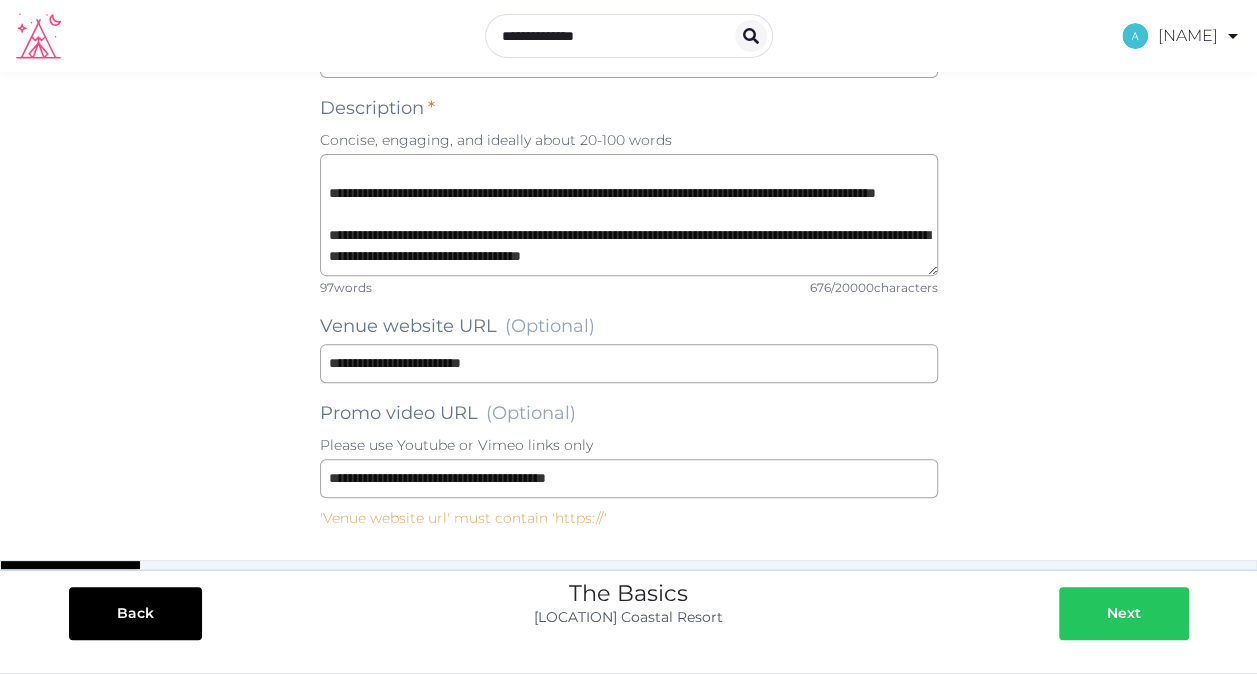 click on "Next" at bounding box center [1124, 613] 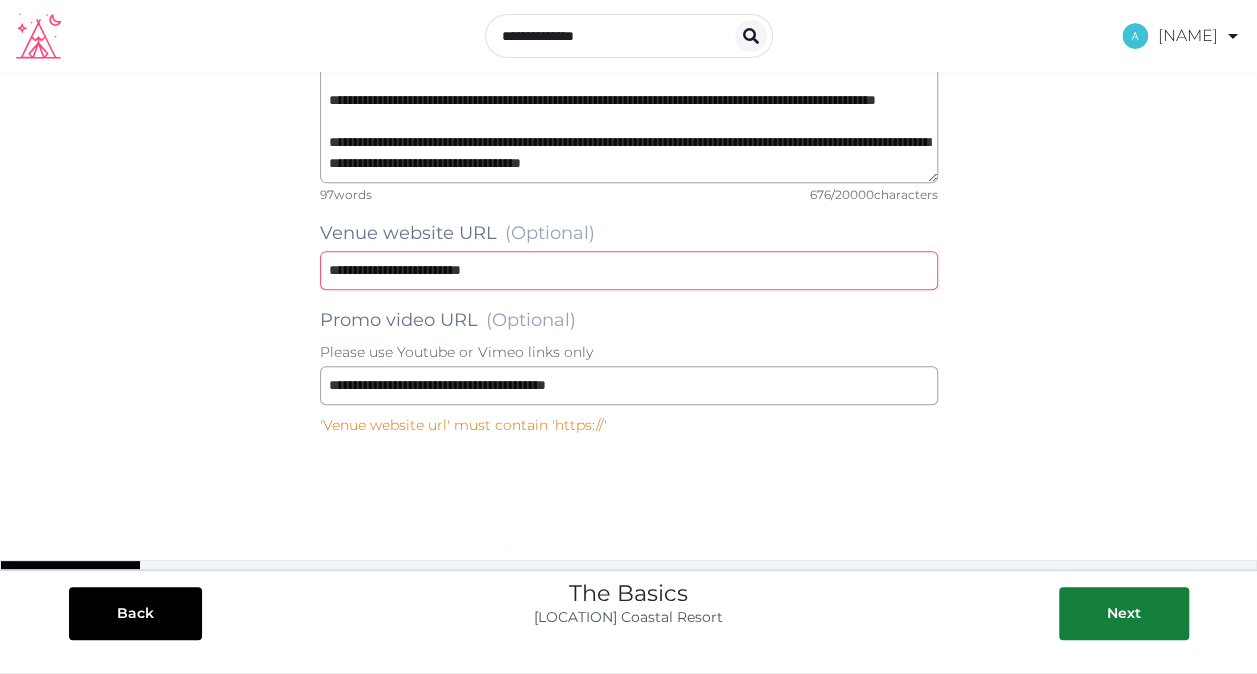 click on "**********" at bounding box center (629, 270) 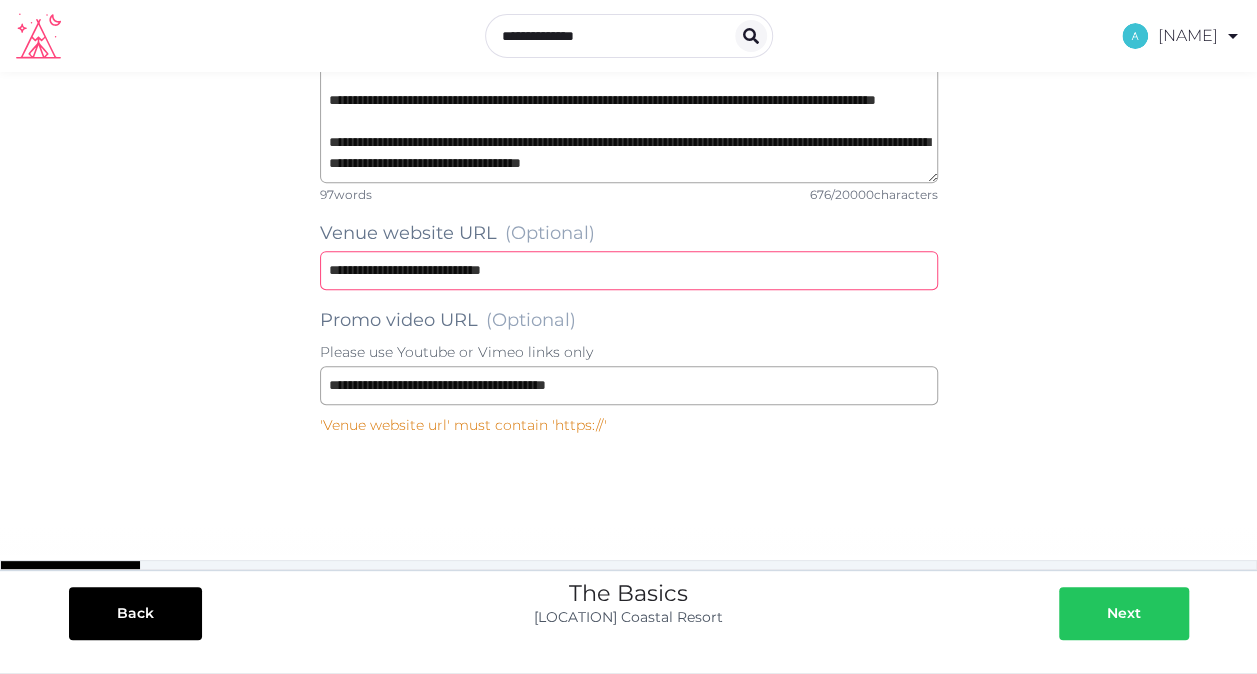 type on "**********" 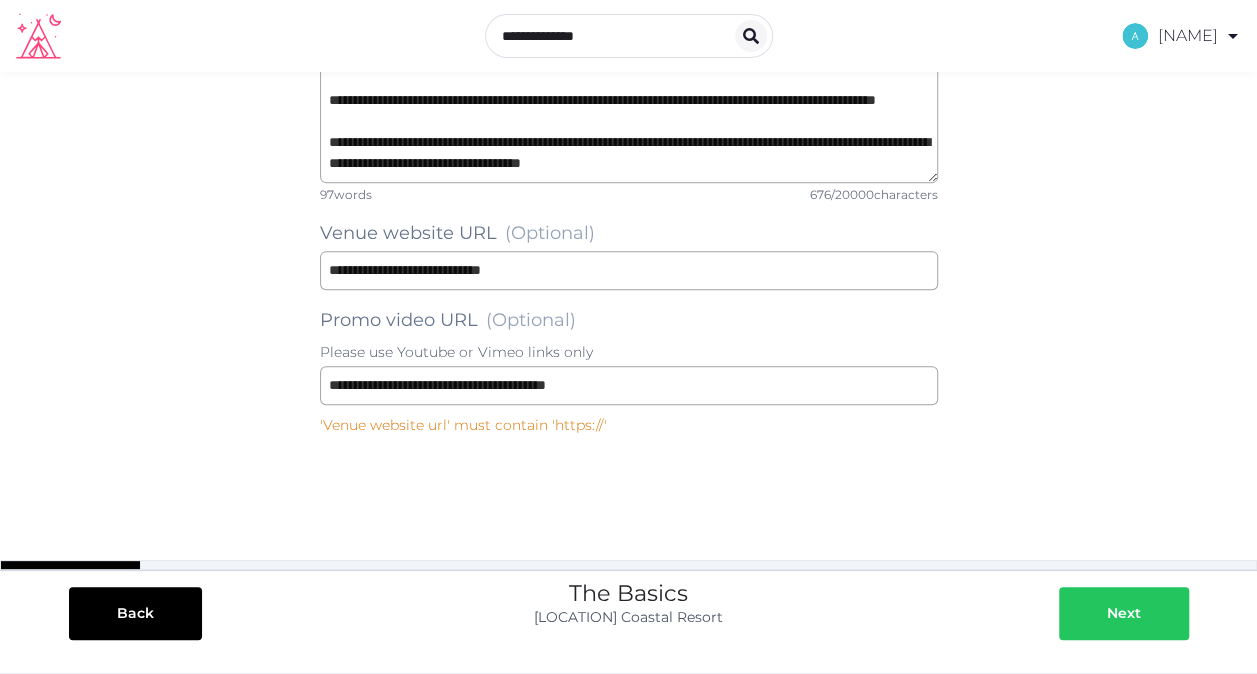 click on "Next" at bounding box center (1124, 613) 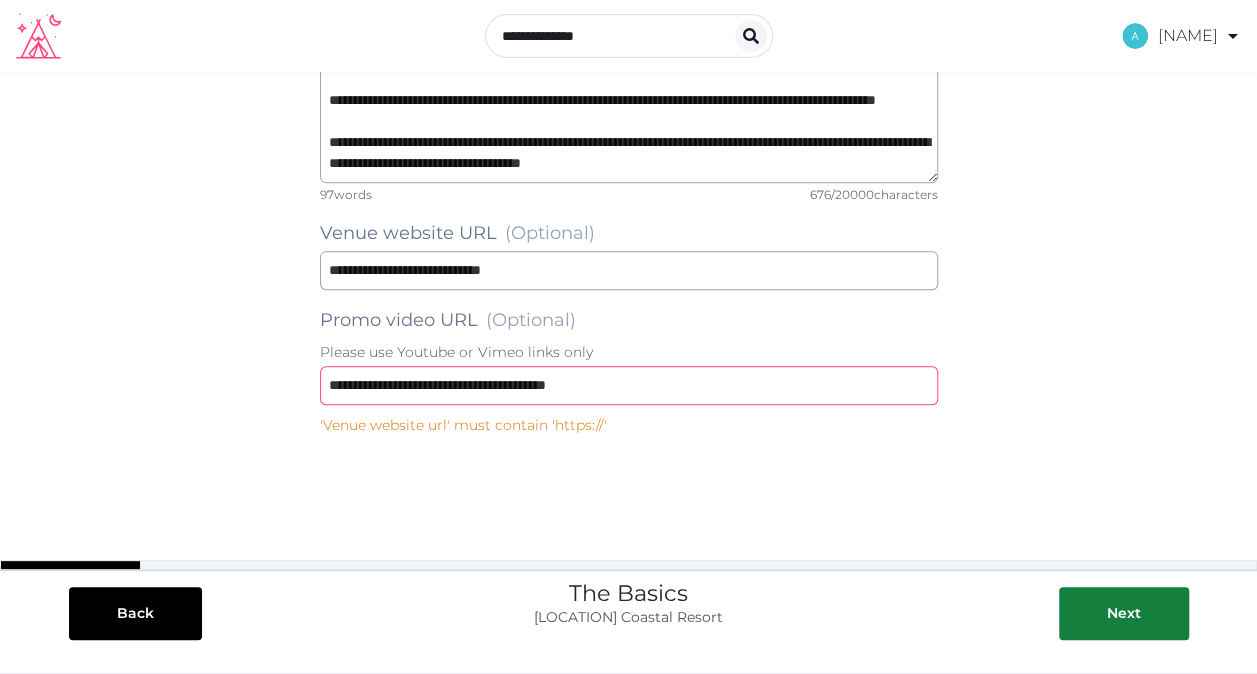 click on "**********" at bounding box center (629, 385) 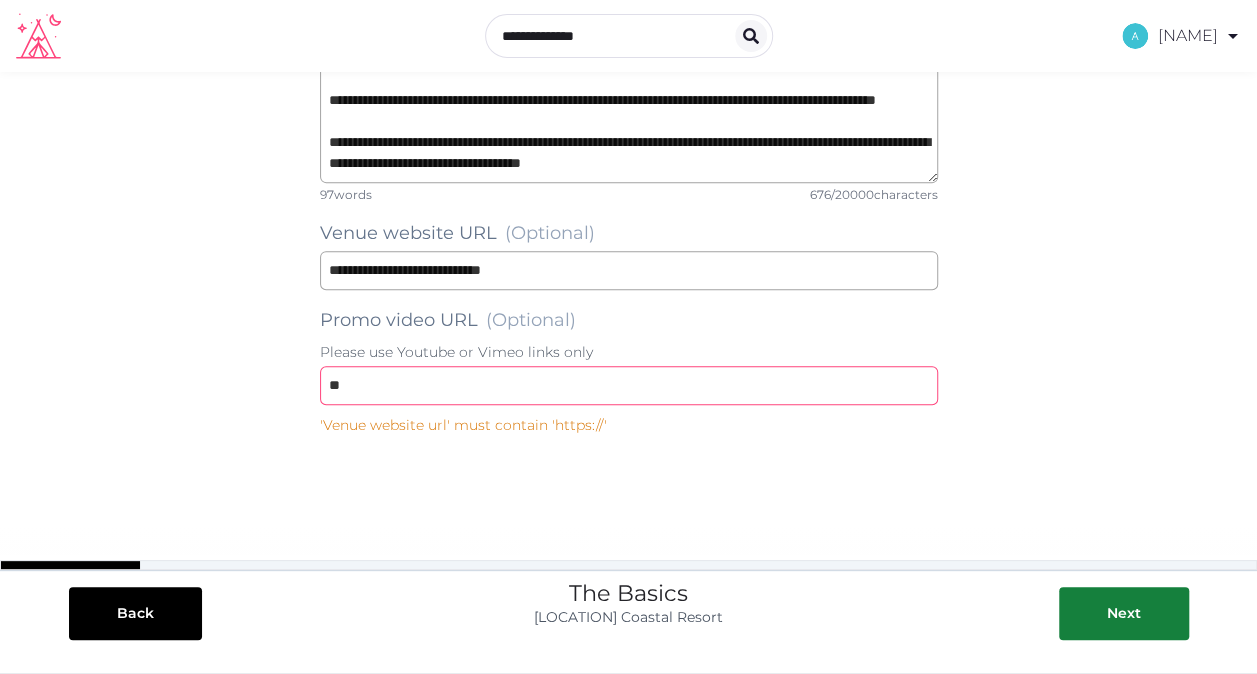 type on "*" 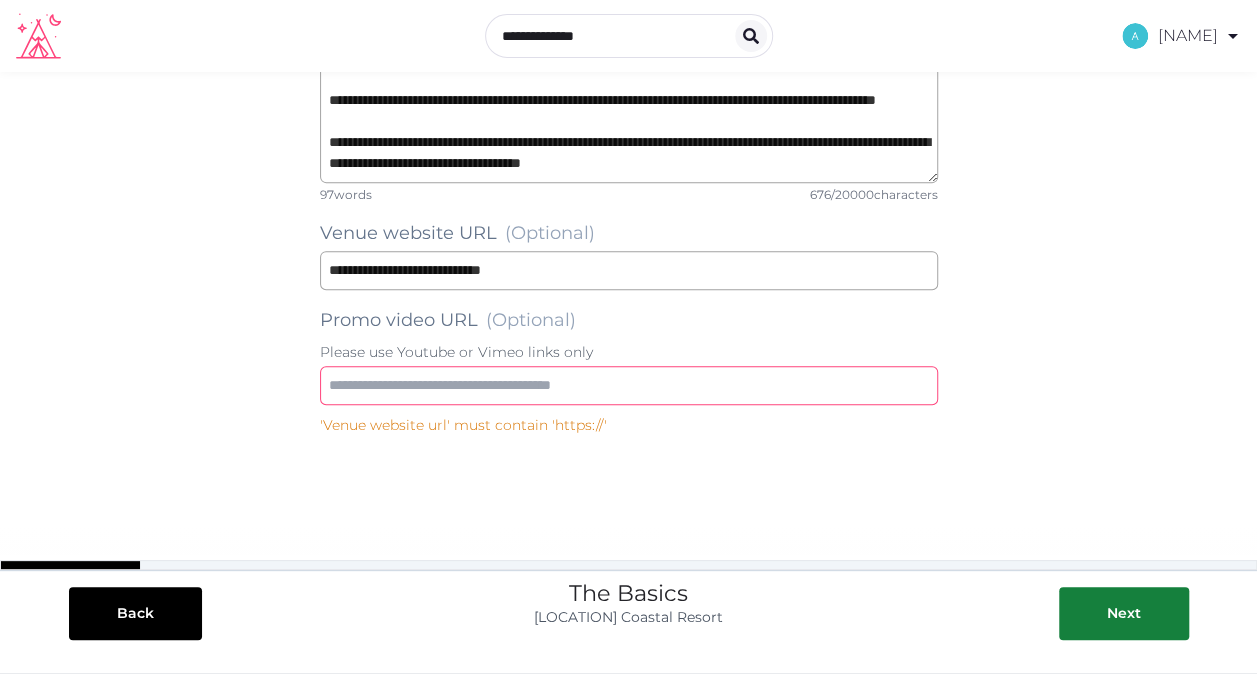 paste on "**********" 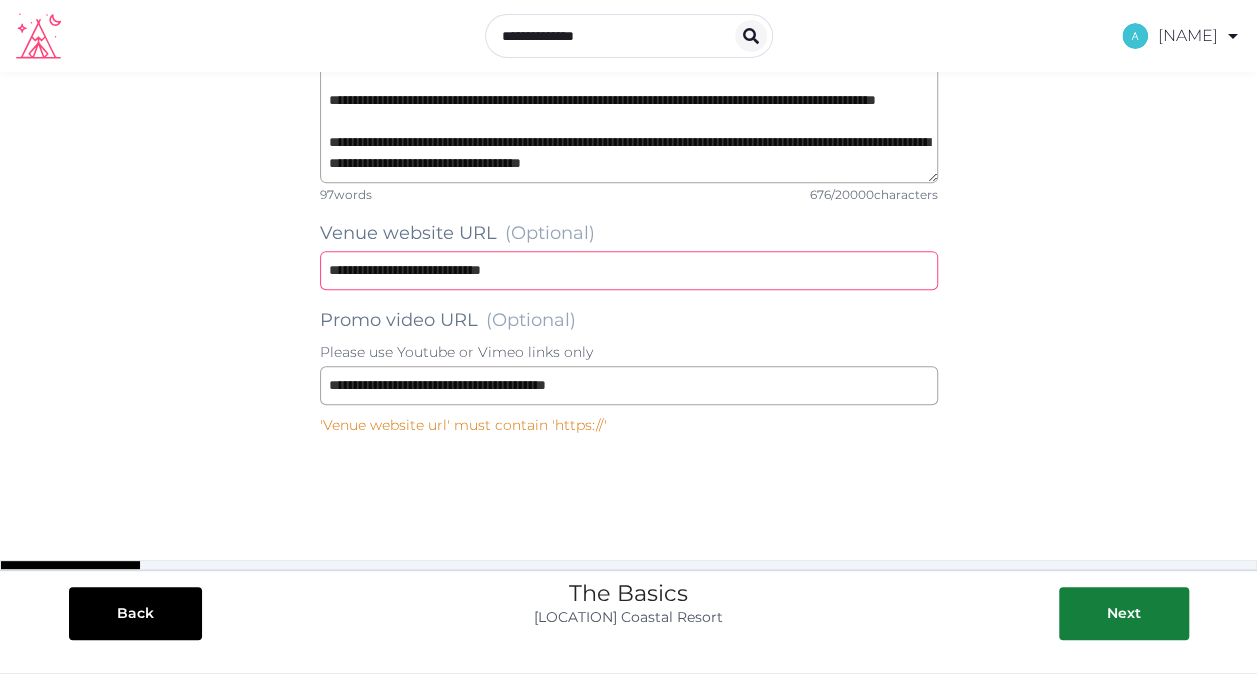 click on "**********" at bounding box center [629, 270] 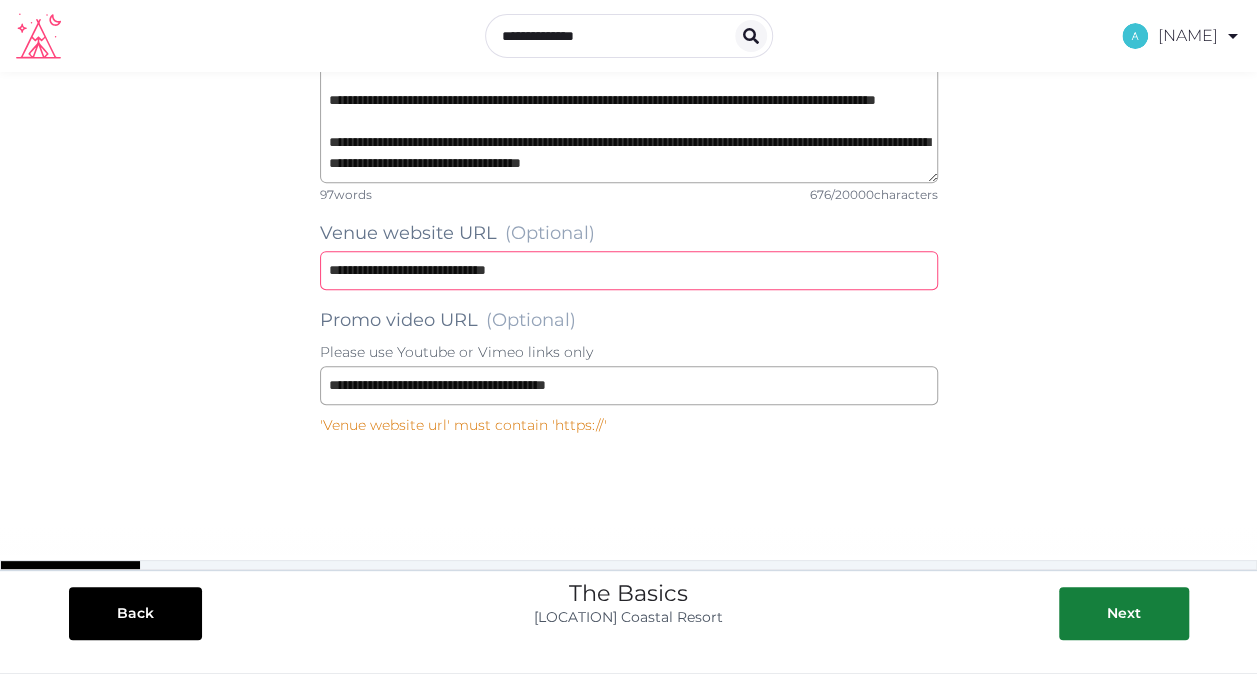 click on "**********" at bounding box center [629, 270] 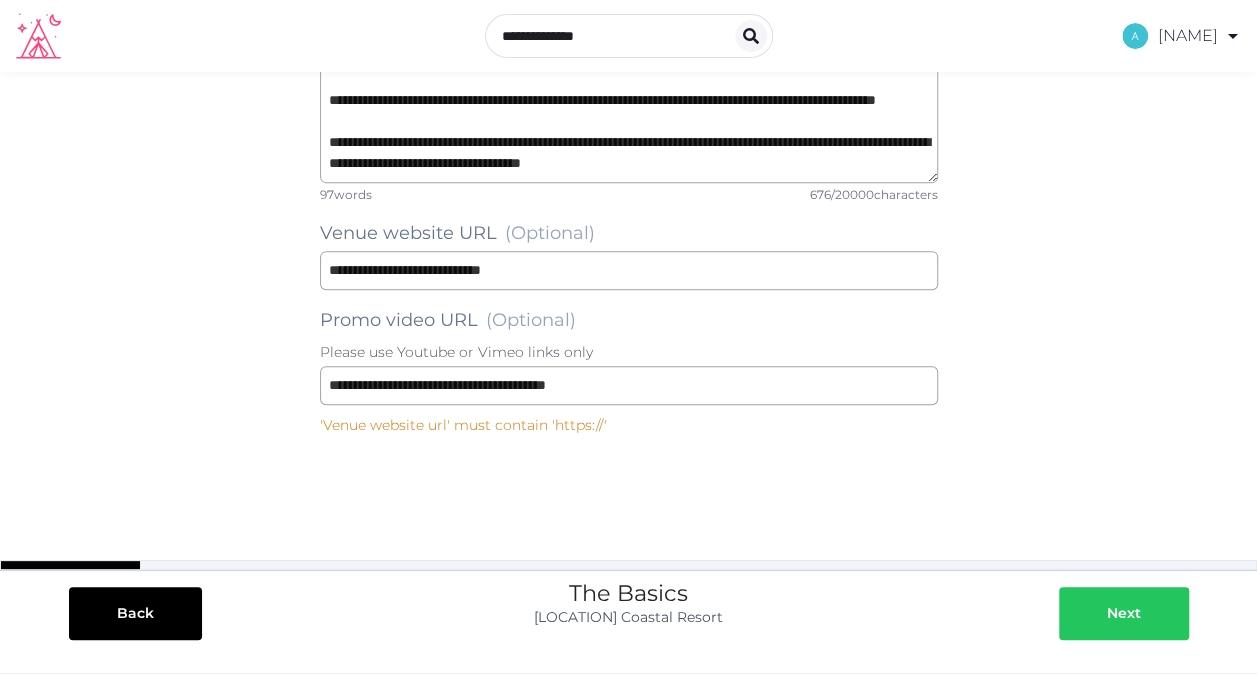 click on "Next" at bounding box center [1124, 613] 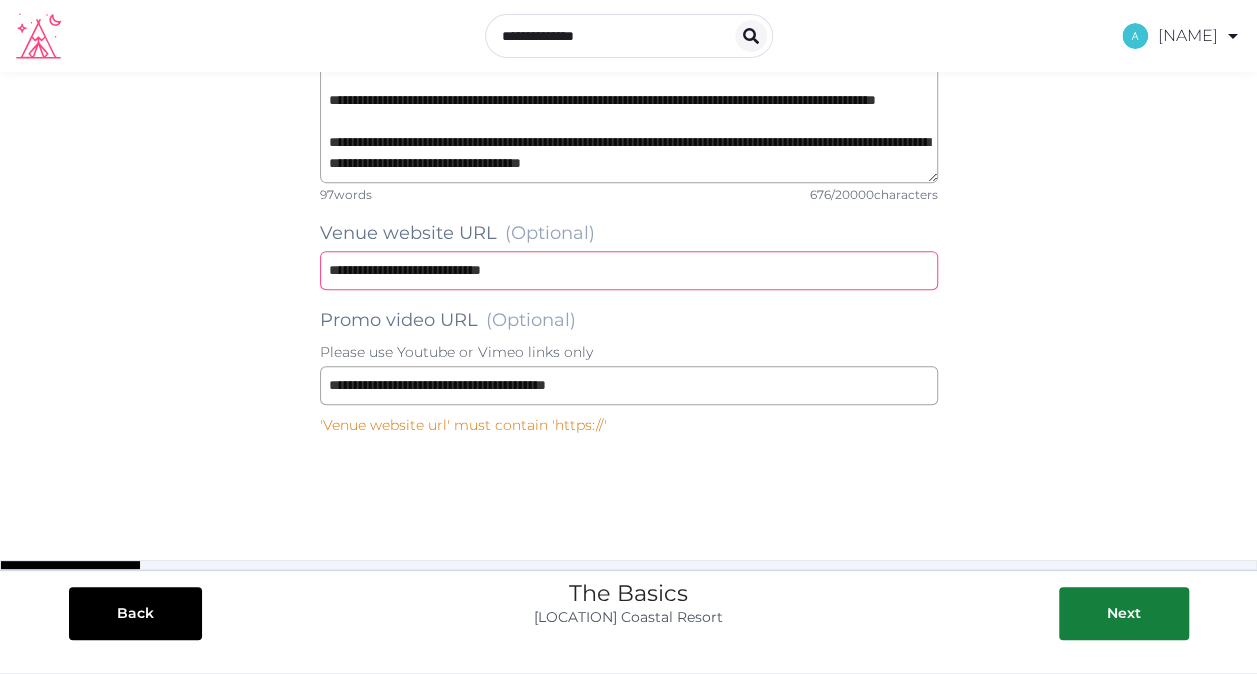 click on "**********" at bounding box center [629, 270] 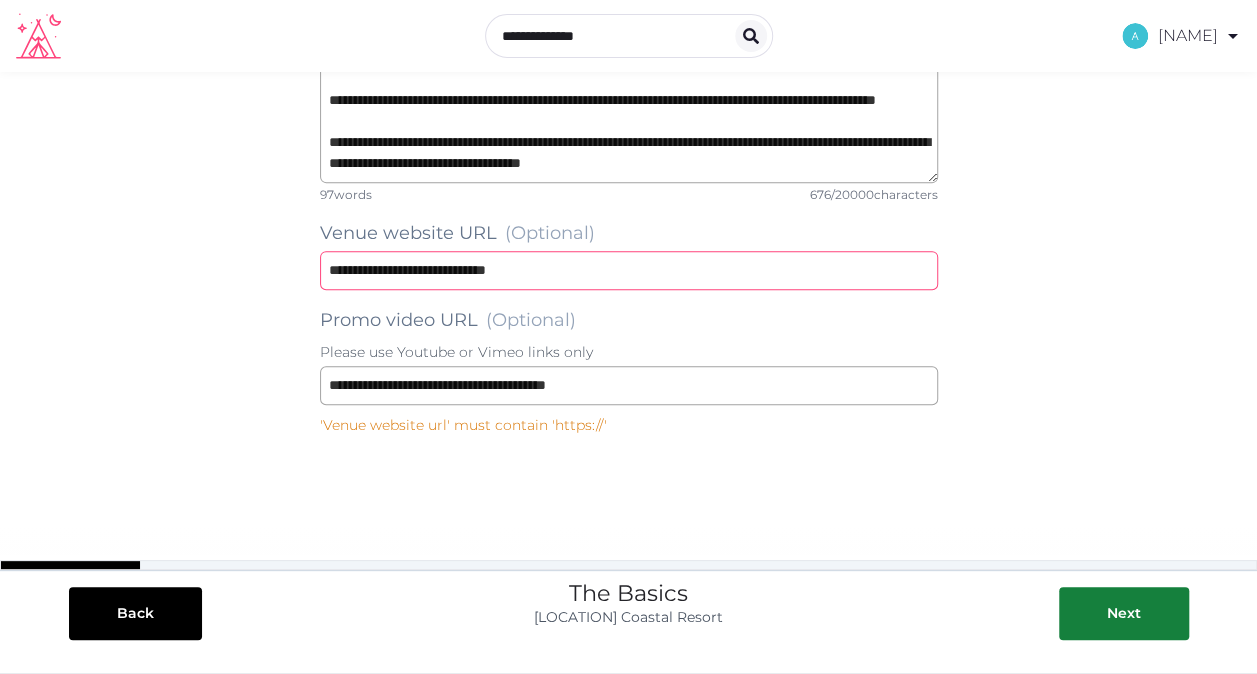 click on "**********" at bounding box center (629, 270) 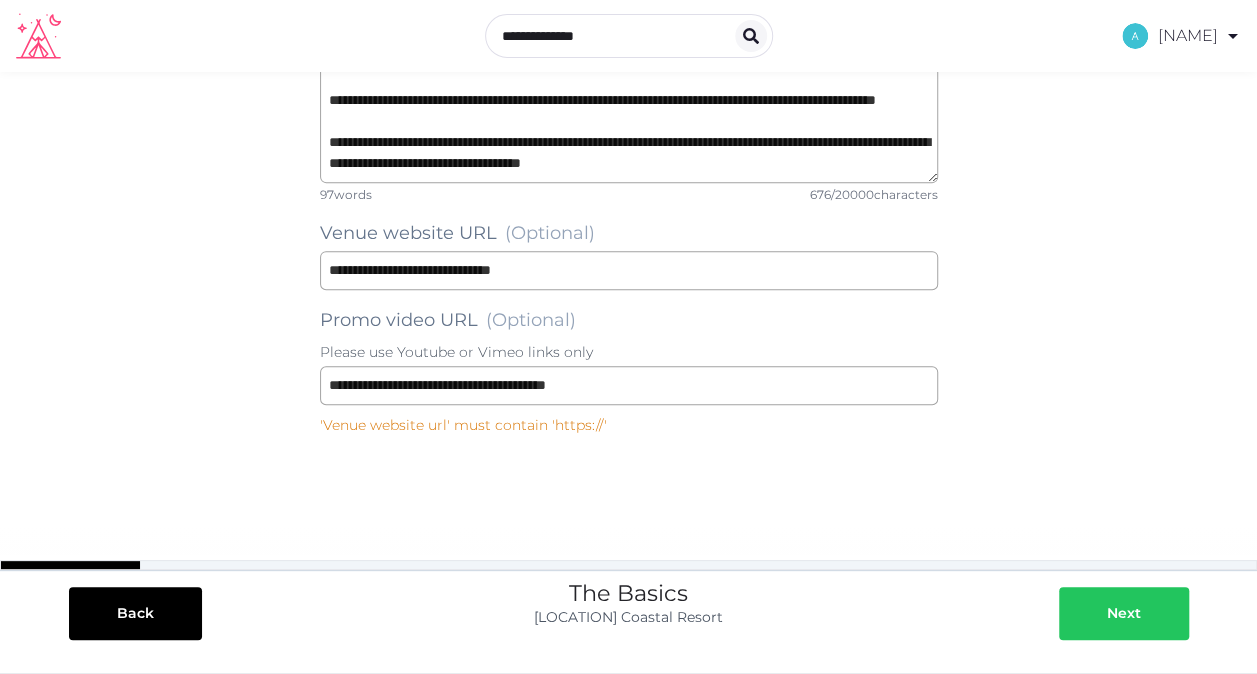 click on "Next" at bounding box center (1124, 613) 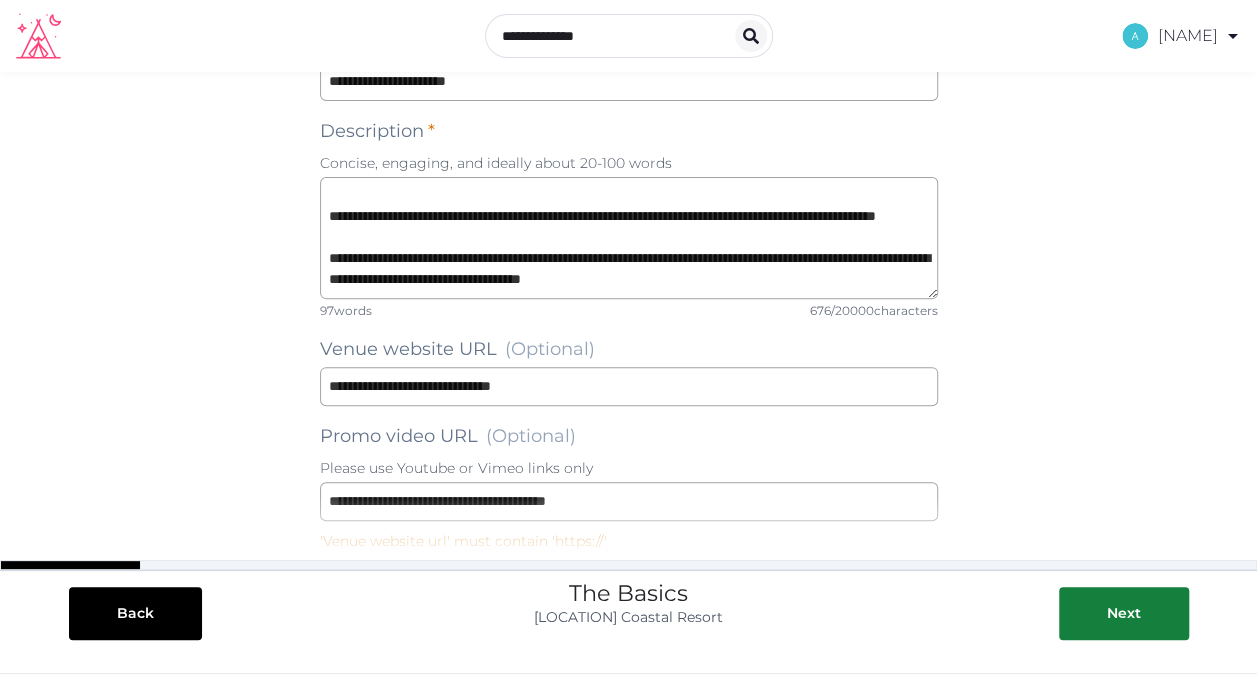 scroll, scrollTop: 292, scrollLeft: 0, axis: vertical 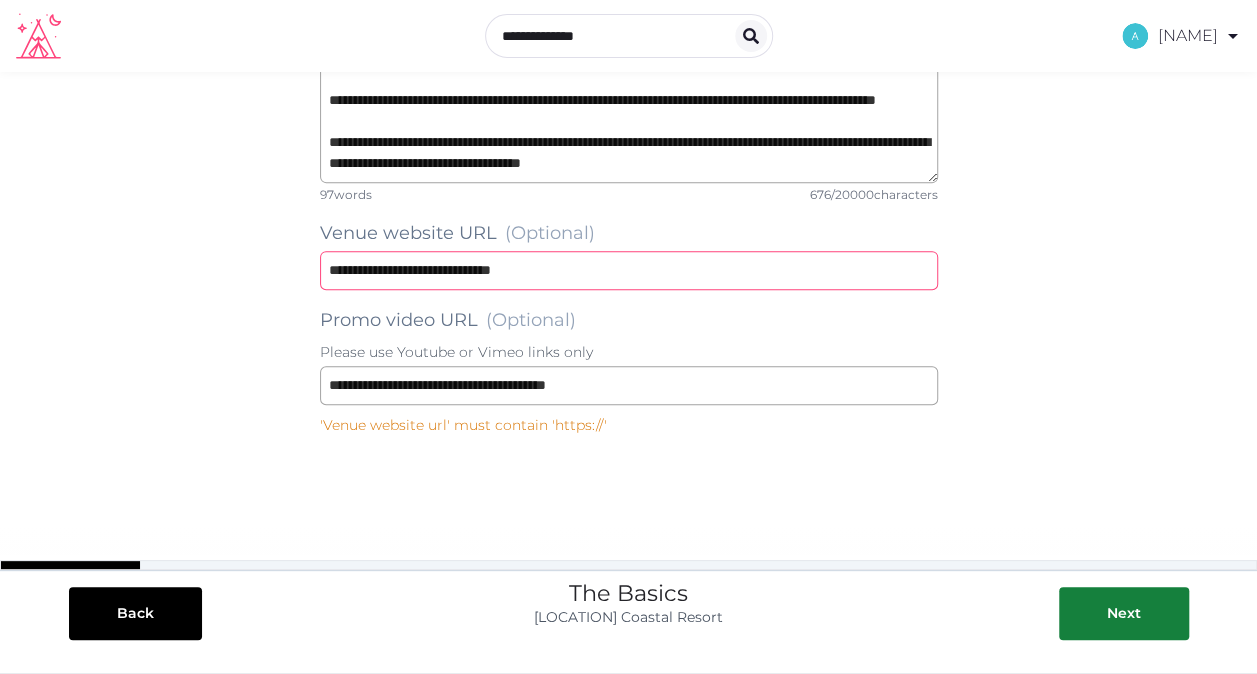 click on "**********" at bounding box center (629, 270) 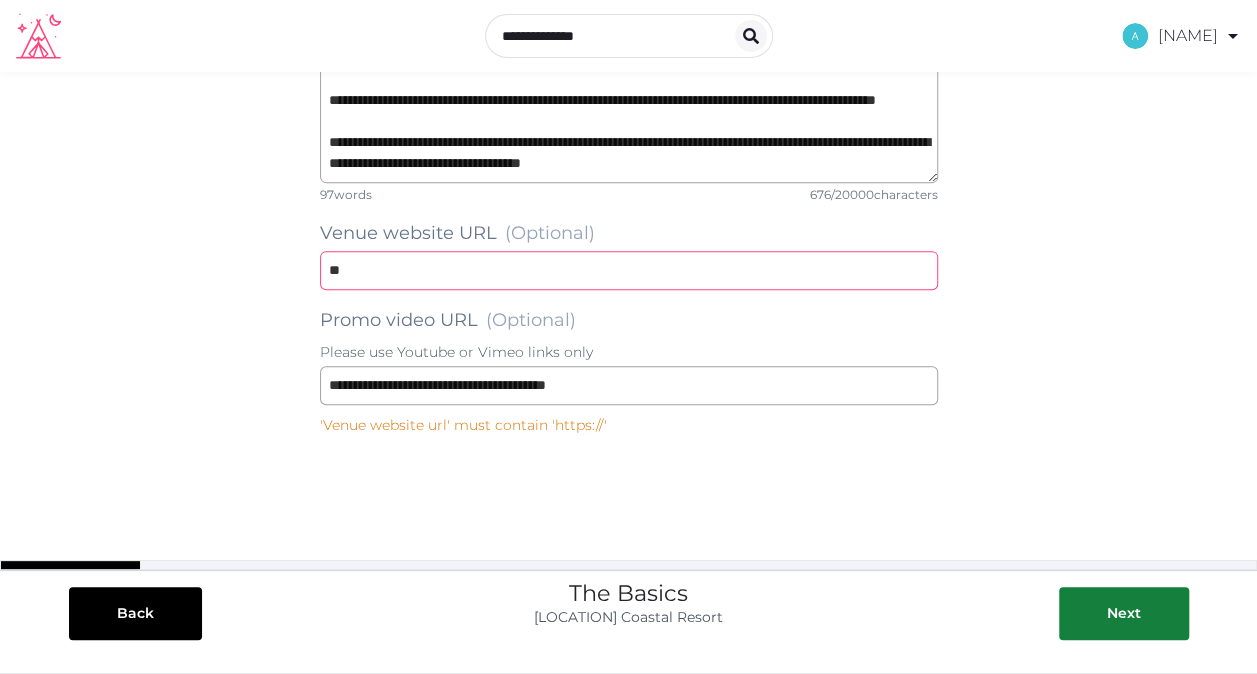 type on "*" 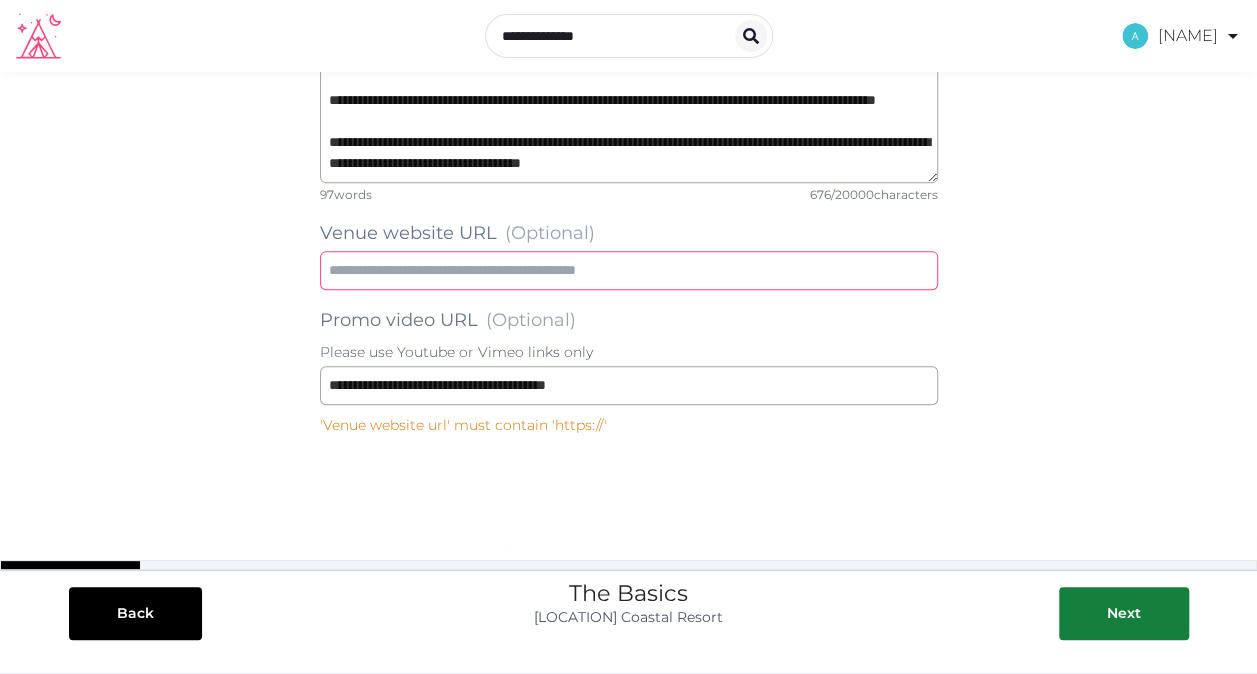 type 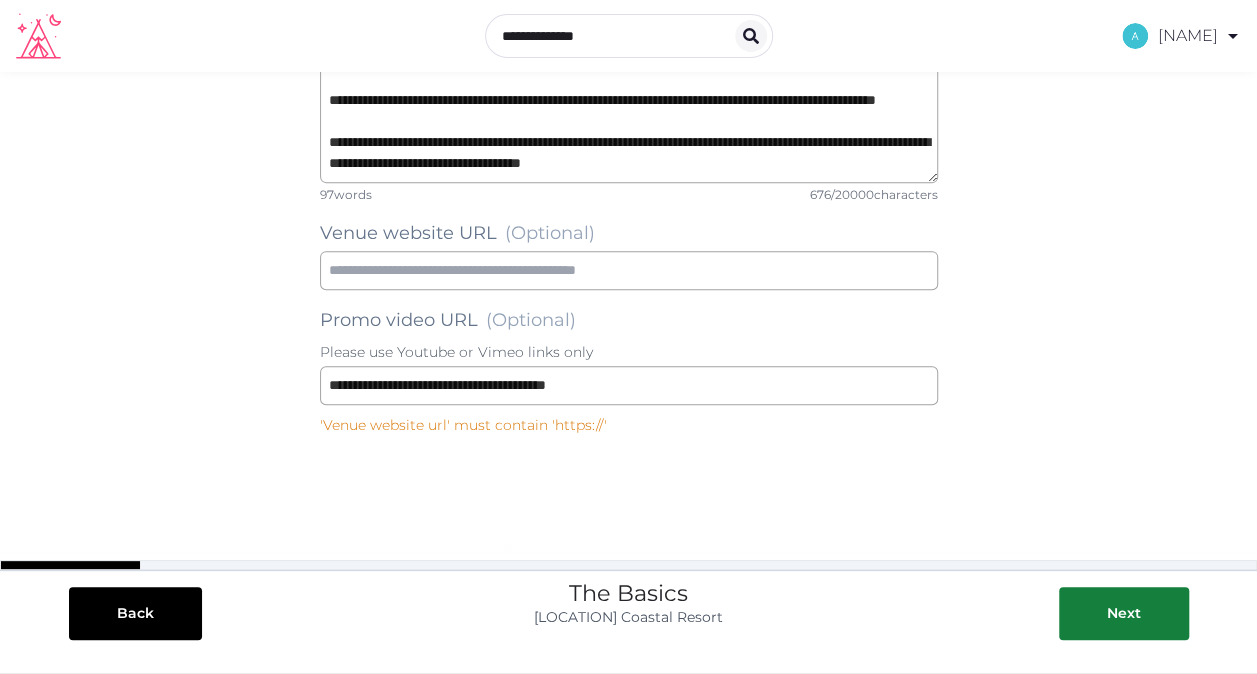 click on "**********" at bounding box center (629, 228) 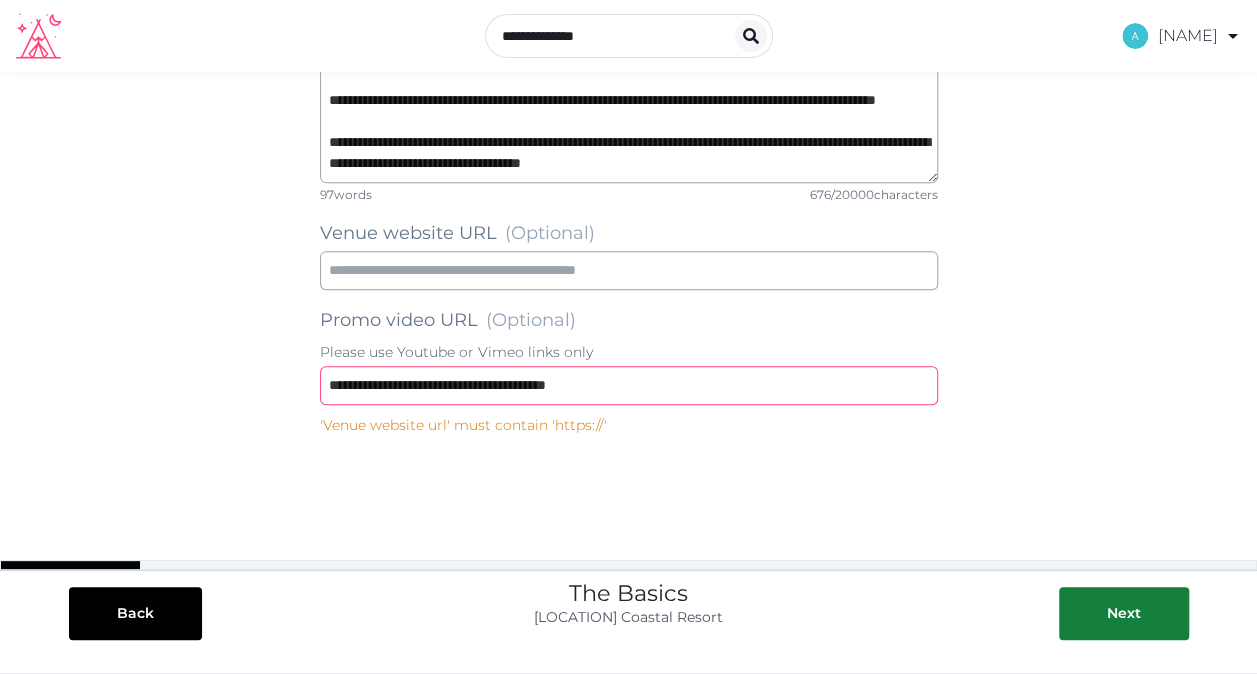 drag, startPoint x: 723, startPoint y: 382, endPoint x: 305, endPoint y: 382, distance: 418 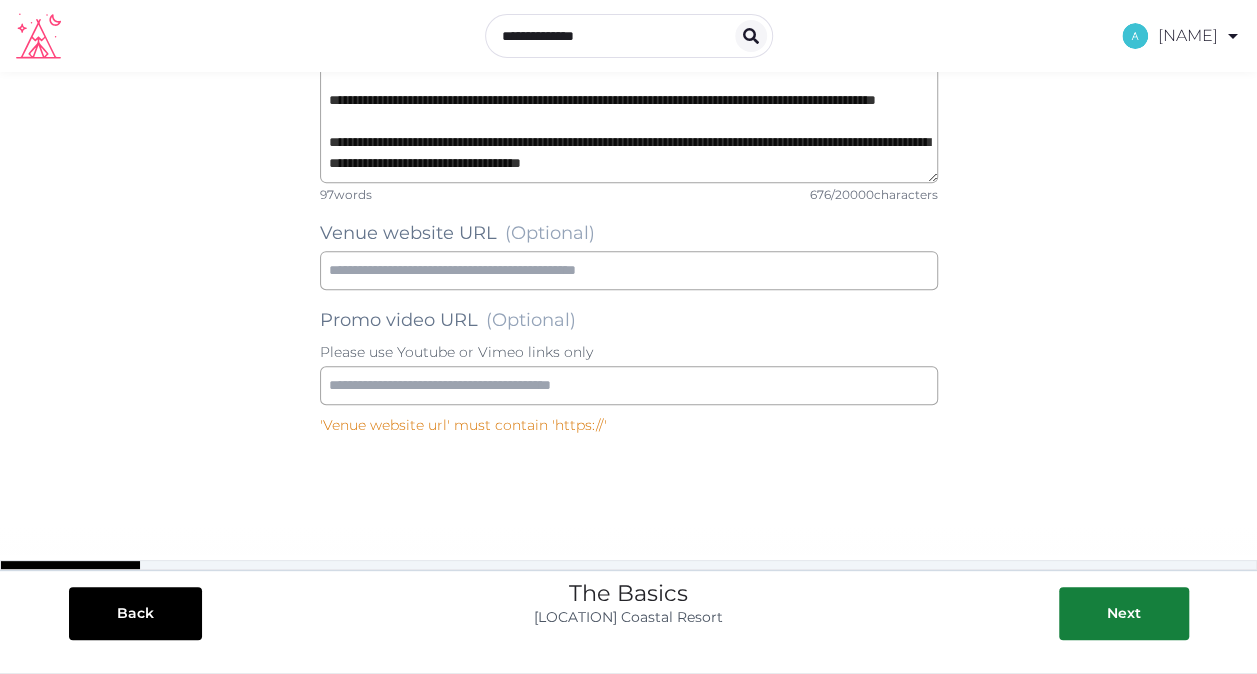 click on "**********" at bounding box center [629, 228] 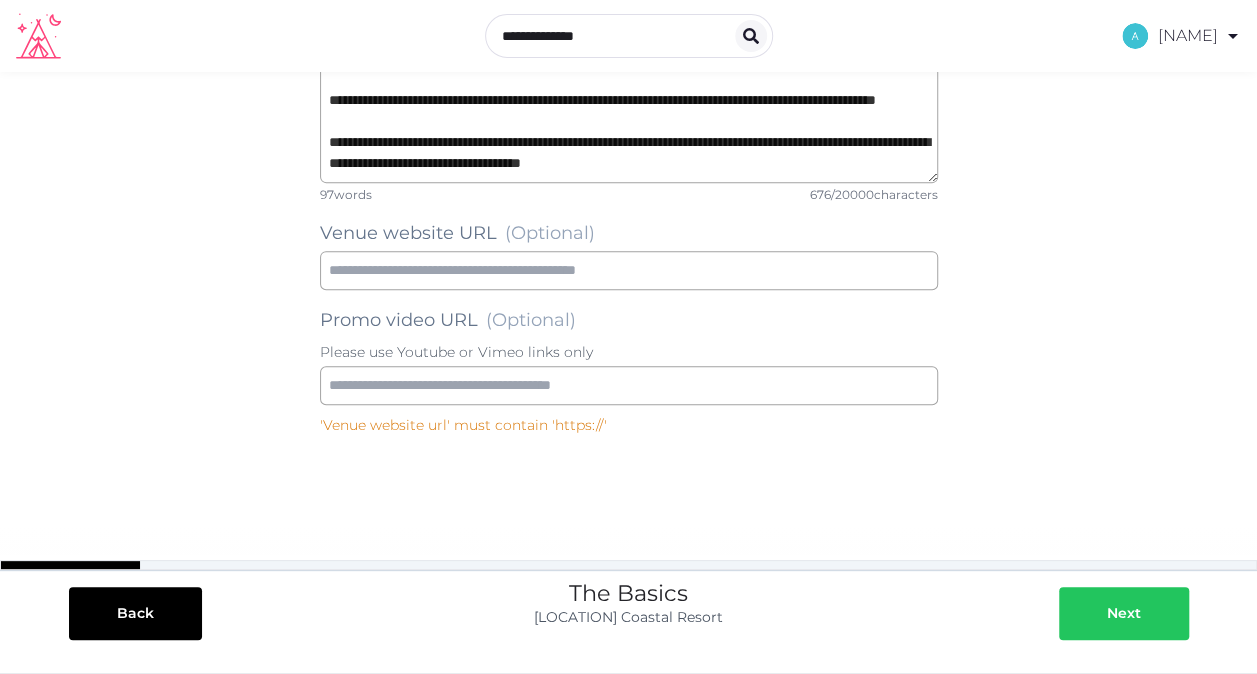 click on "Next" at bounding box center [1124, 613] 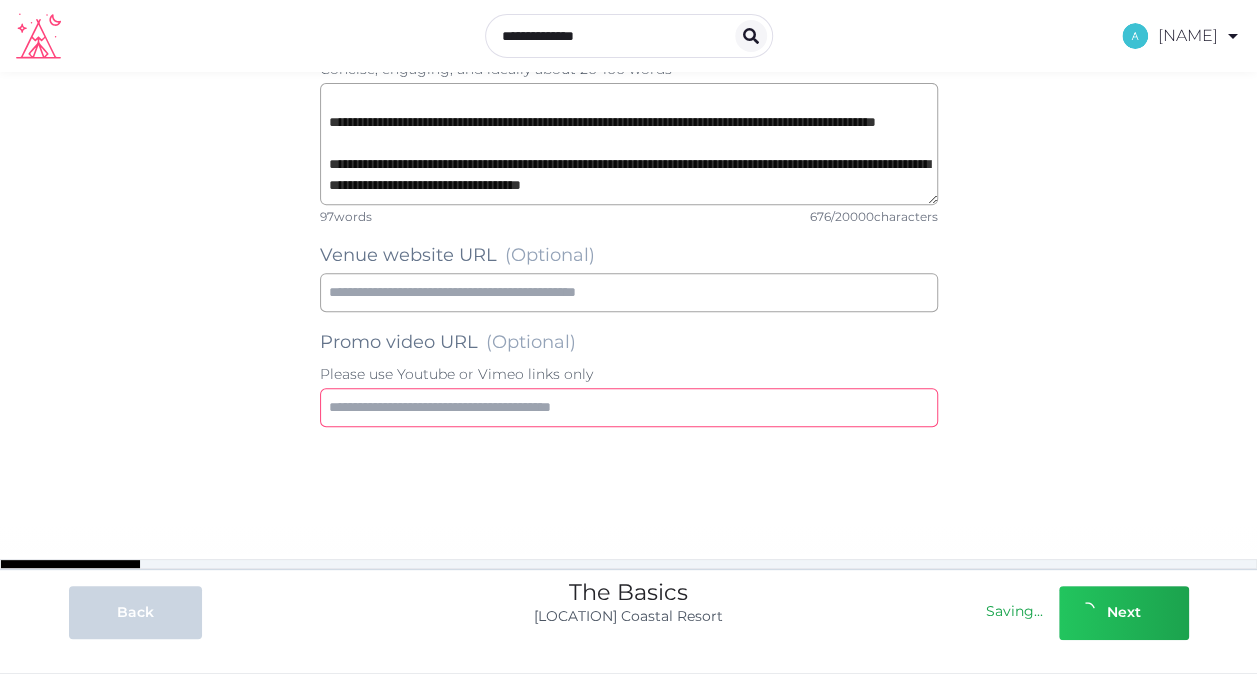 click at bounding box center [629, 407] 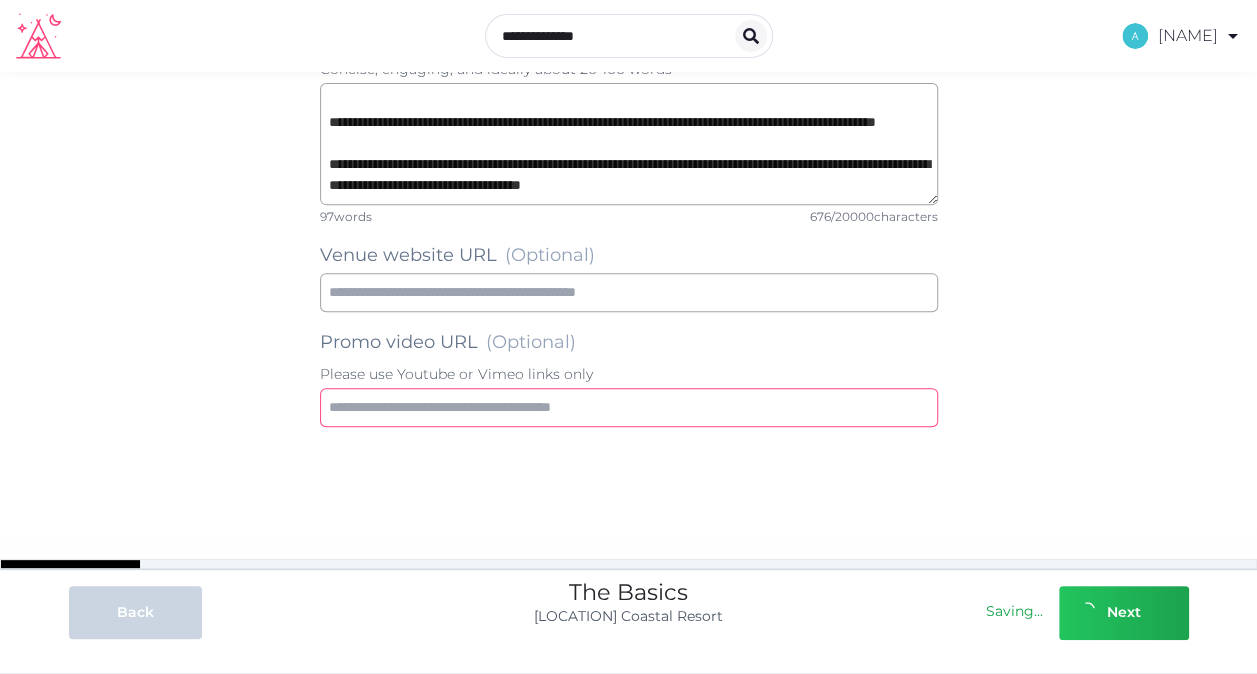 paste on "**********" 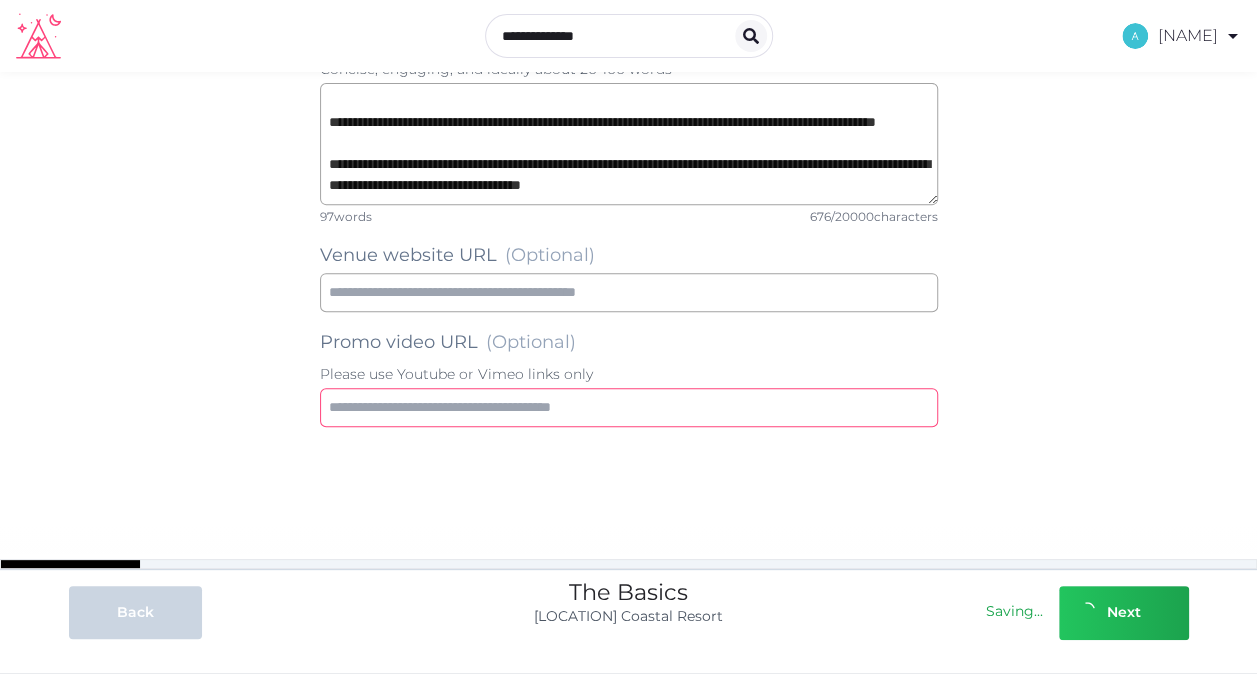 type on "**********" 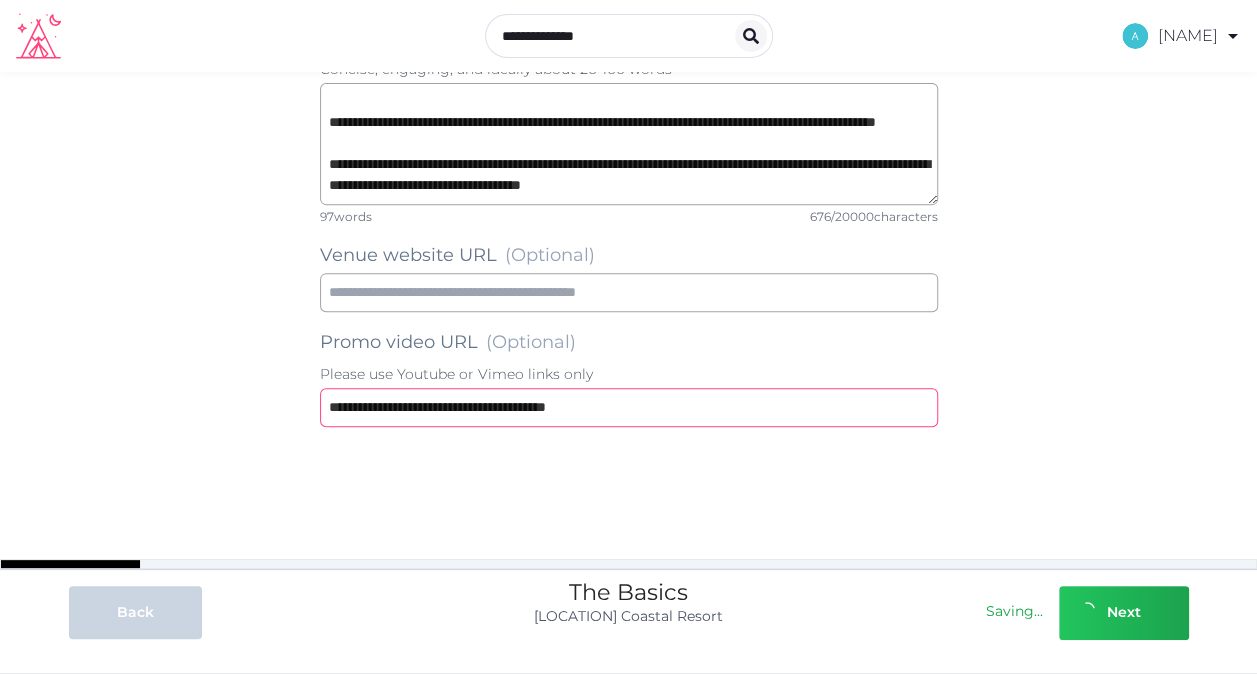 type 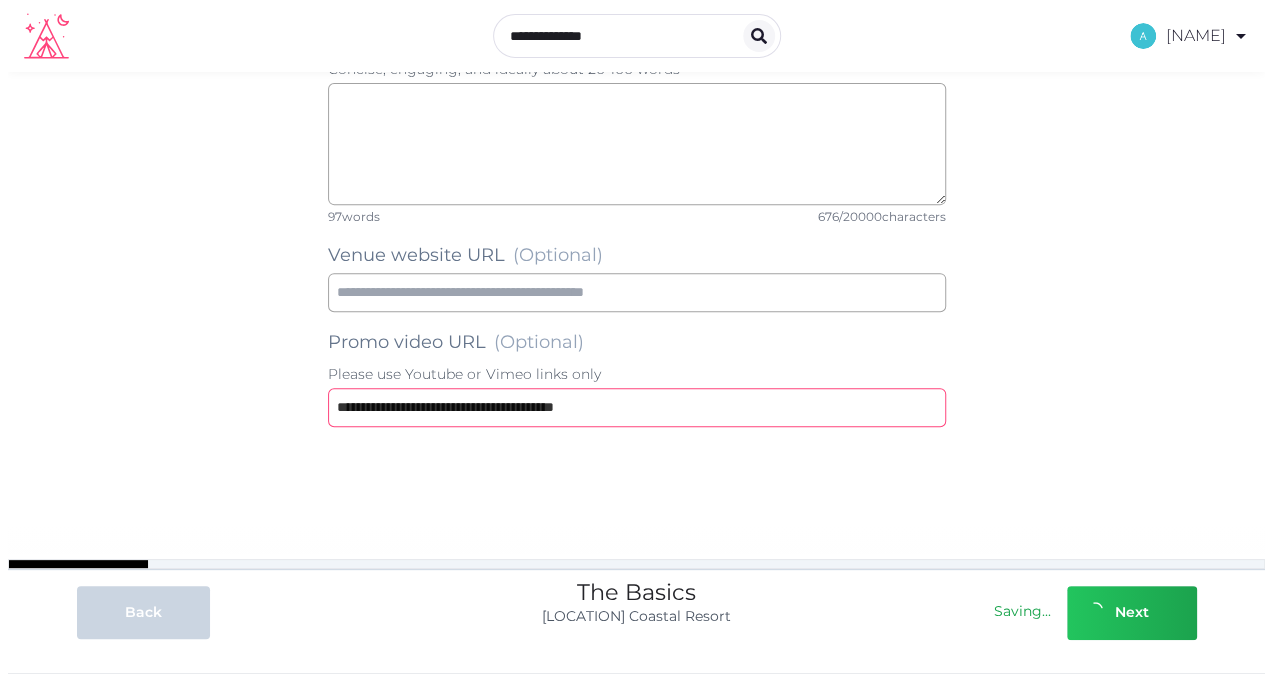 scroll, scrollTop: 0, scrollLeft: 0, axis: both 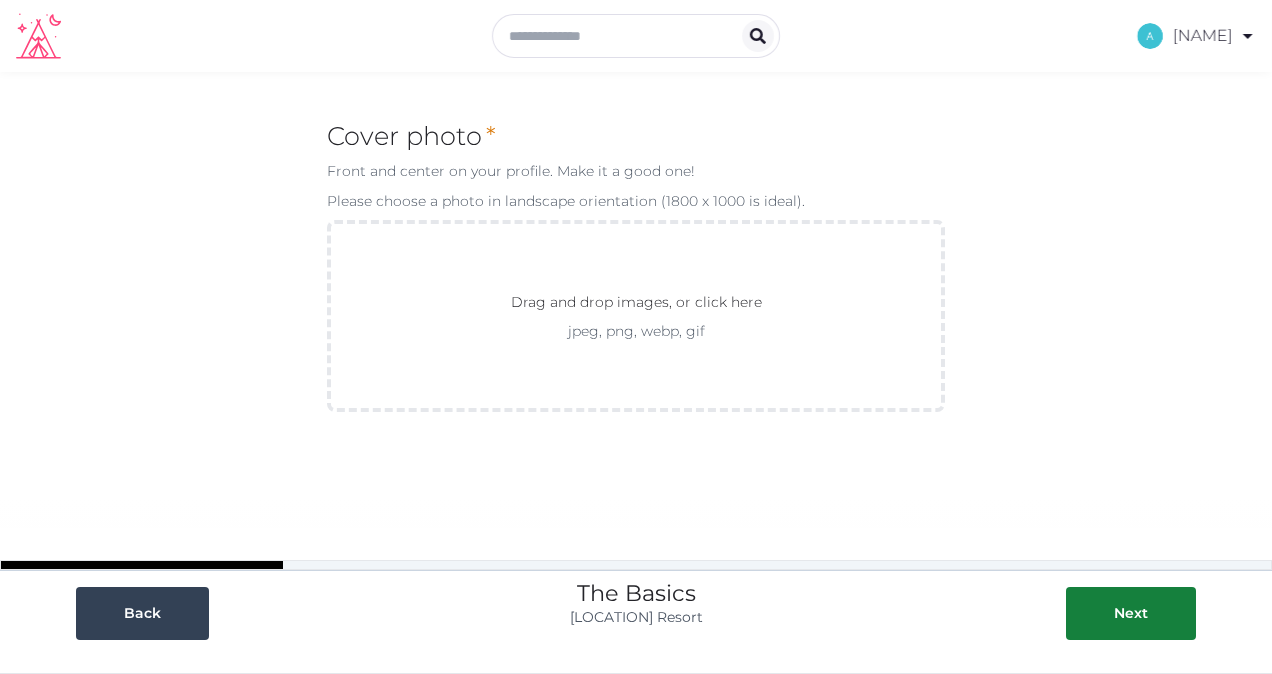 type on "**********" 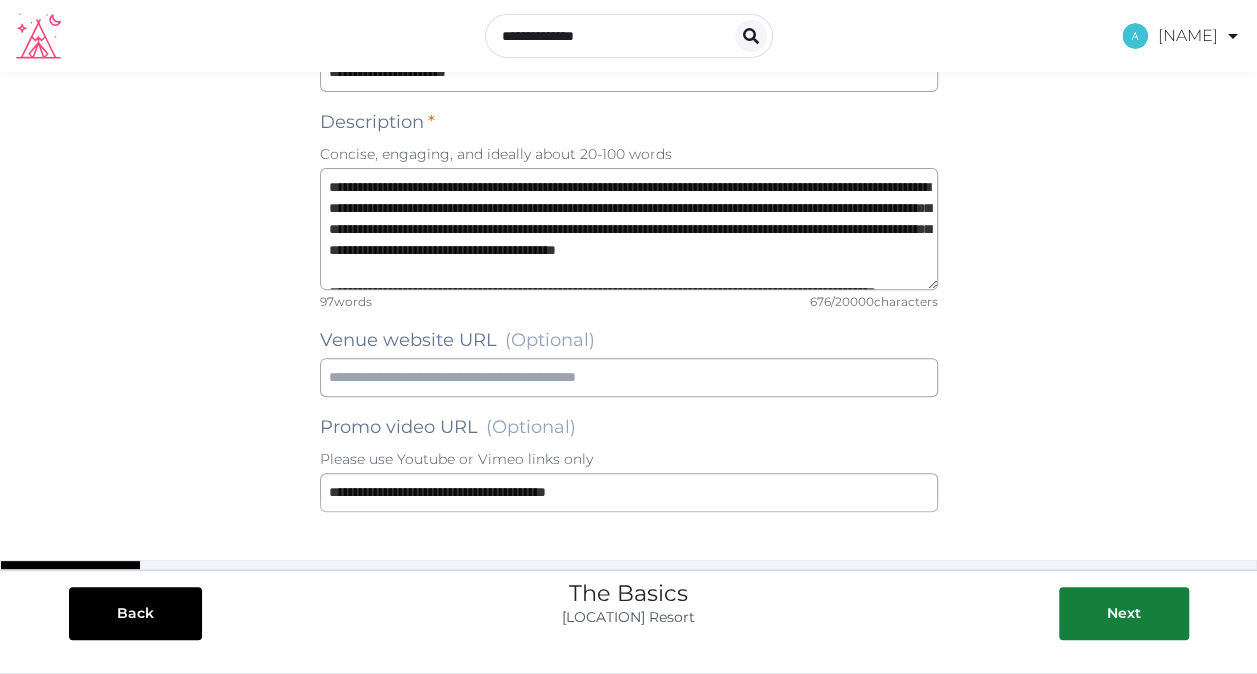 scroll, scrollTop: 198, scrollLeft: 0, axis: vertical 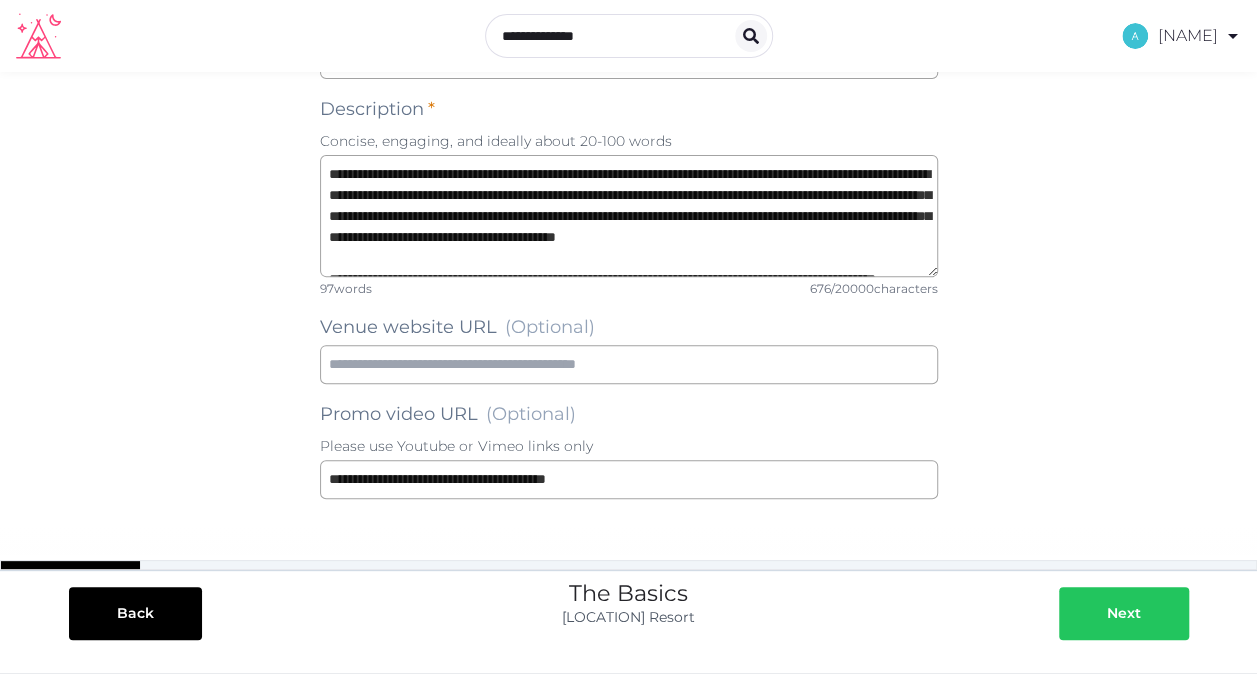click on "Next" at bounding box center [1124, 613] 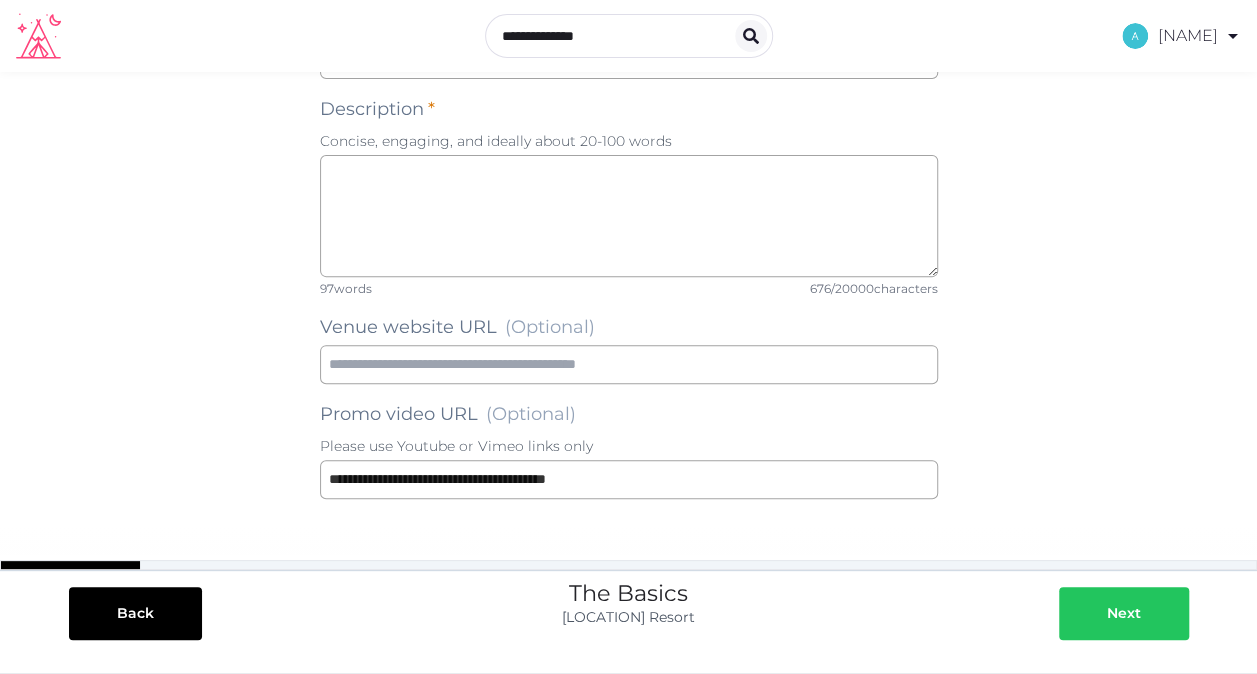 scroll, scrollTop: 0, scrollLeft: 0, axis: both 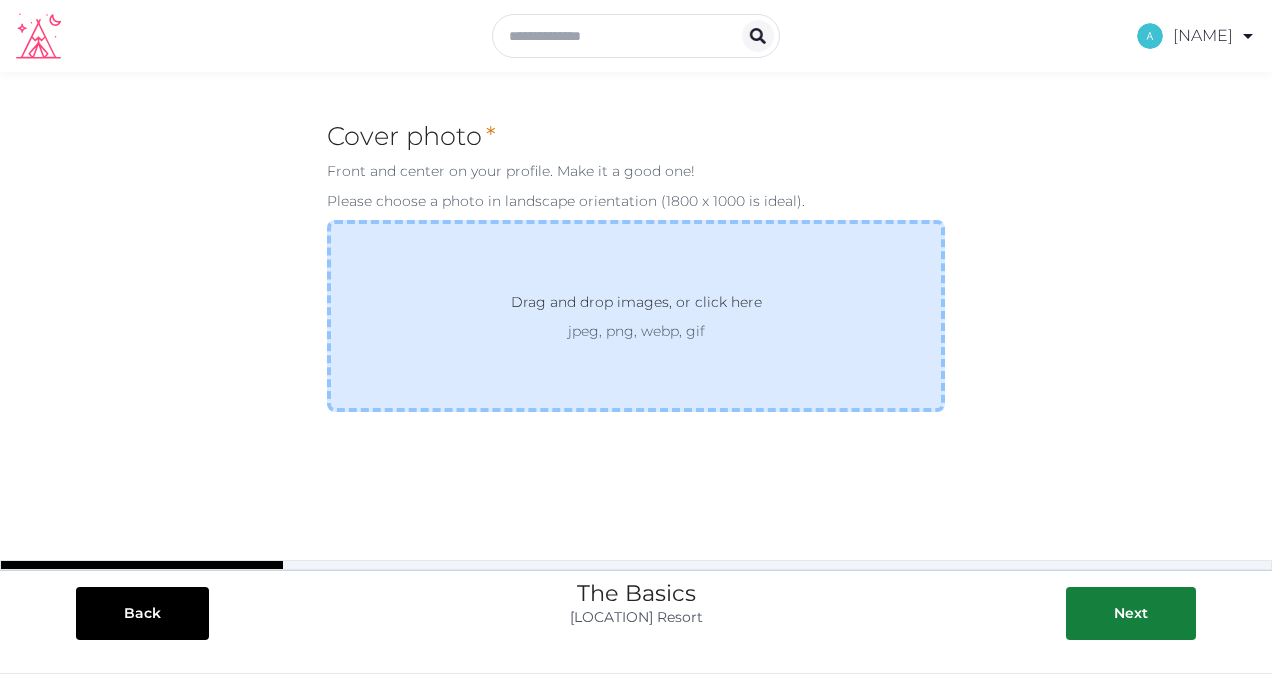 click on "Drag and drop images, or click here" at bounding box center (636, 306) 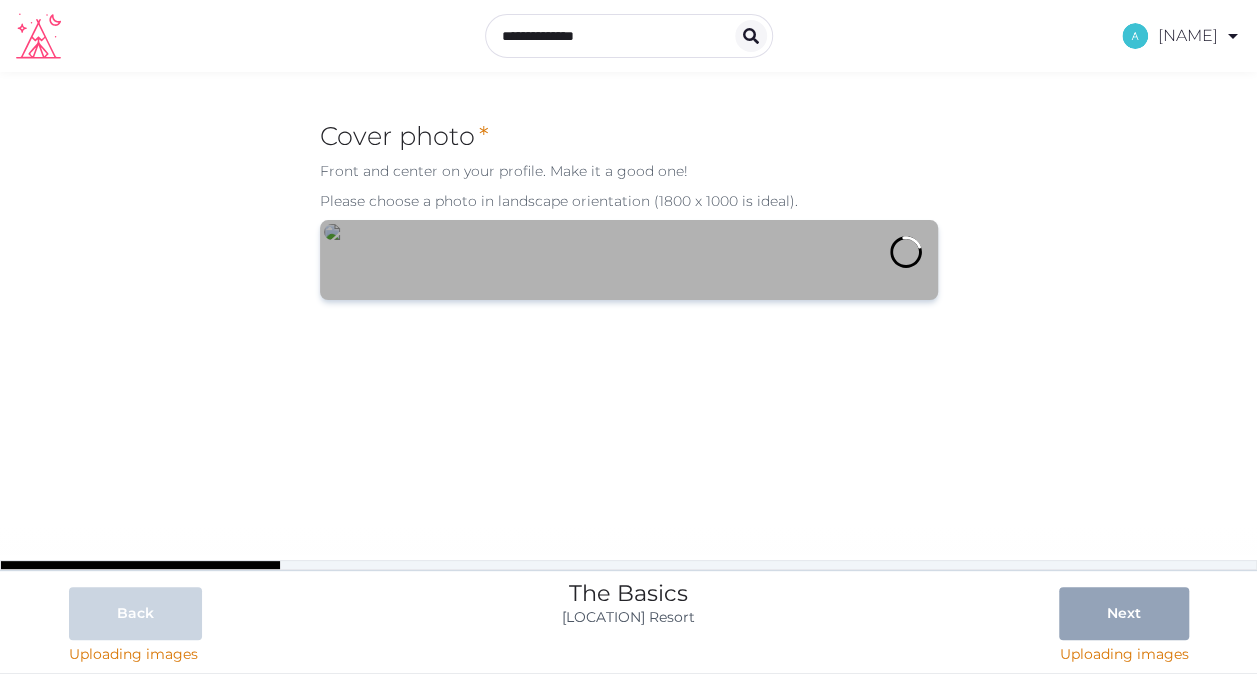 scroll, scrollTop: 191, scrollLeft: 0, axis: vertical 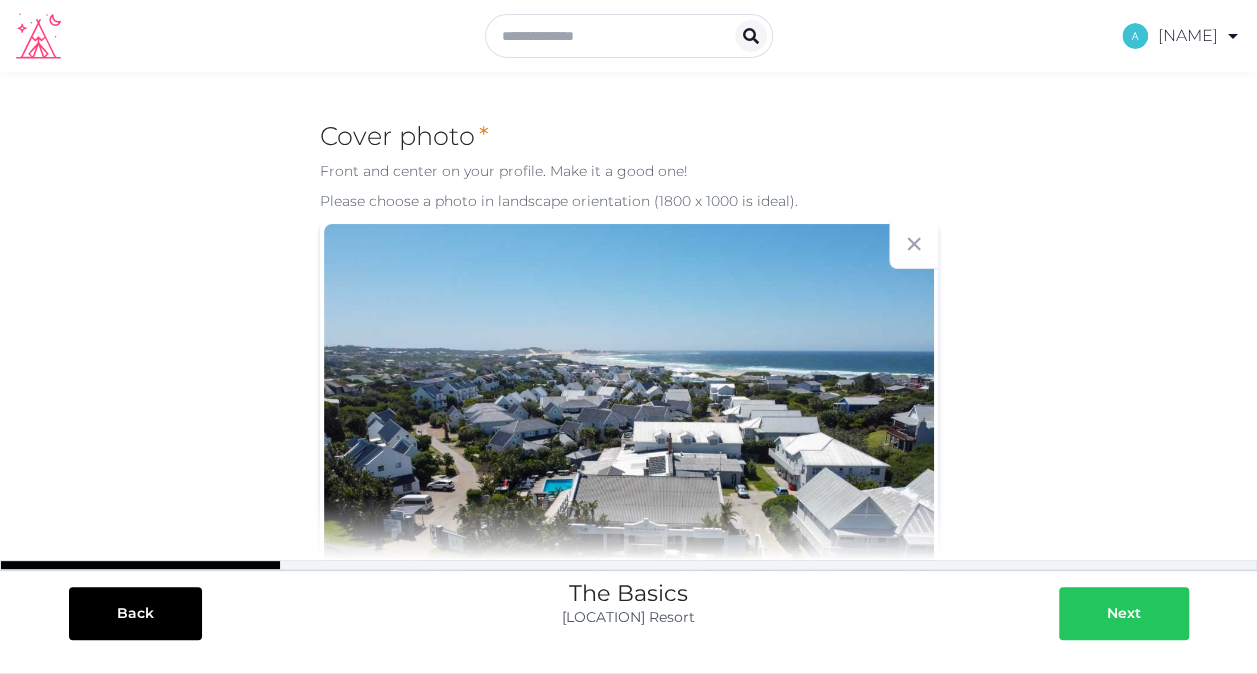 click on "Next" at bounding box center (1124, 613) 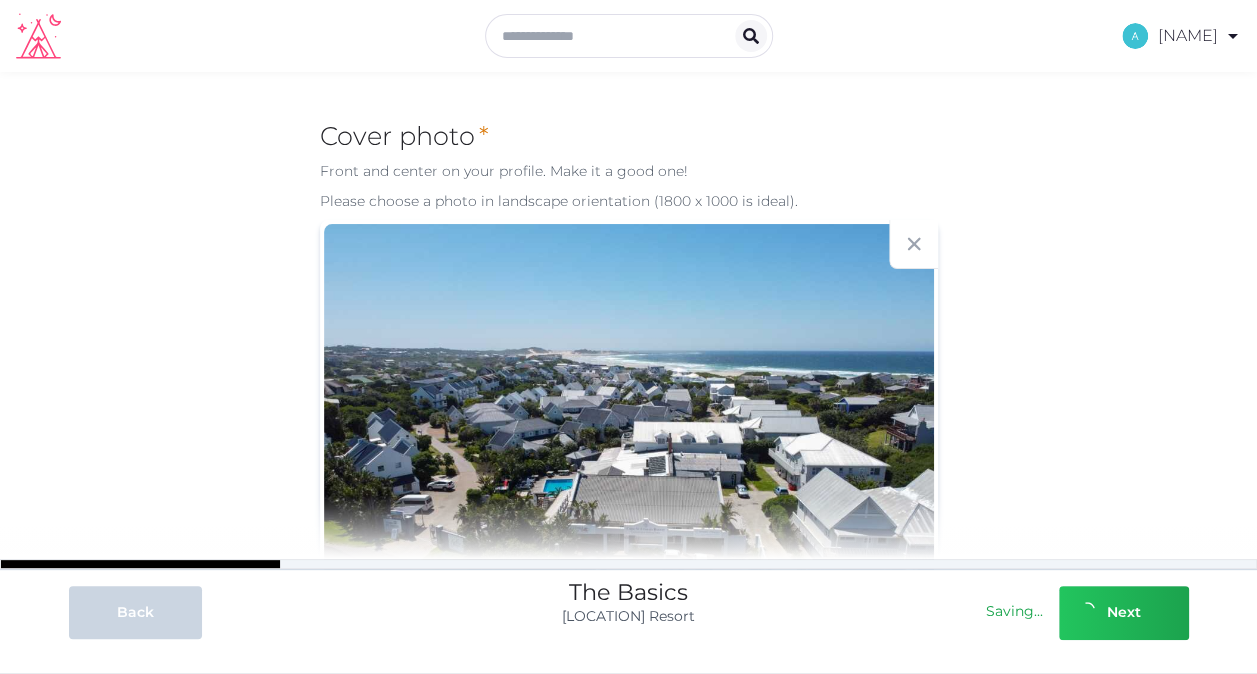 type on "**********" 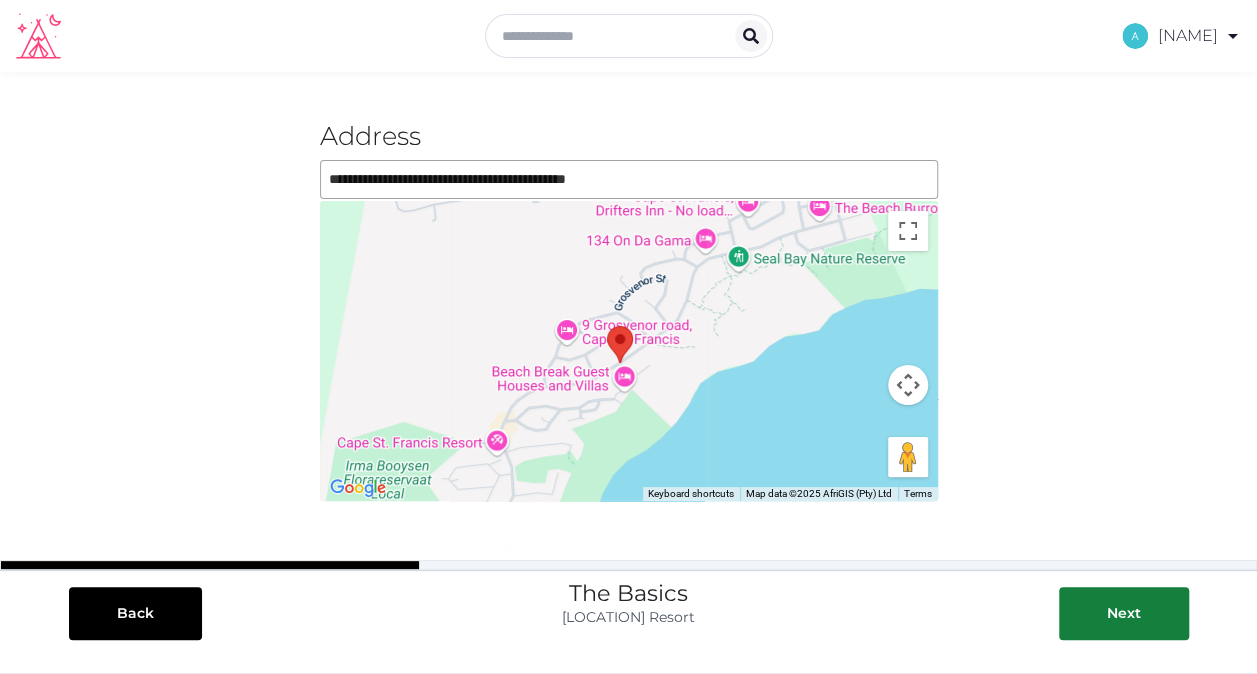 drag, startPoint x: 624, startPoint y: 324, endPoint x: 616, endPoint y: 334, distance: 12.806249 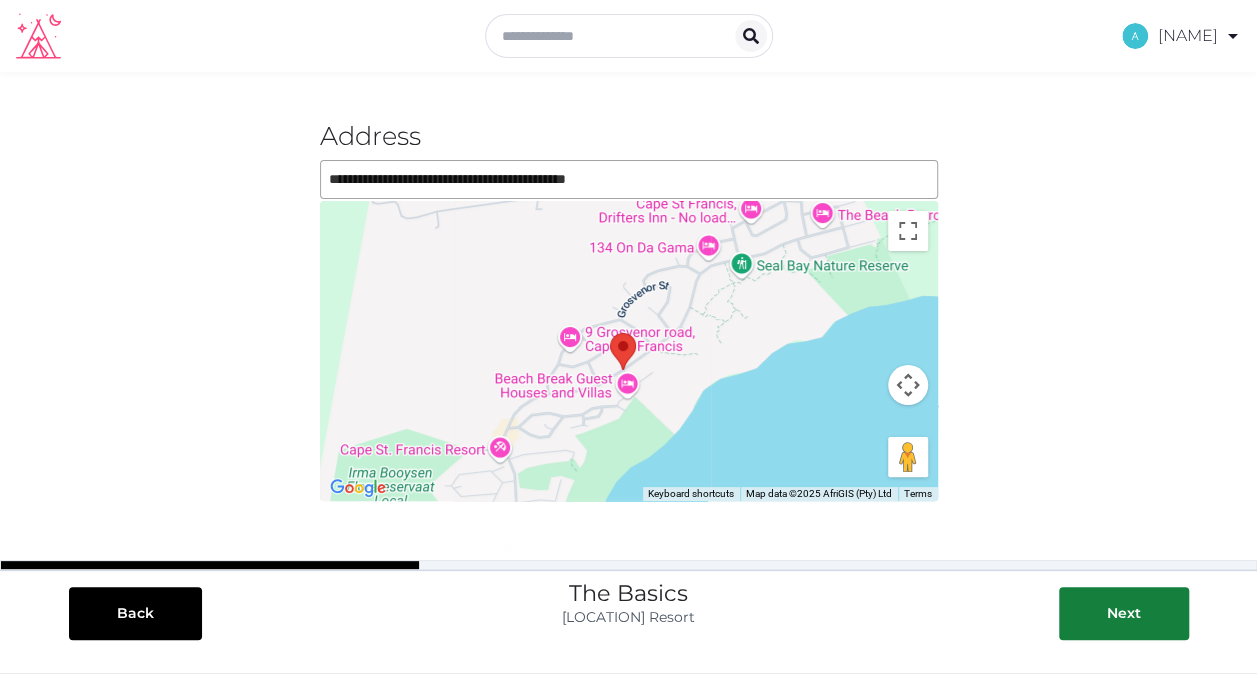 click on "To navigate, press the arrow keys." at bounding box center [629, 351] 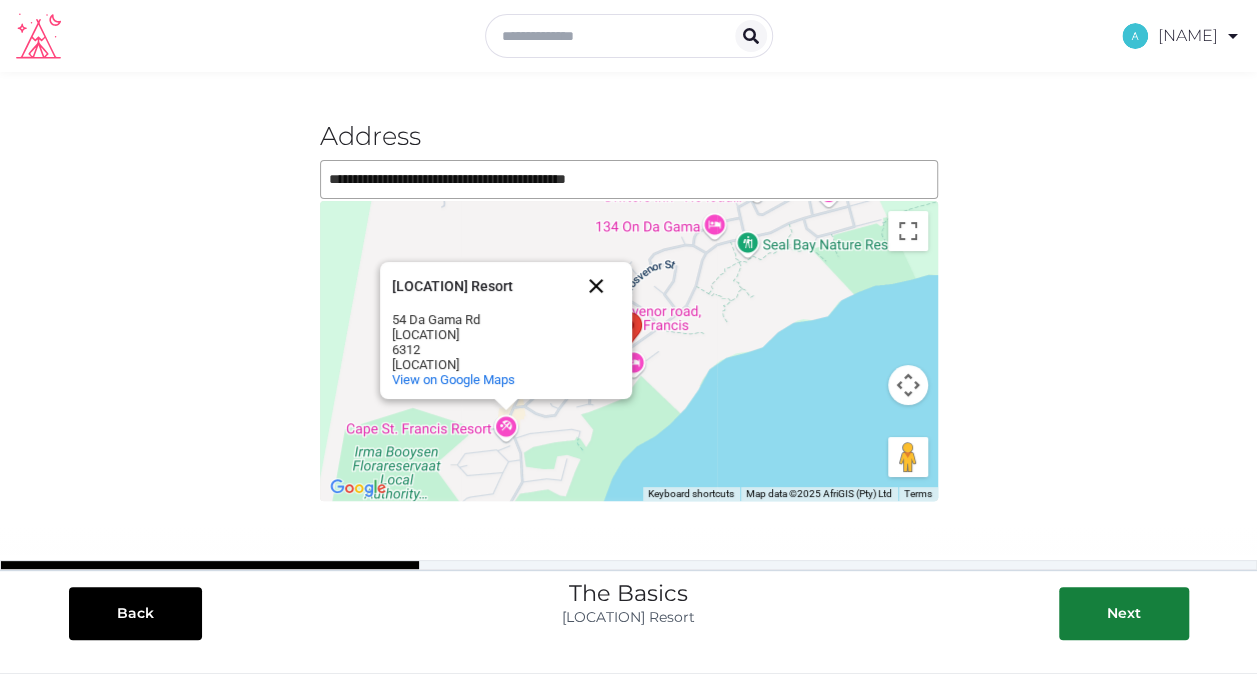 click at bounding box center (596, 286) 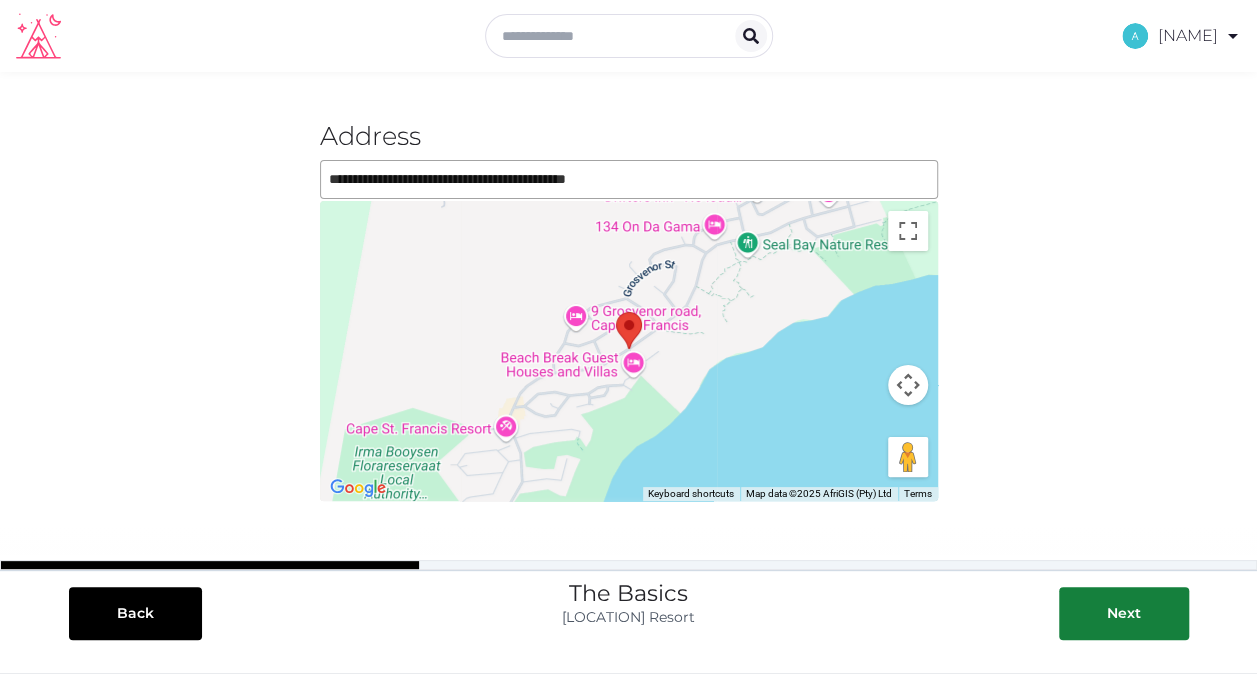 click on "To navigate, press the arrow keys." at bounding box center [629, 351] 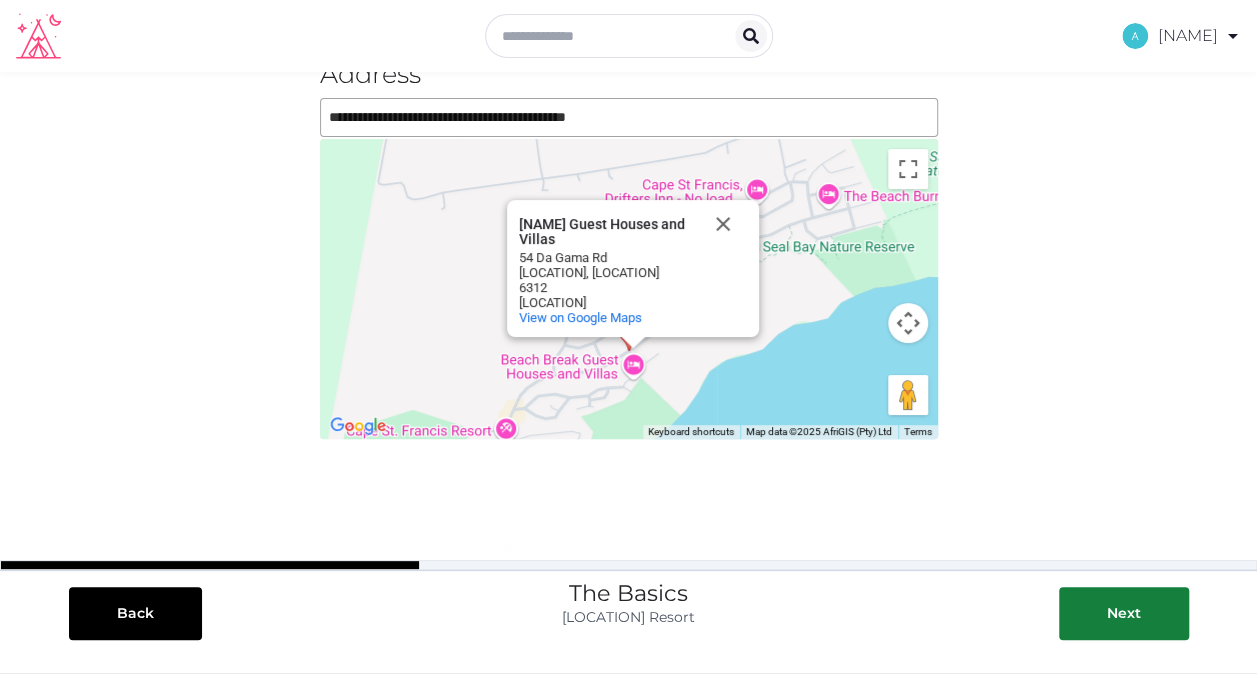scroll, scrollTop: 63, scrollLeft: 0, axis: vertical 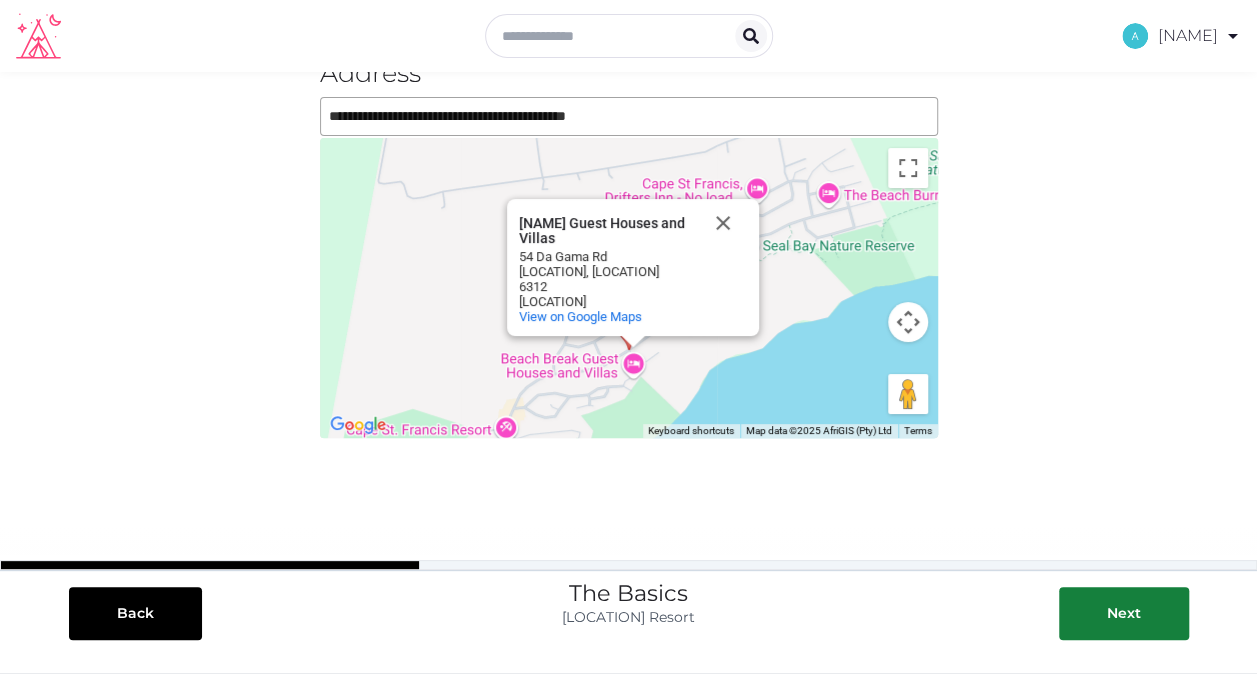 click on "To navigate, press the arrow keys. [NAME] Guest Houses and Villas [NAME] Guest Houses and Villas 54 Da Gama Rd [LOCATION], [LOCATION] [LOCATION] View on Google Maps" at bounding box center [629, 288] 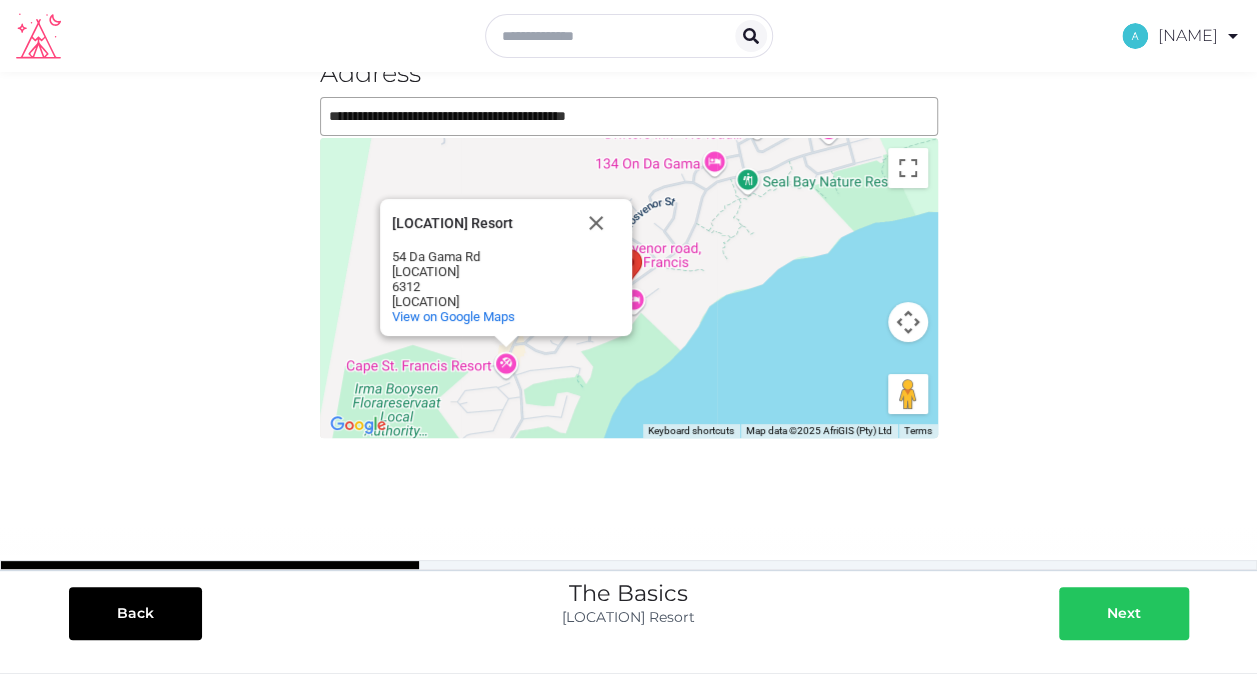click on "Next" at bounding box center [1124, 613] 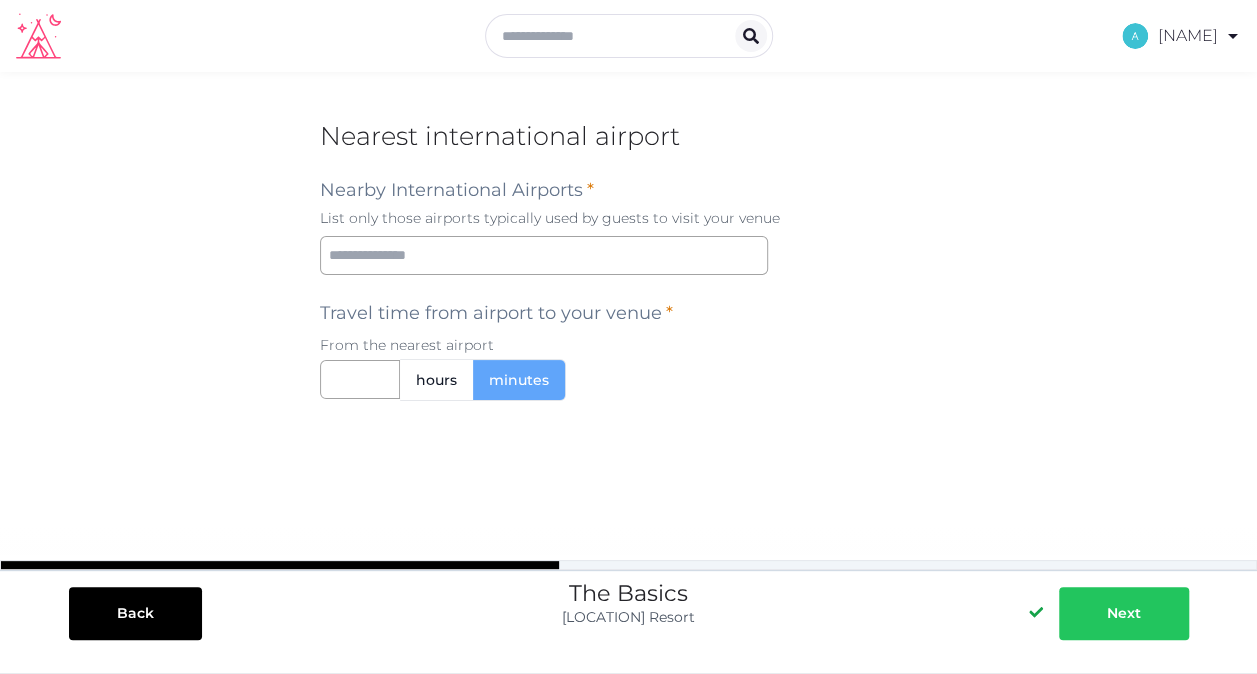 scroll, scrollTop: 0, scrollLeft: 0, axis: both 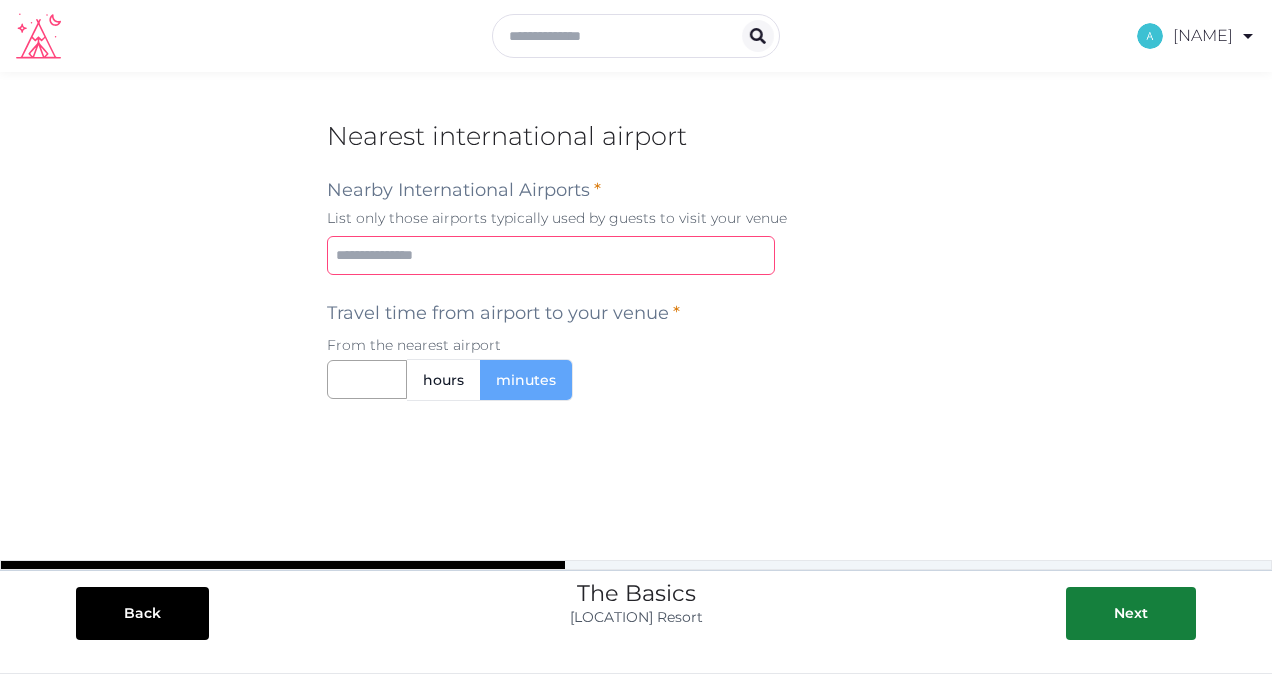 click at bounding box center (551, 255) 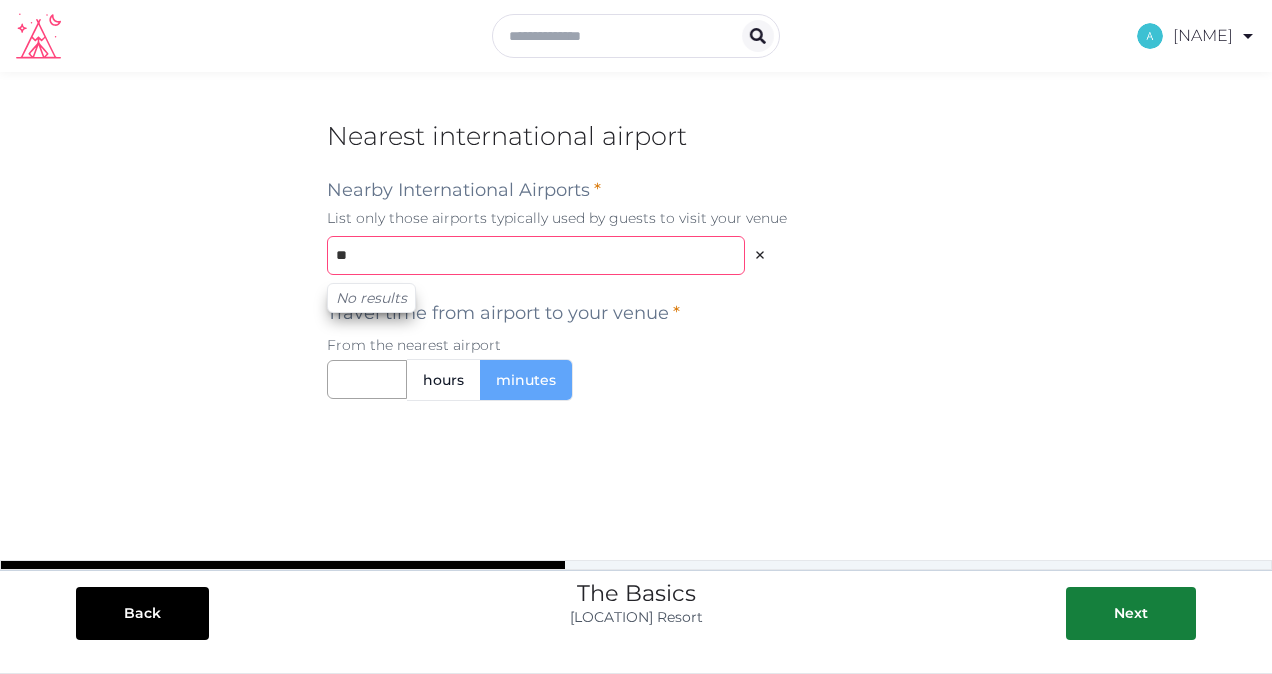type on "*" 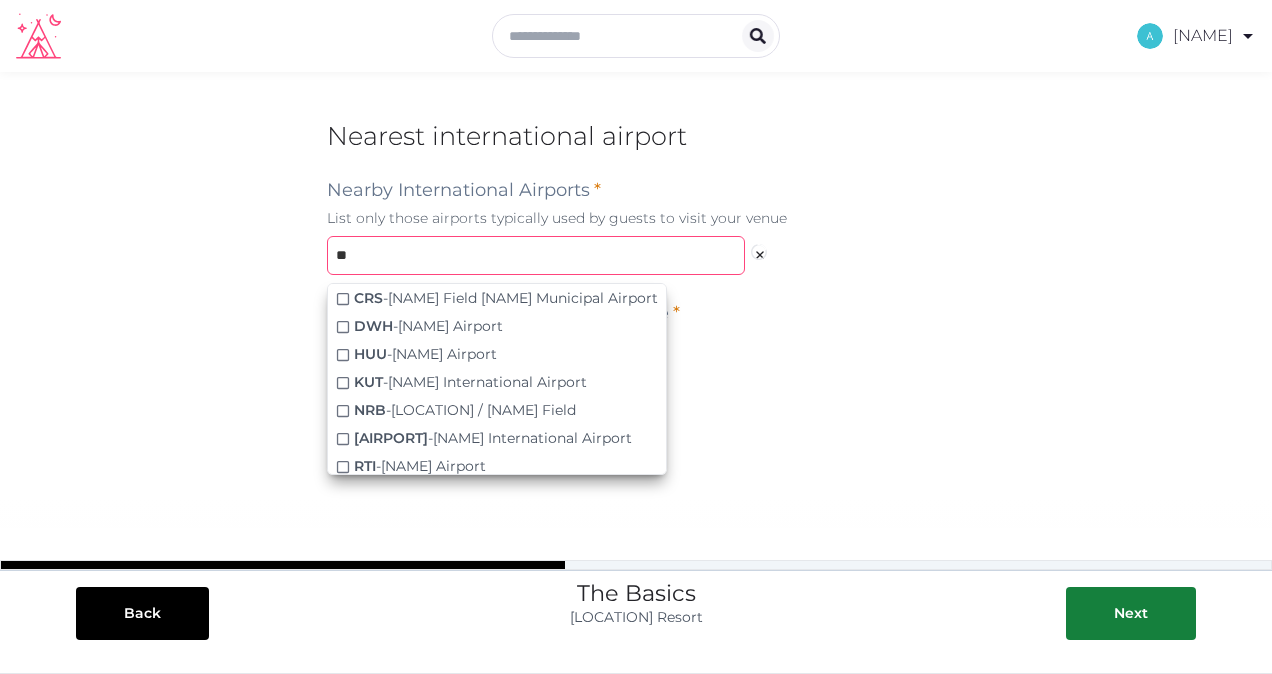 type on "*" 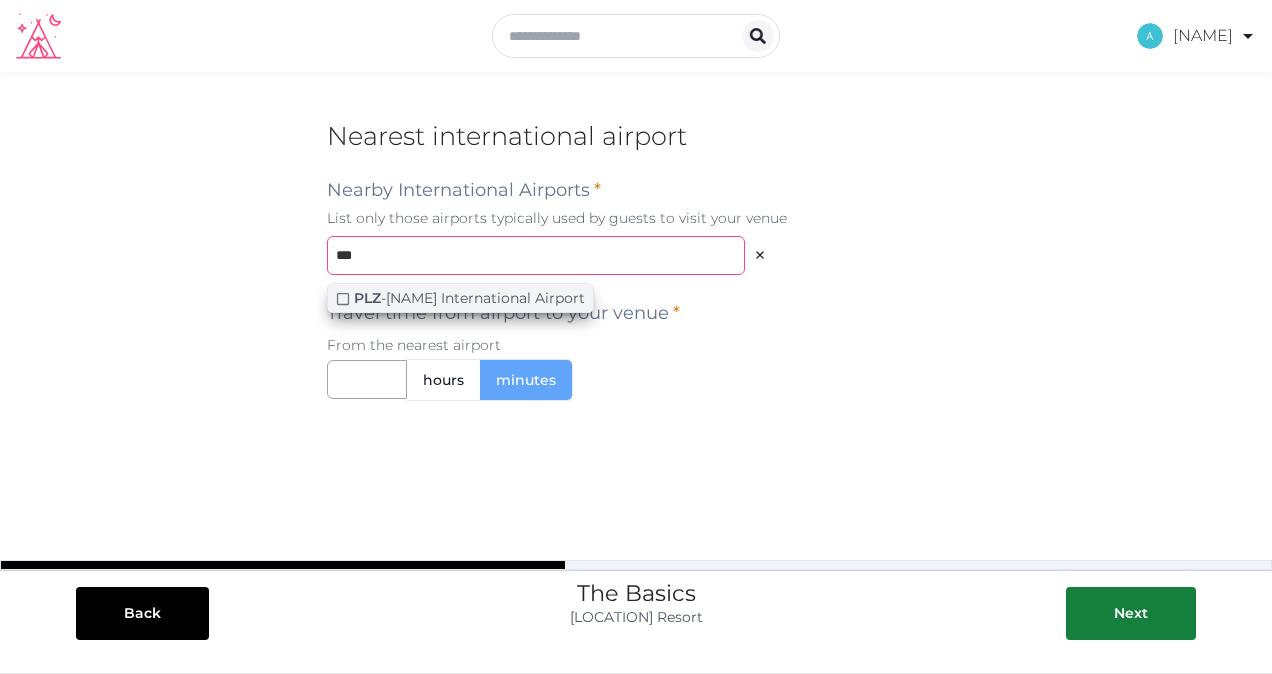 type on "***" 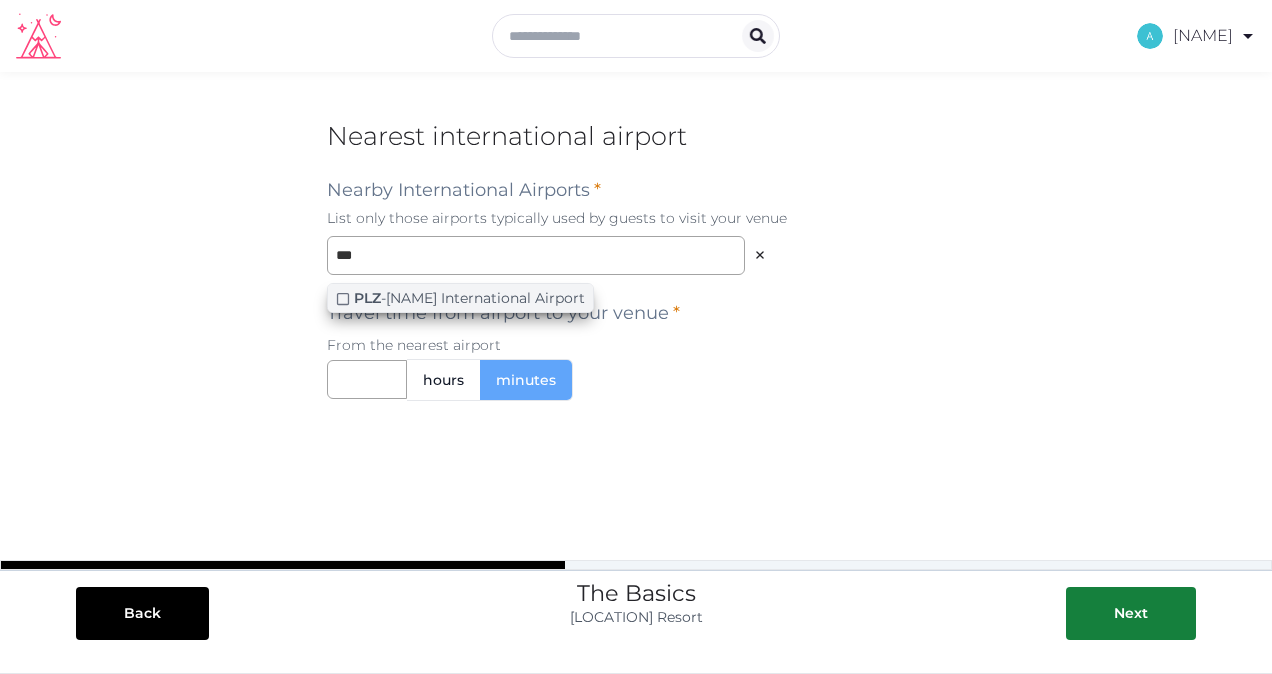 click on "[AIRPORT] - [AIRPORT]" at bounding box center [469, 298] 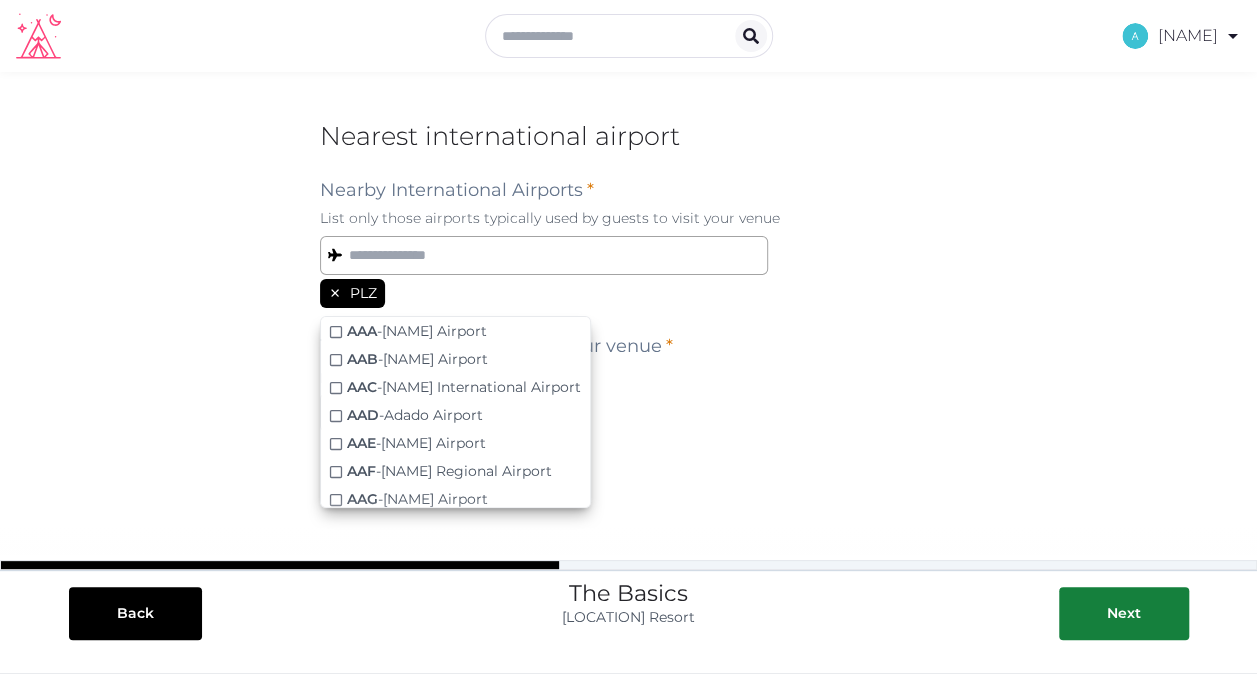 click on "PLZ" at bounding box center [363, 293] 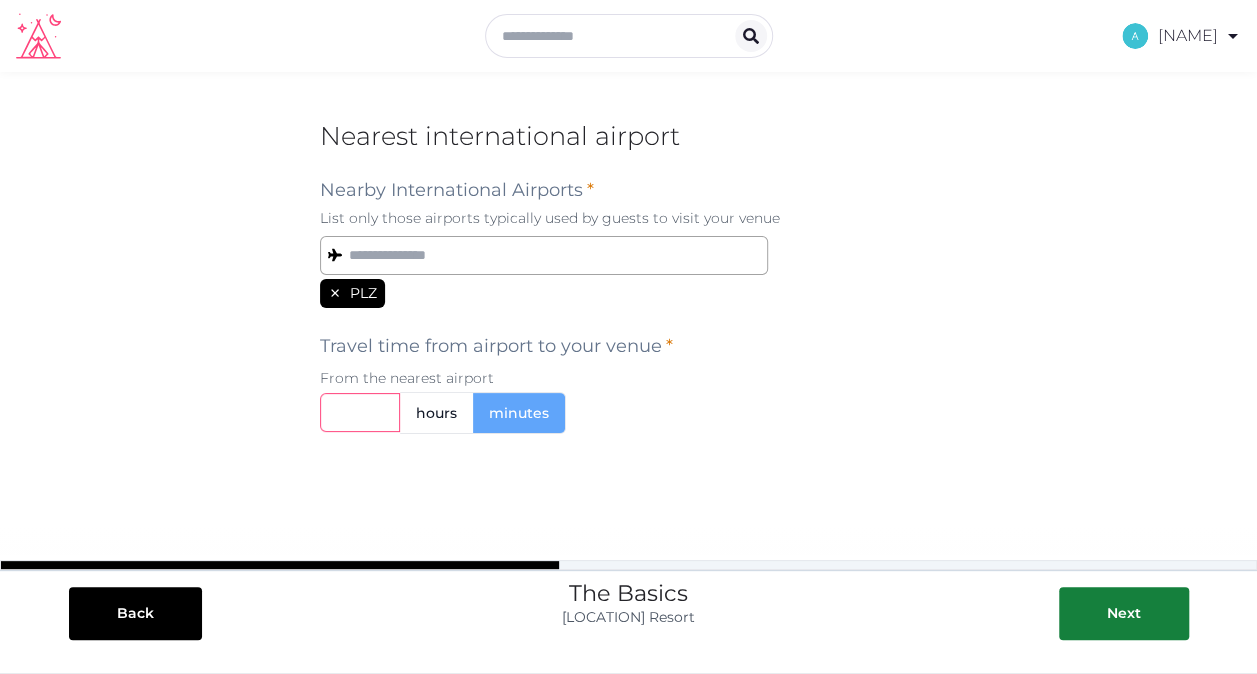 click at bounding box center (360, 412) 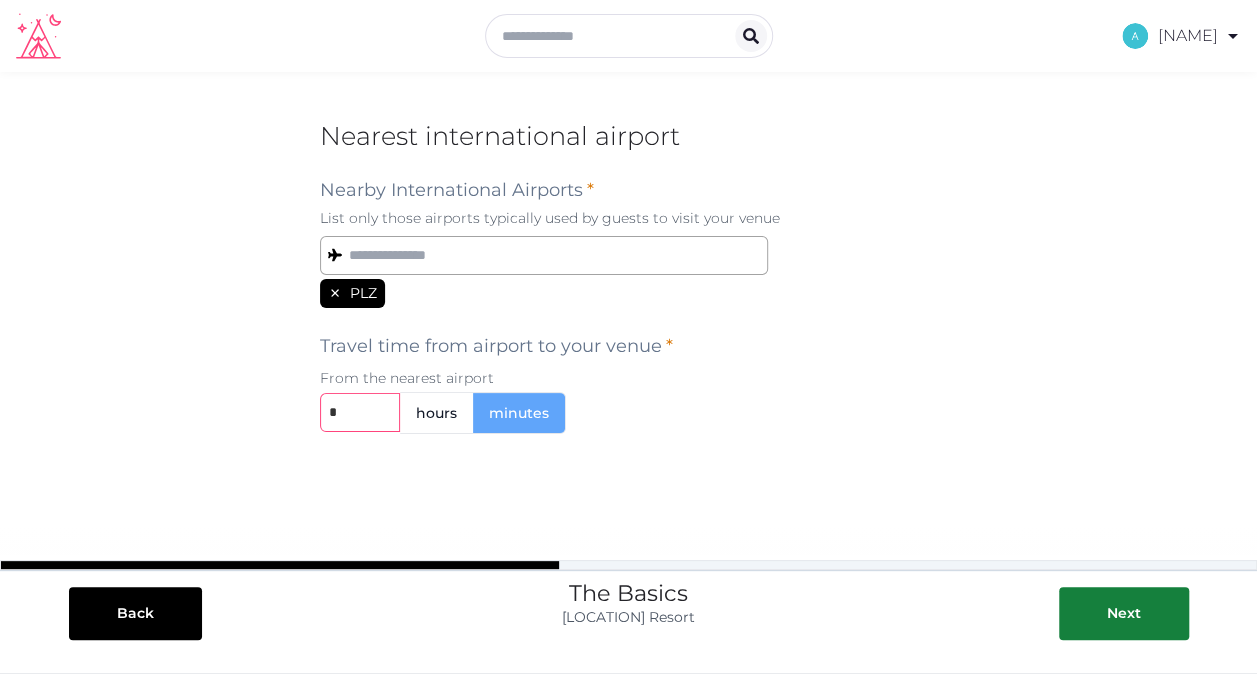 type on "*" 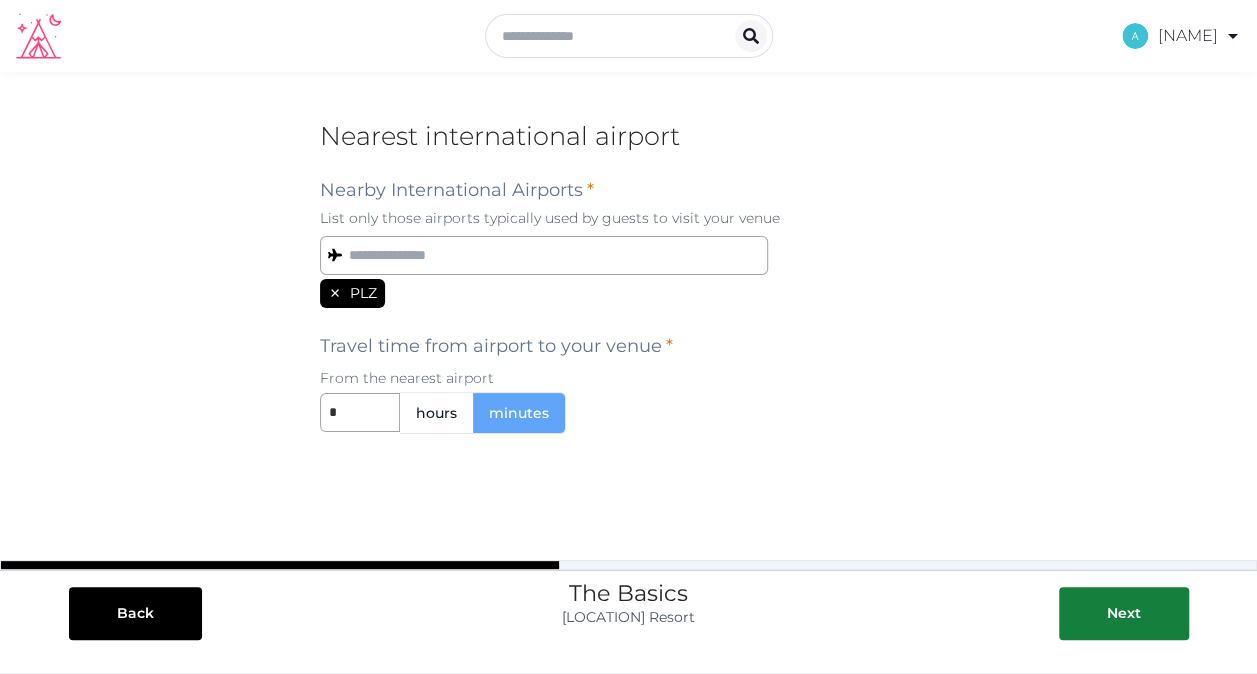 click on "minutes" at bounding box center (519, 413) 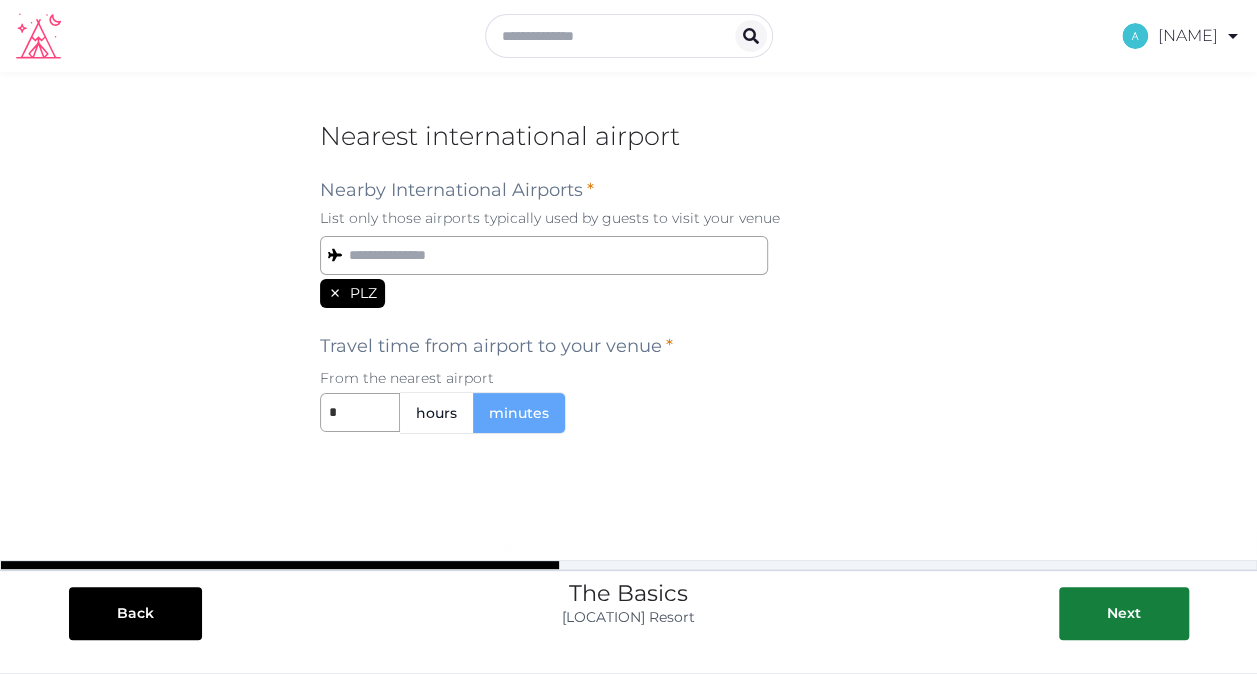 click on "minutes" at bounding box center (519, 413) 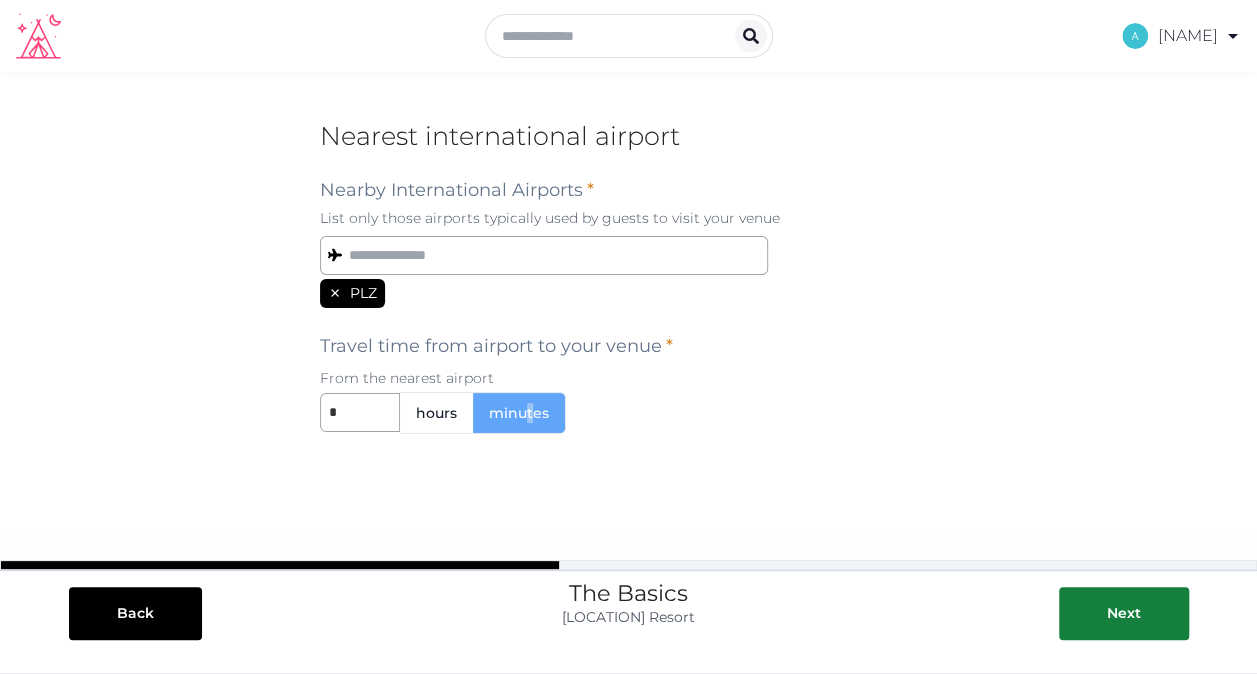 click on "minutes" at bounding box center [519, 413] 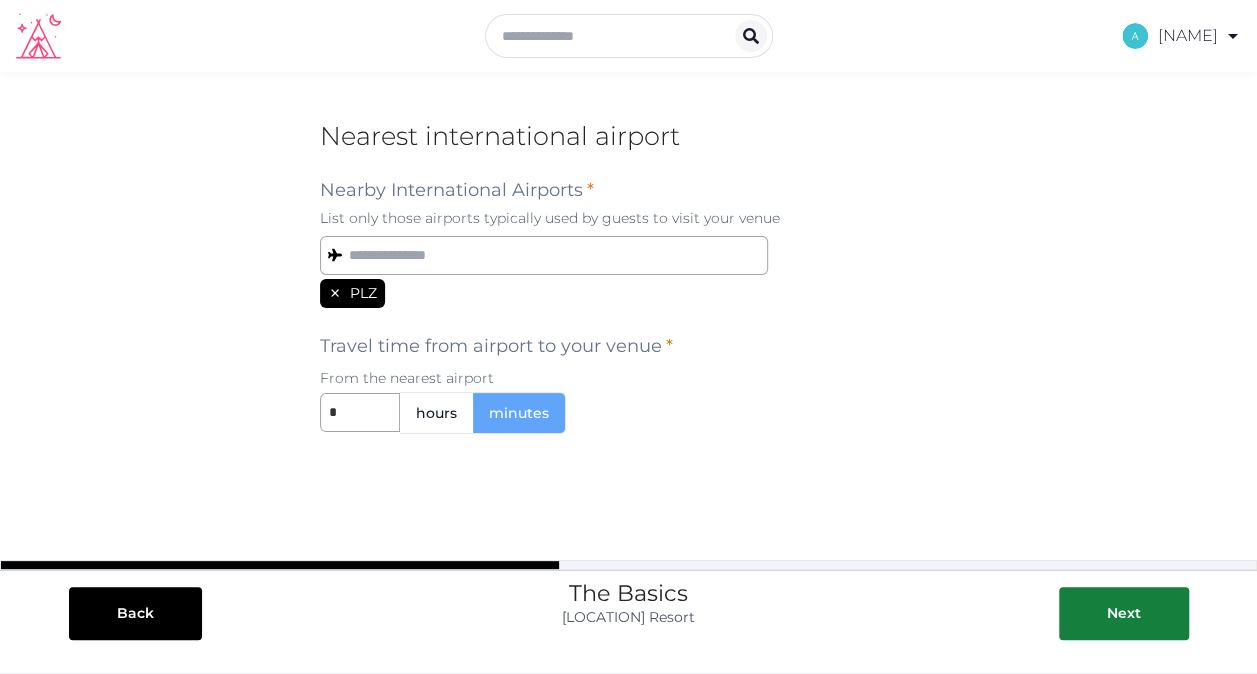 drag, startPoint x: 529, startPoint y: 404, endPoint x: 437, endPoint y: 403, distance: 92.00543 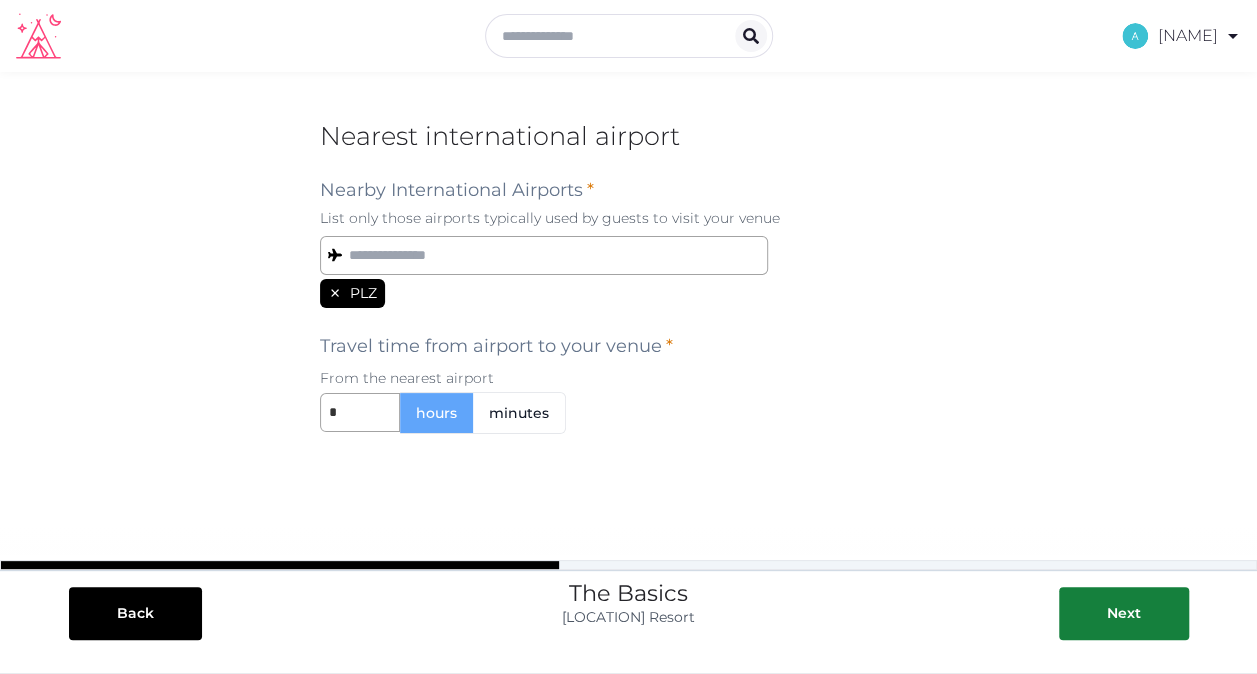 click on "minutes" at bounding box center [519, 413] 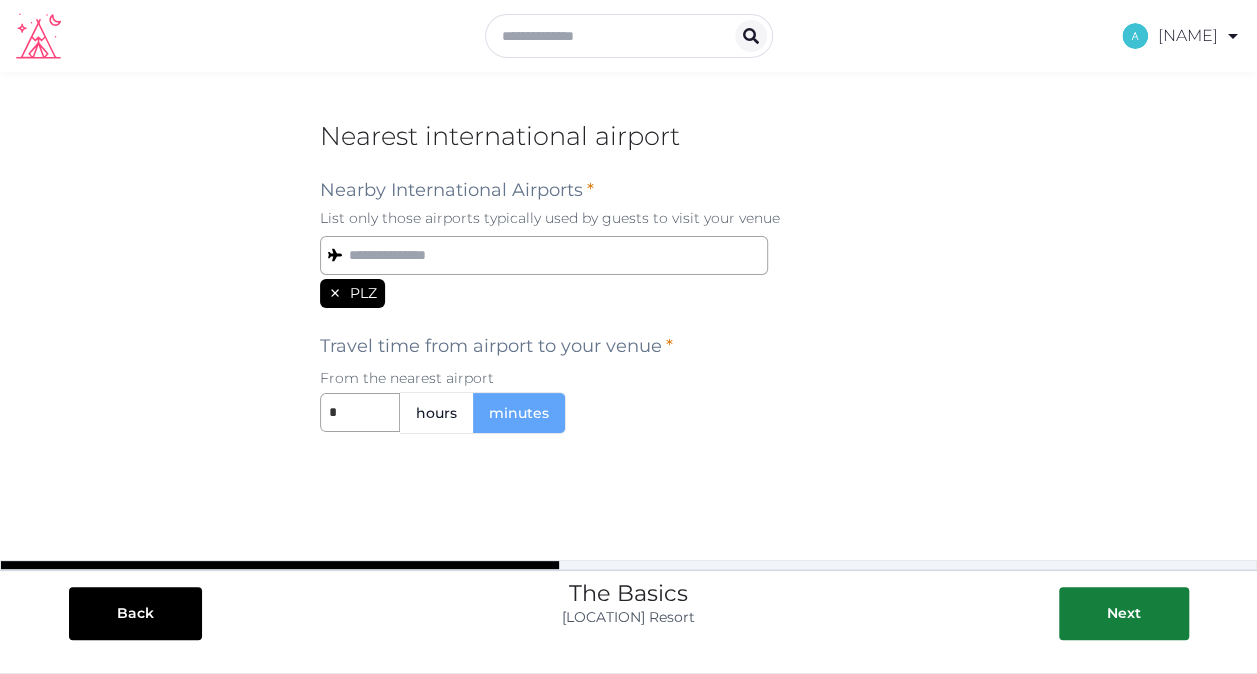 click on "hours" at bounding box center (436, 413) 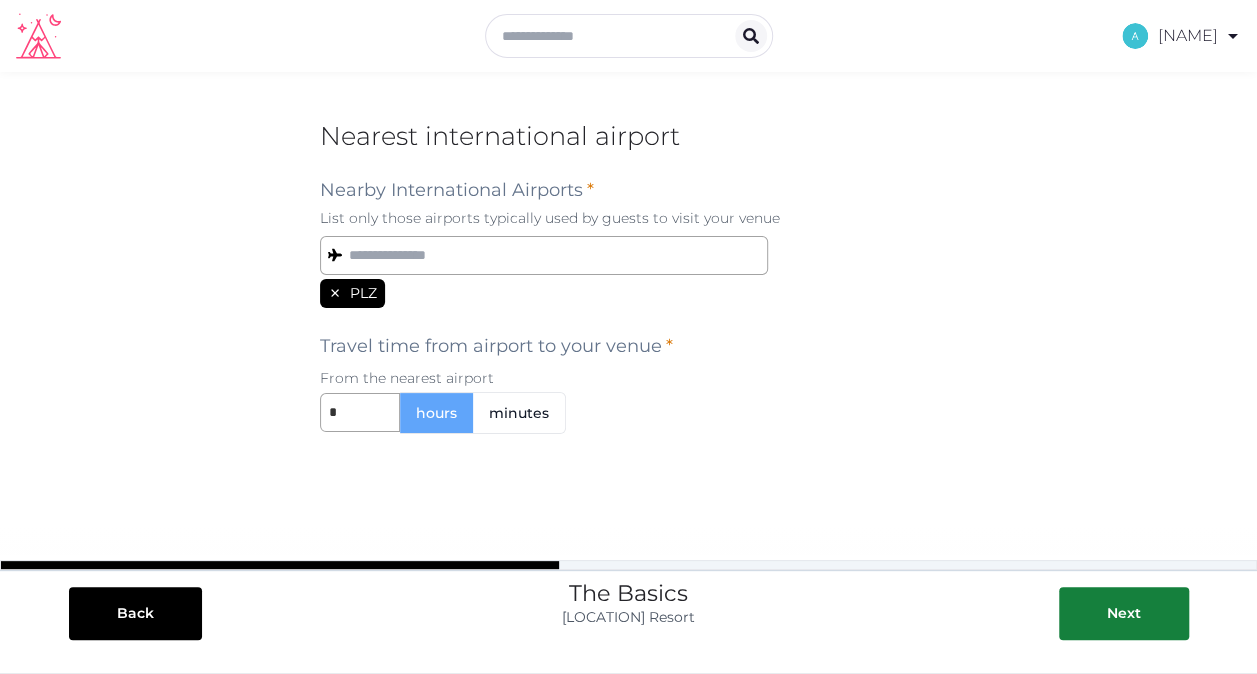 click on "minutes" at bounding box center (519, 413) 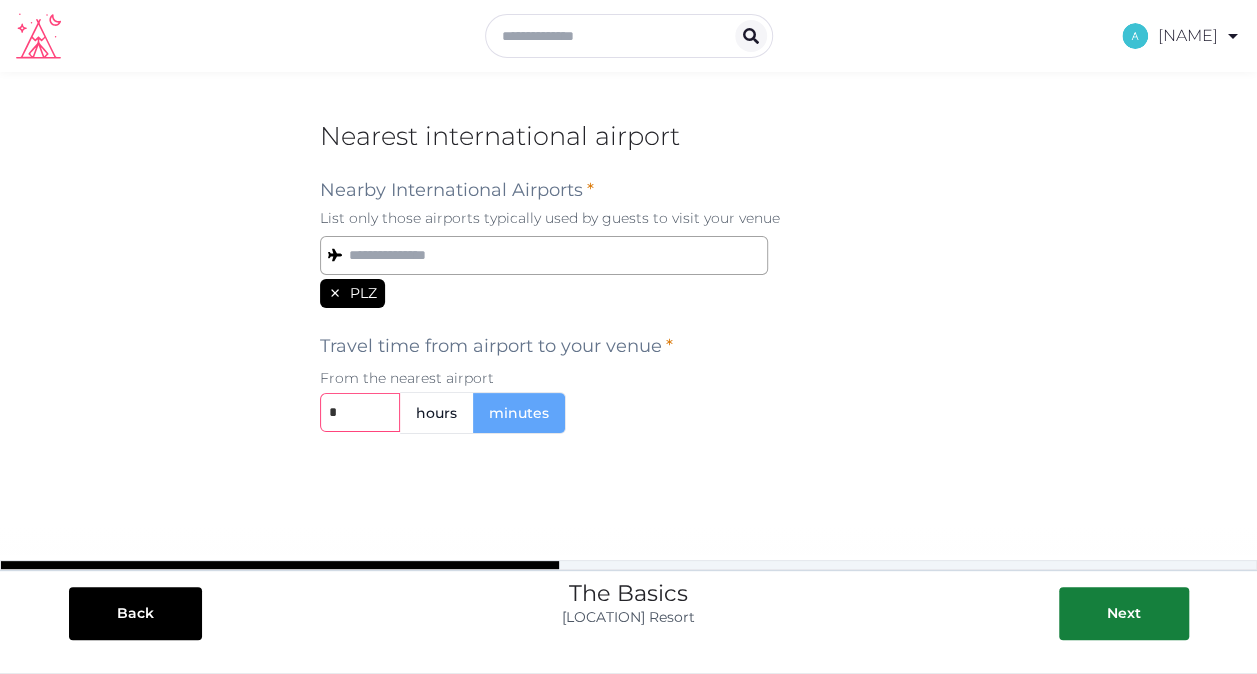 click on "*" at bounding box center (360, 412) 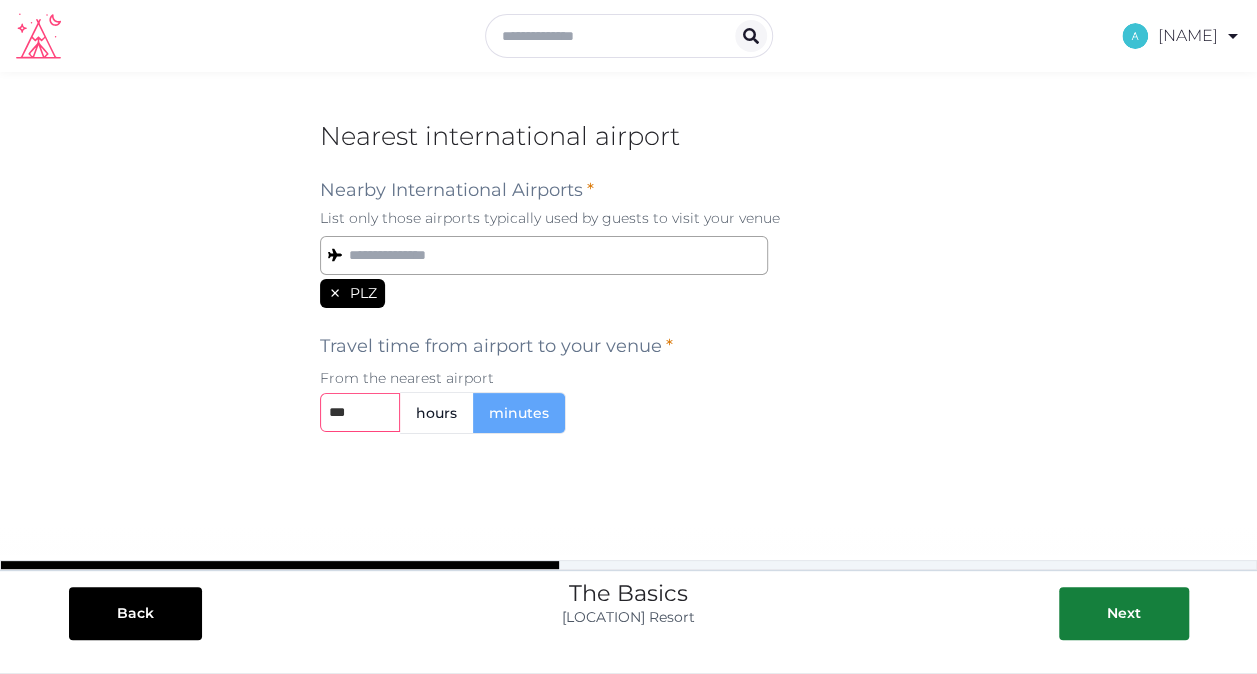 type on "**" 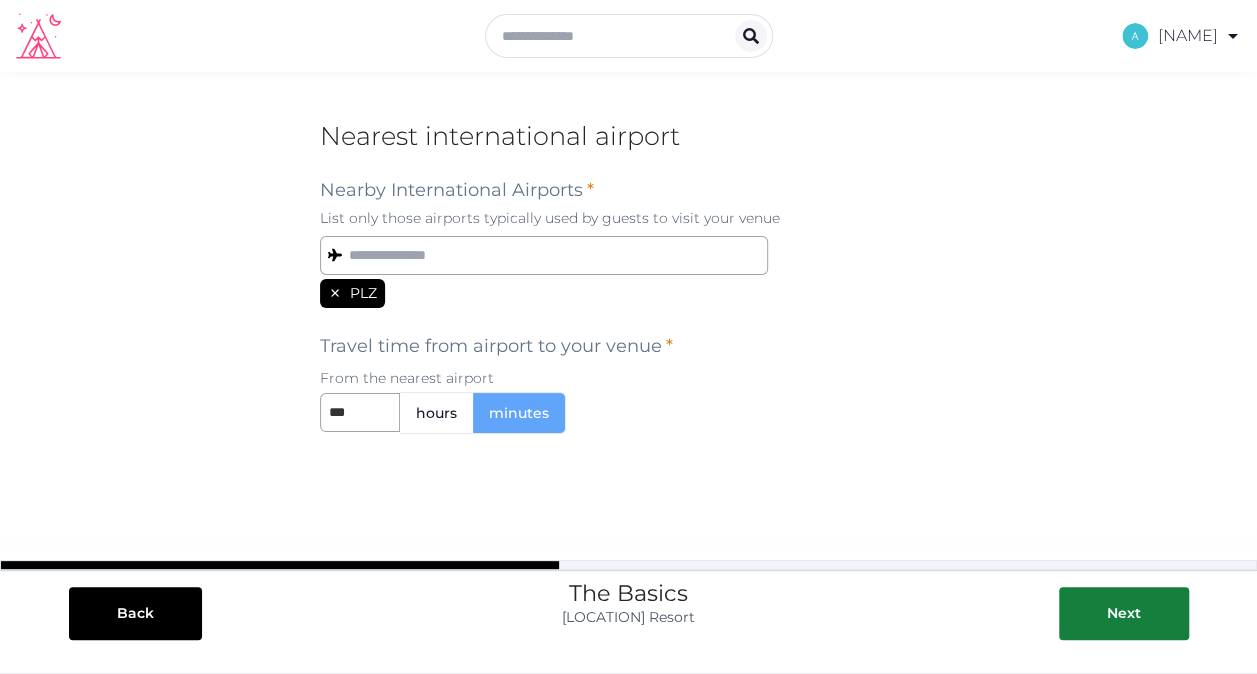 click on "hours" at bounding box center [436, 413] 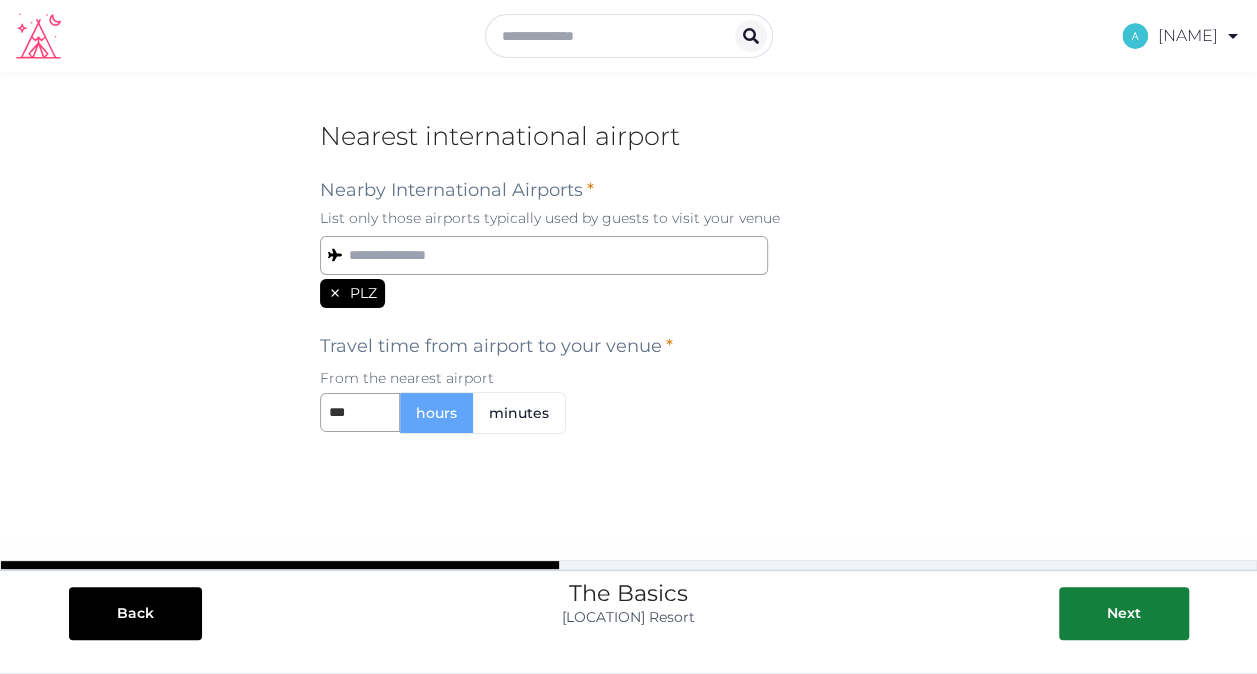 click on "minutes" at bounding box center [519, 413] 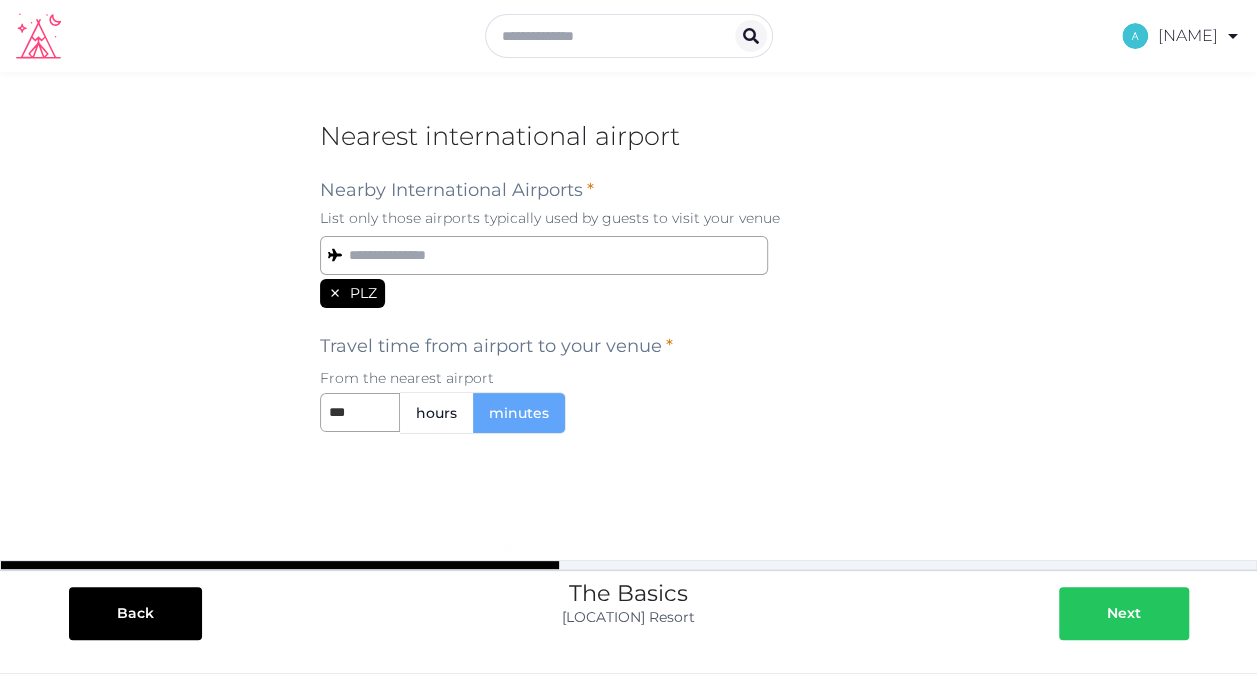 click on "Next" at bounding box center [1124, 613] 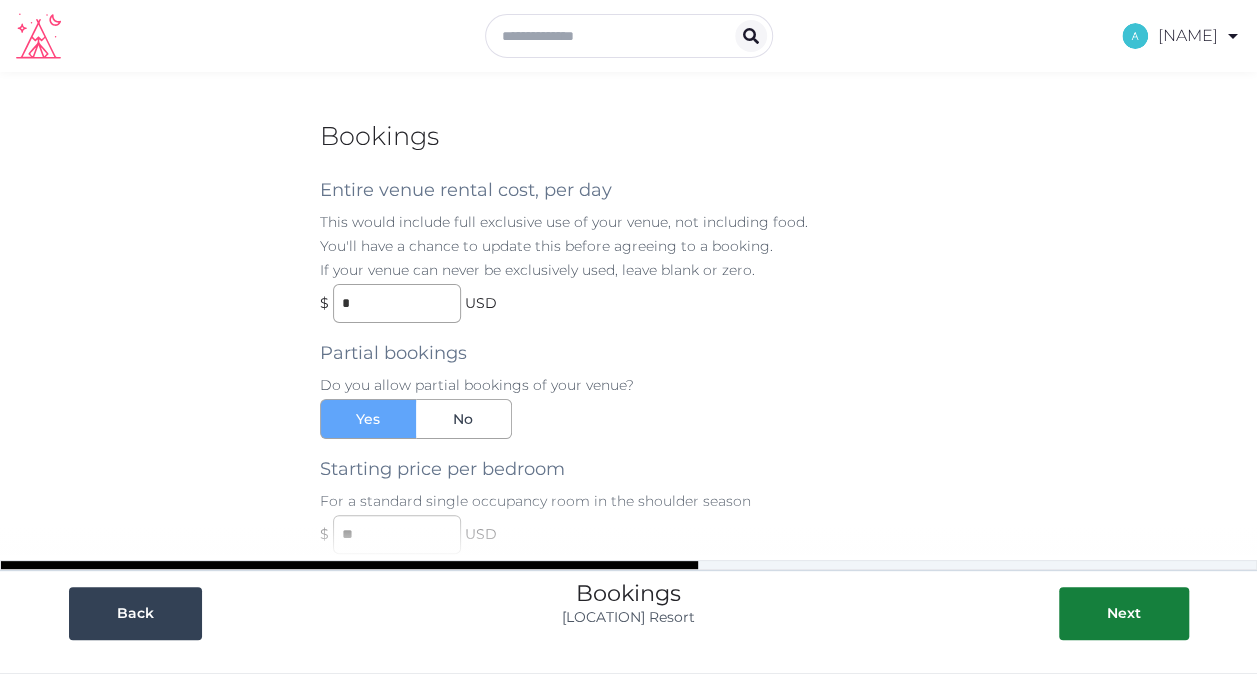 click on "Back" at bounding box center [135, 613] 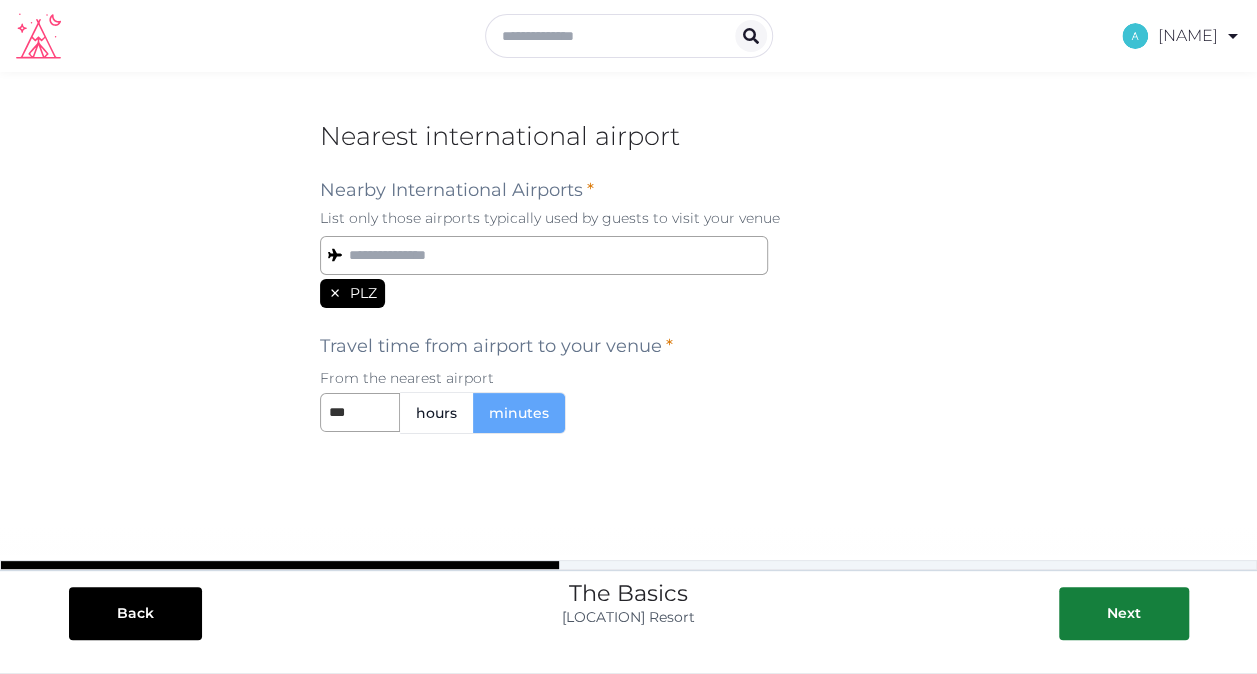 click 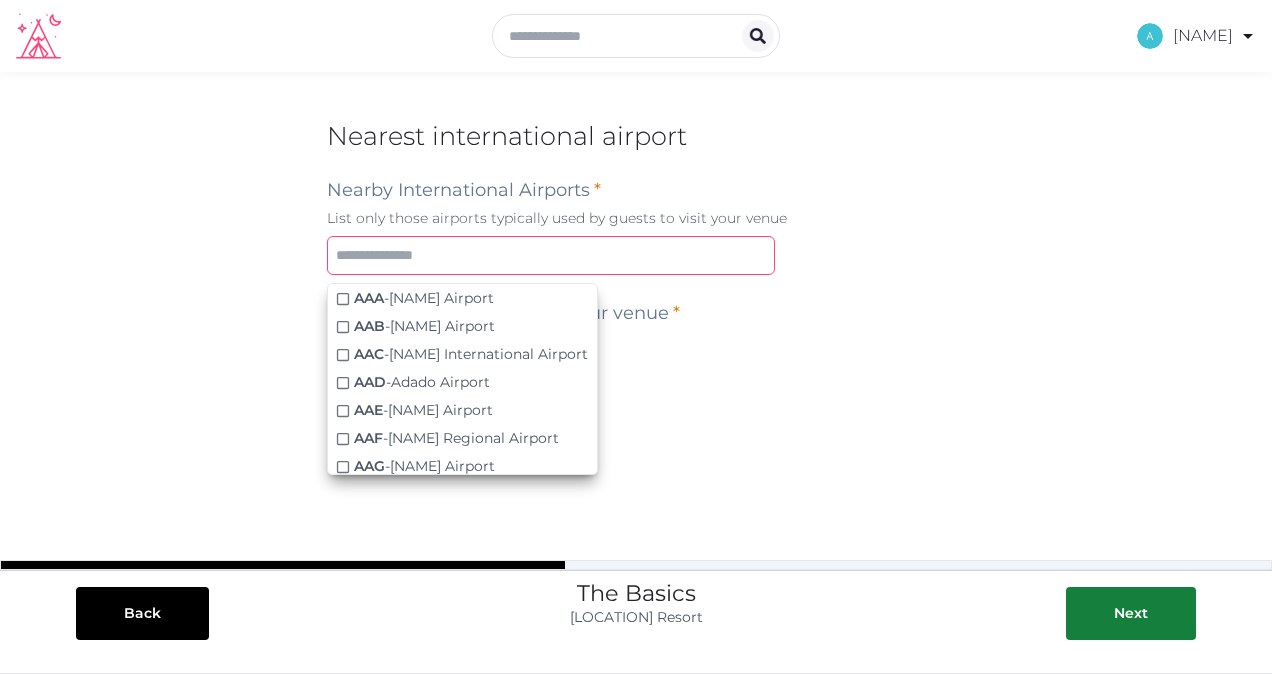 click at bounding box center [551, 255] 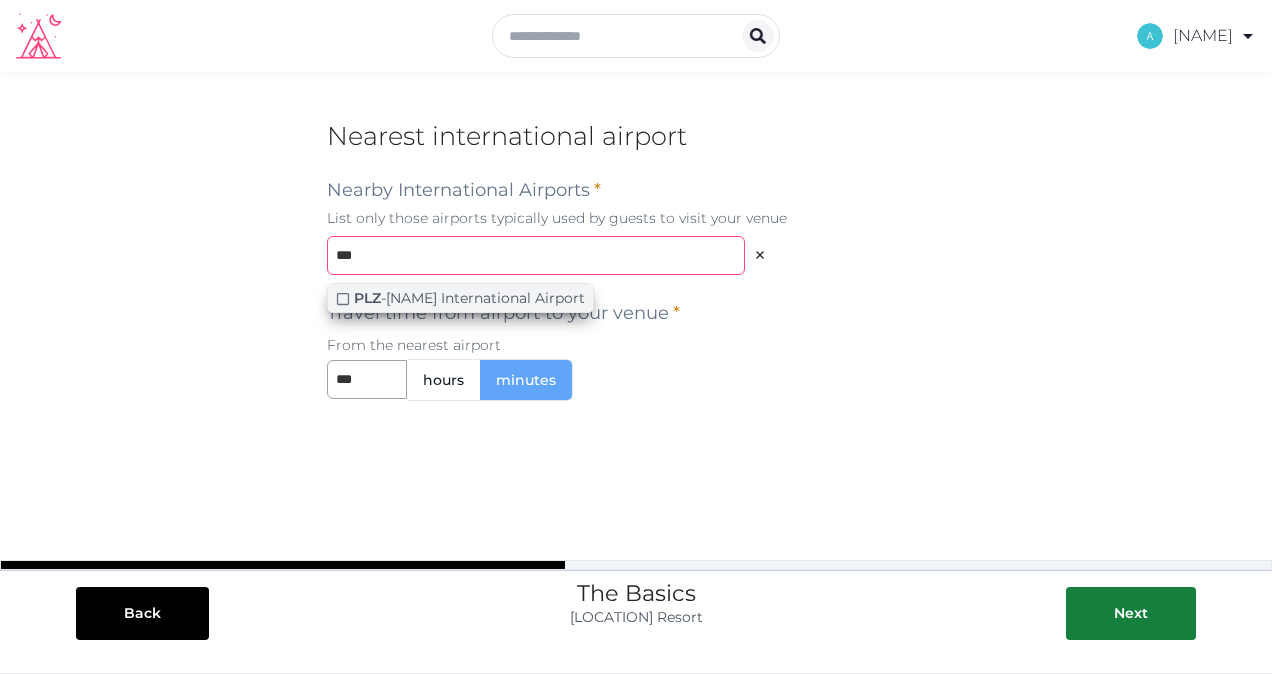 type on "***" 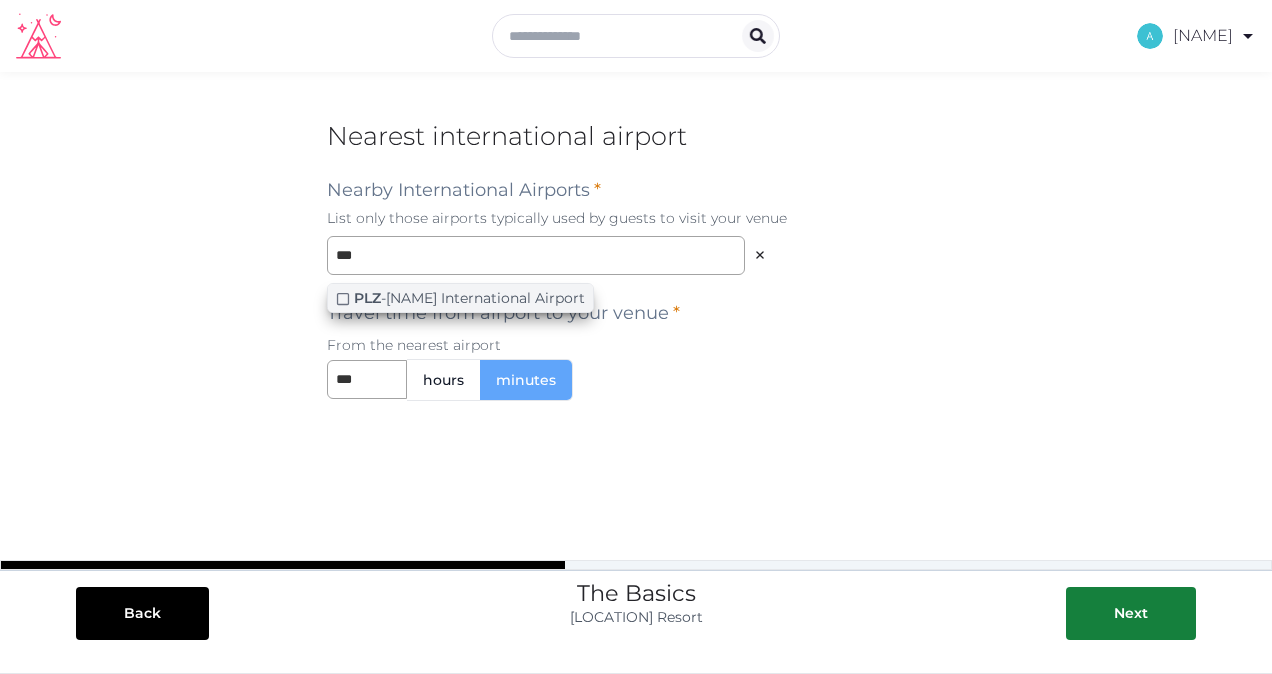 click on "[AIRPORT] - [AIRPORT]" at bounding box center [469, 298] 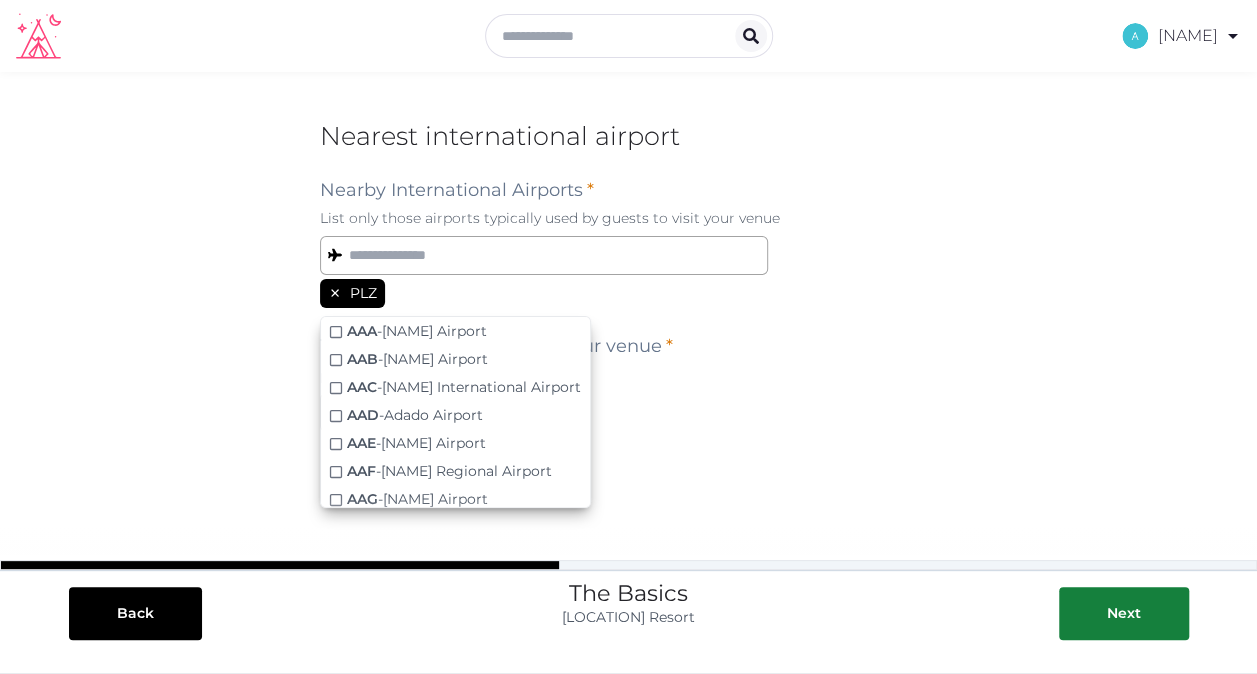 click on "Travel time from airport to your venue * From the nearest airport ** hours minutes" at bounding box center (629, 375) 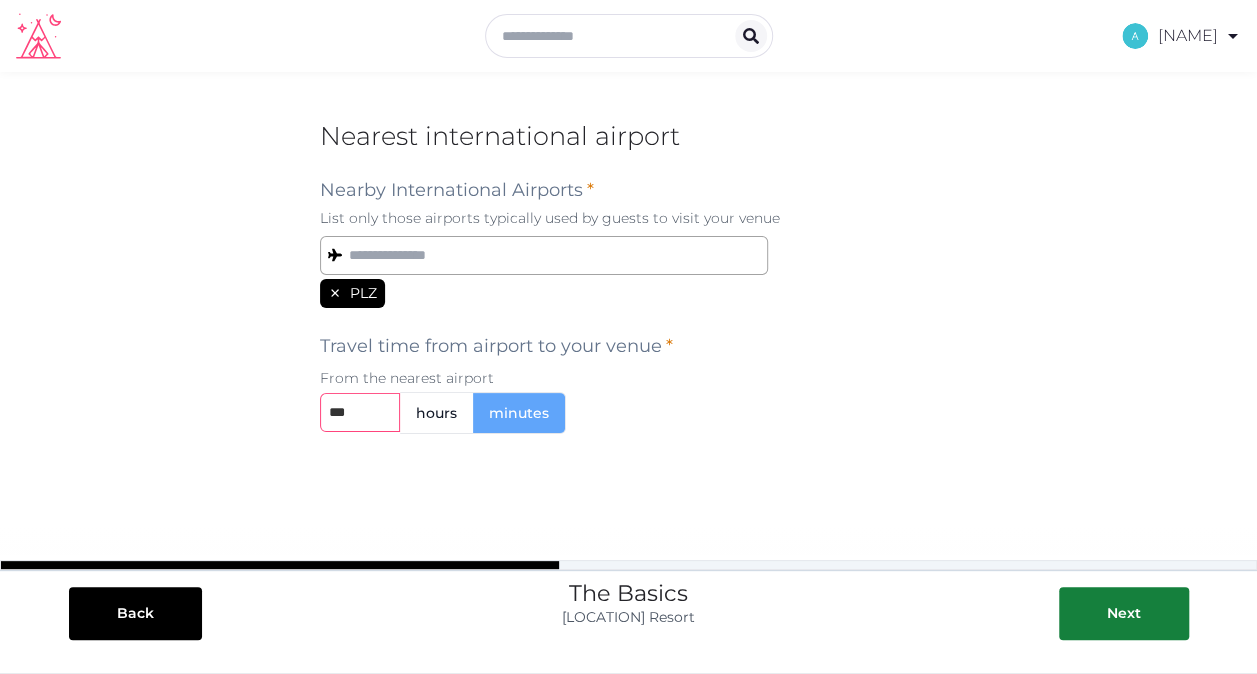 click on "**" at bounding box center (360, 412) 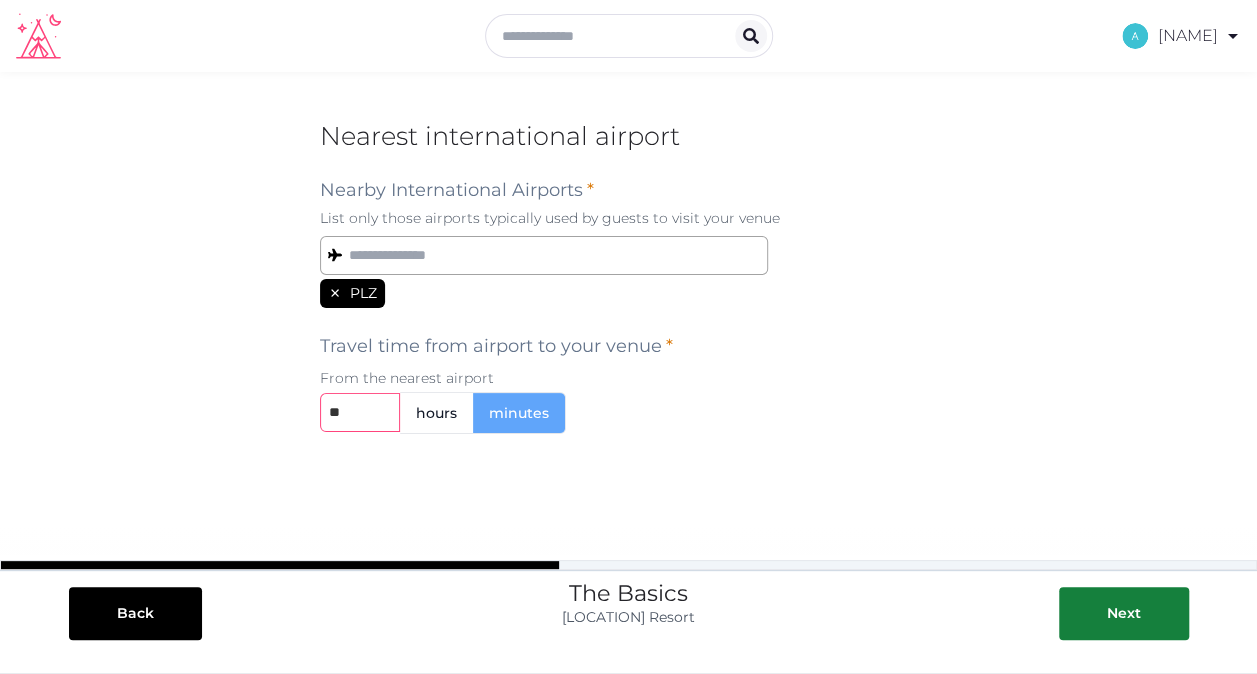 type on "*" 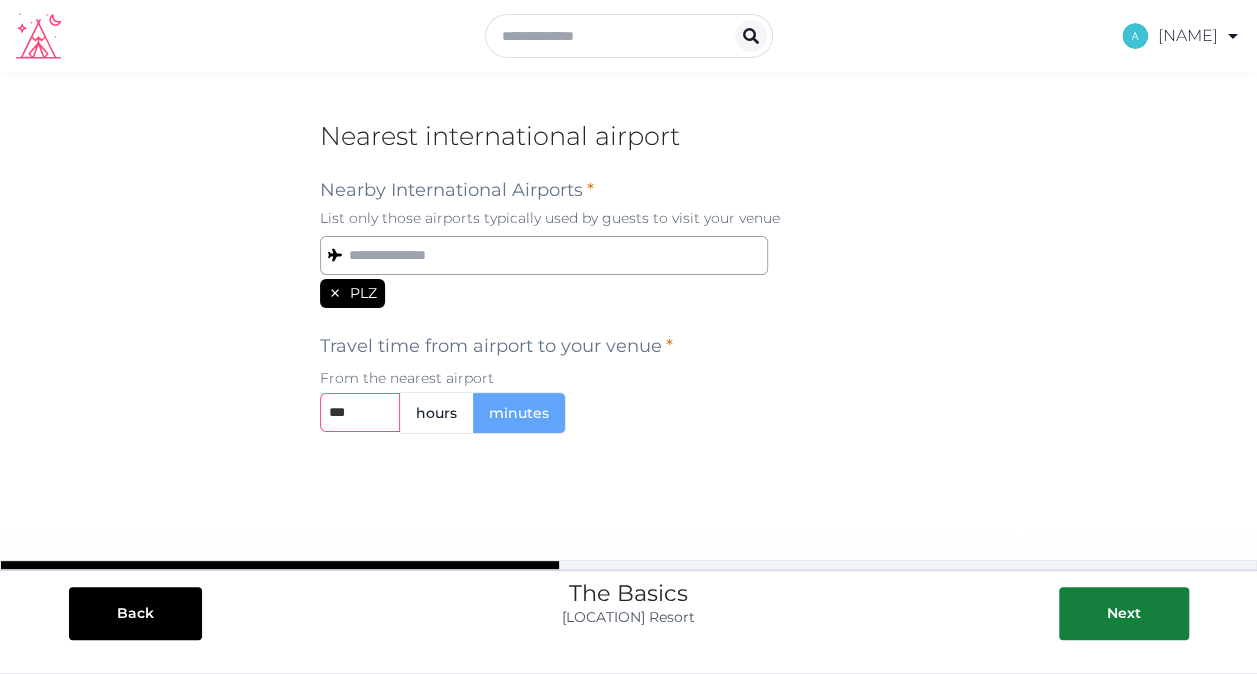 type on "***" 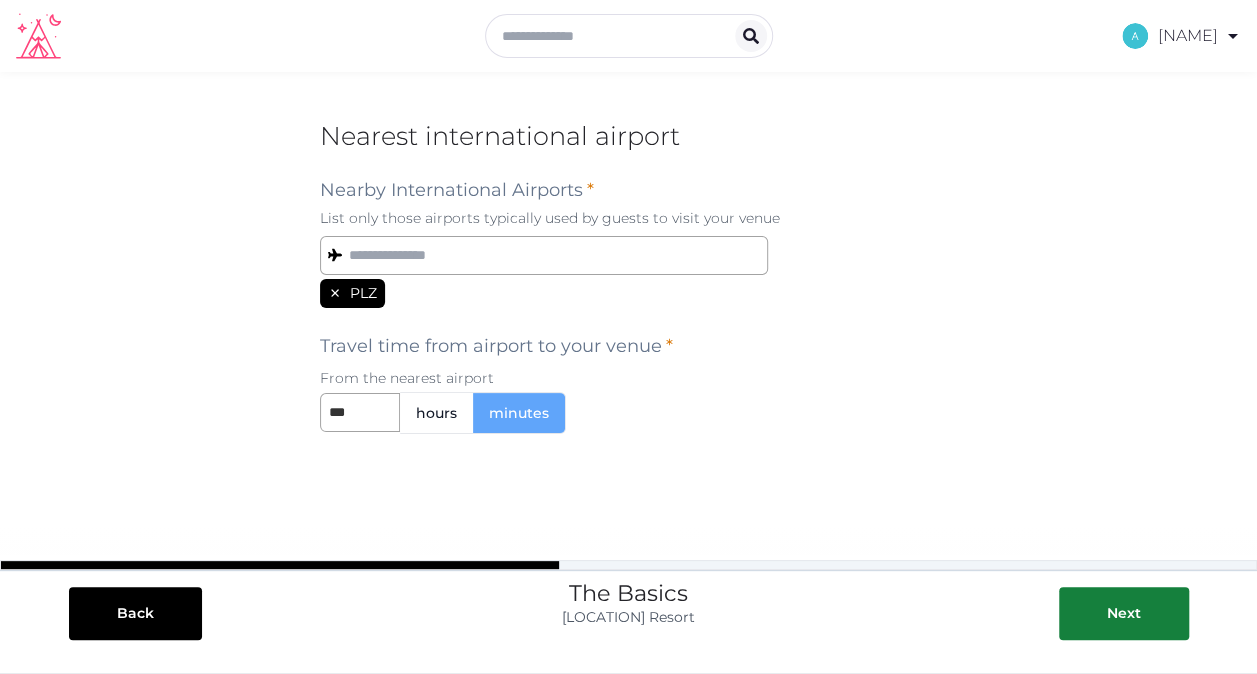 click on "hours" at bounding box center [436, 413] 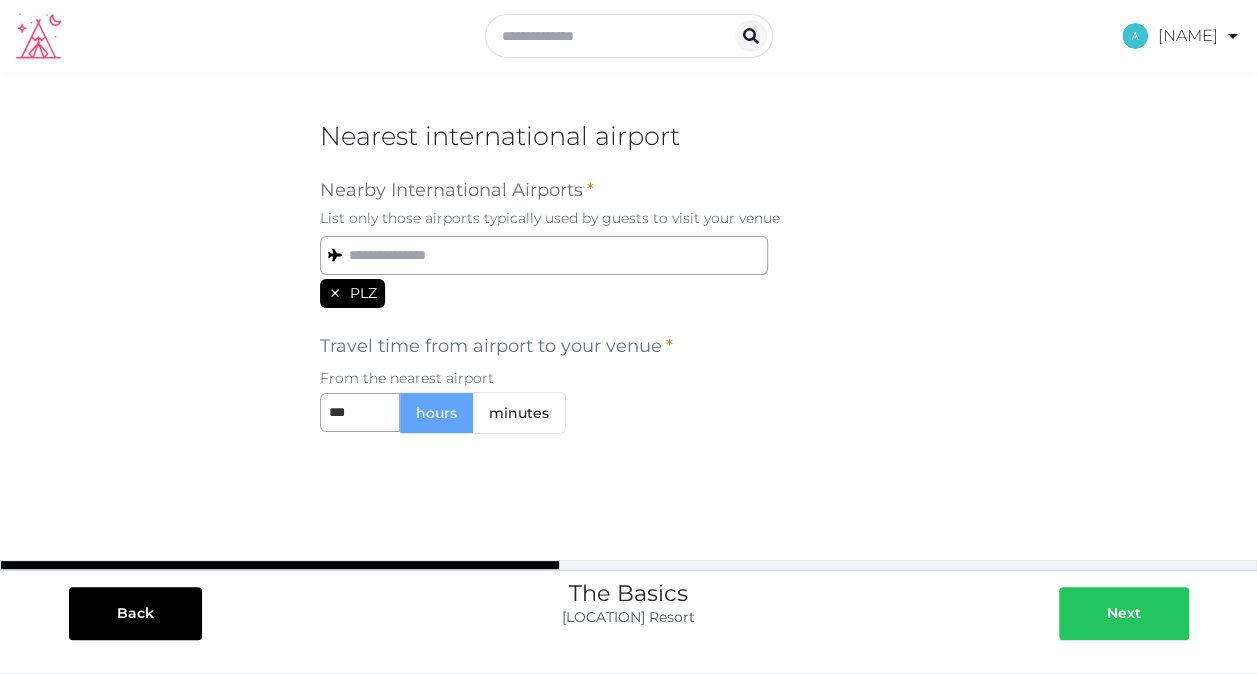 click on "Next" at bounding box center (1124, 613) 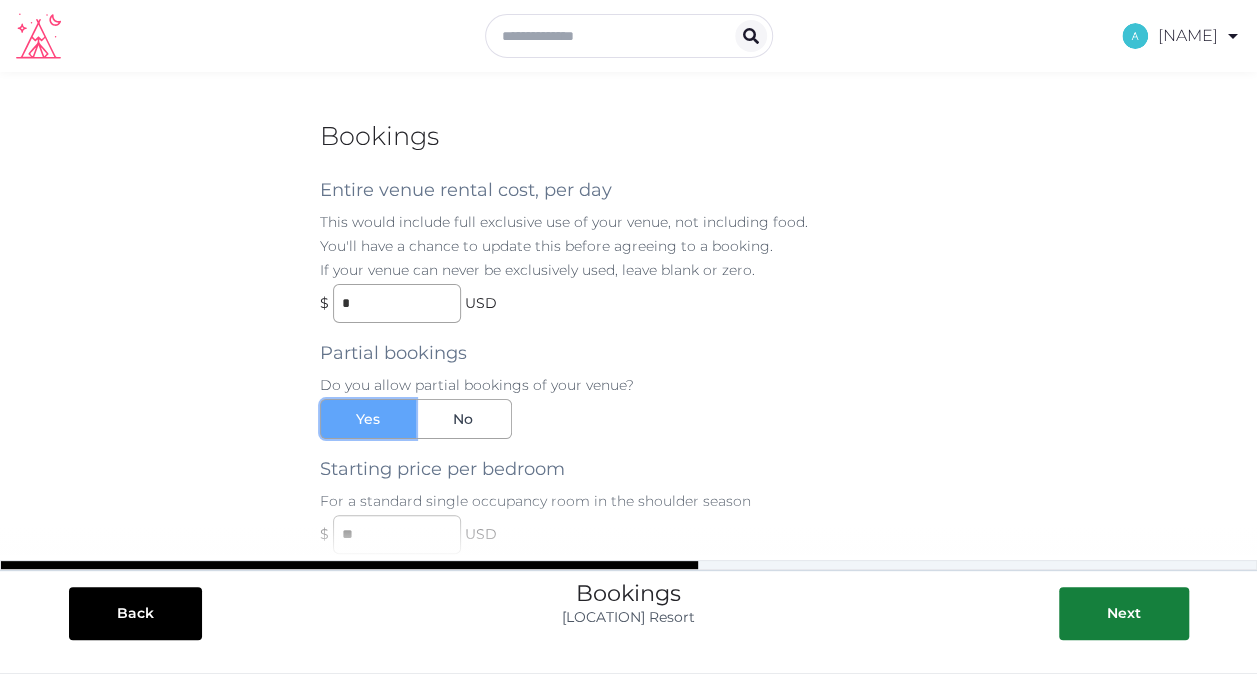 click on "Yes" at bounding box center [368, 419] 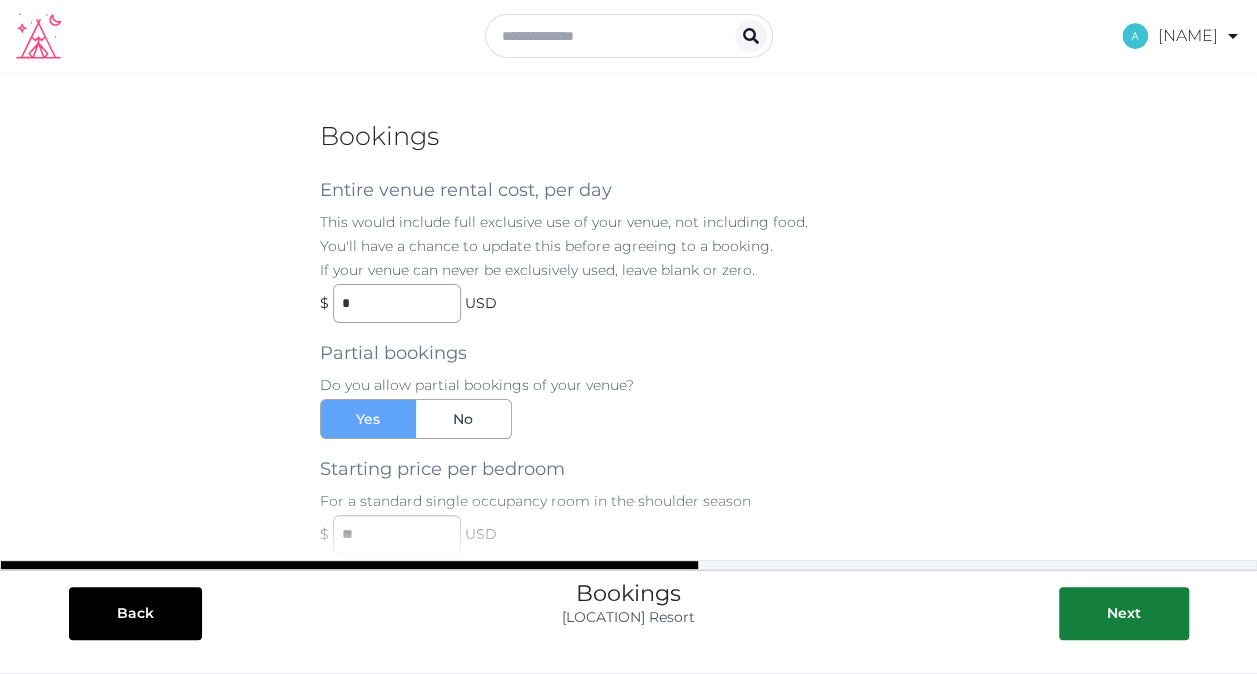 click on "Back Bookings [LOCATION] Resort Next" at bounding box center [628, 585] 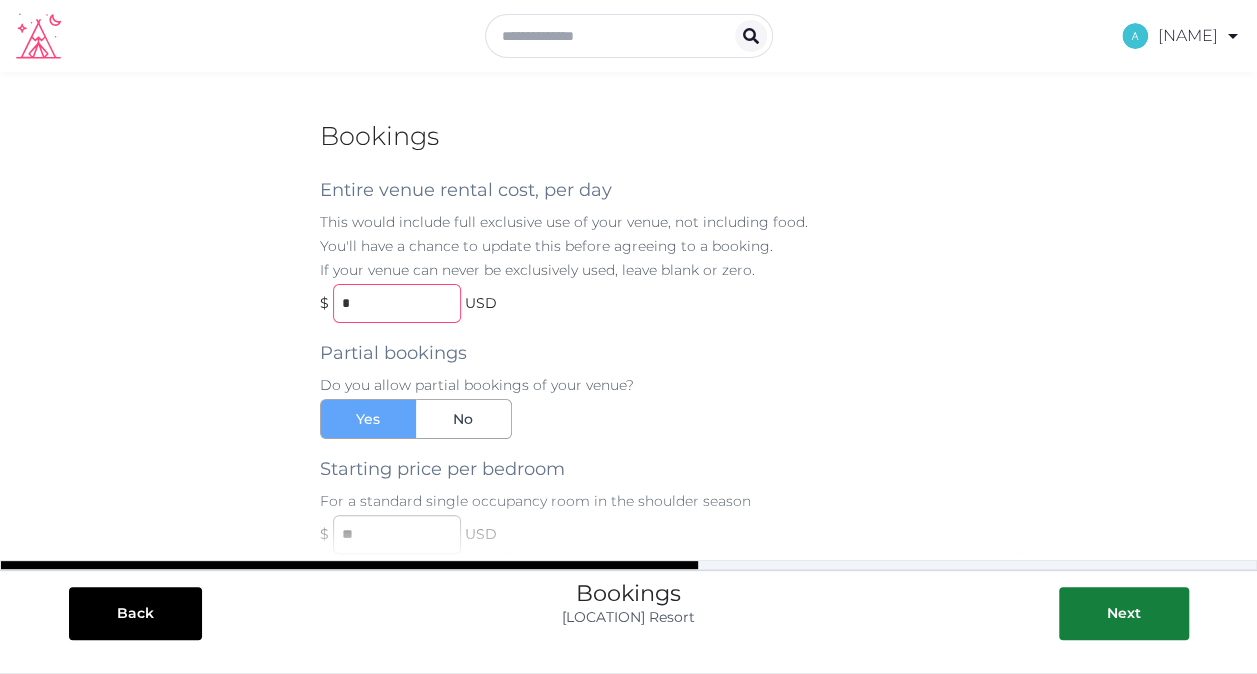 click on "*" at bounding box center [397, 303] 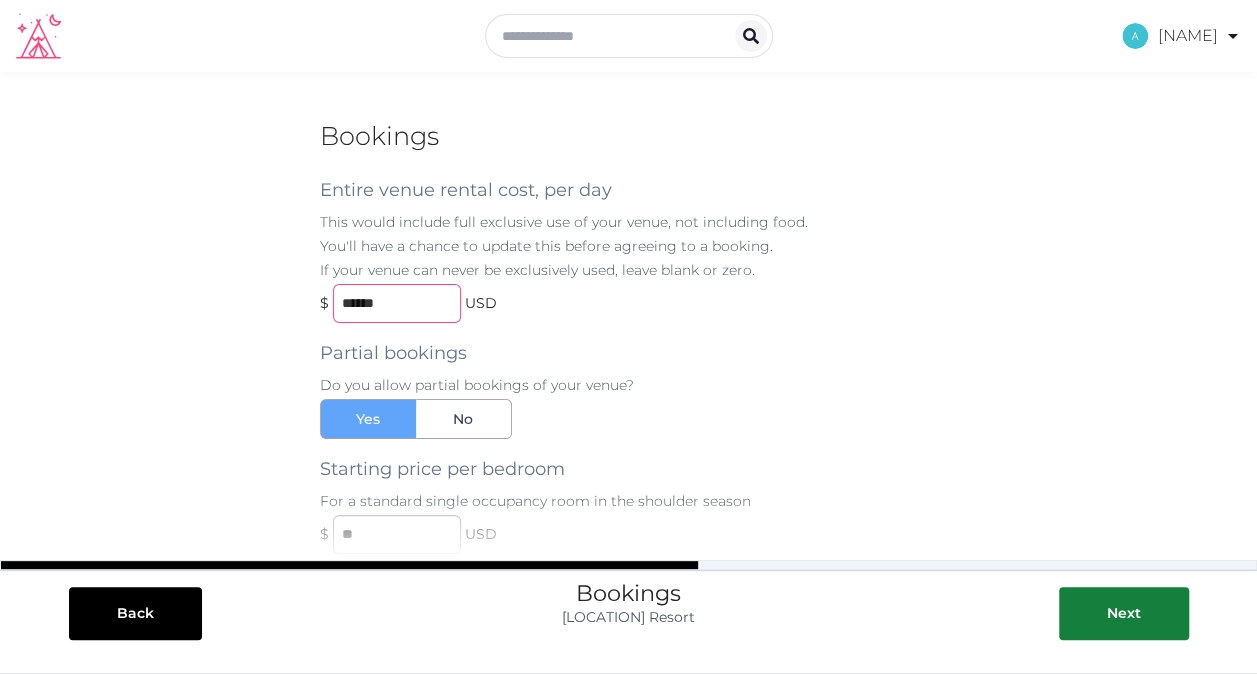 type on "******" 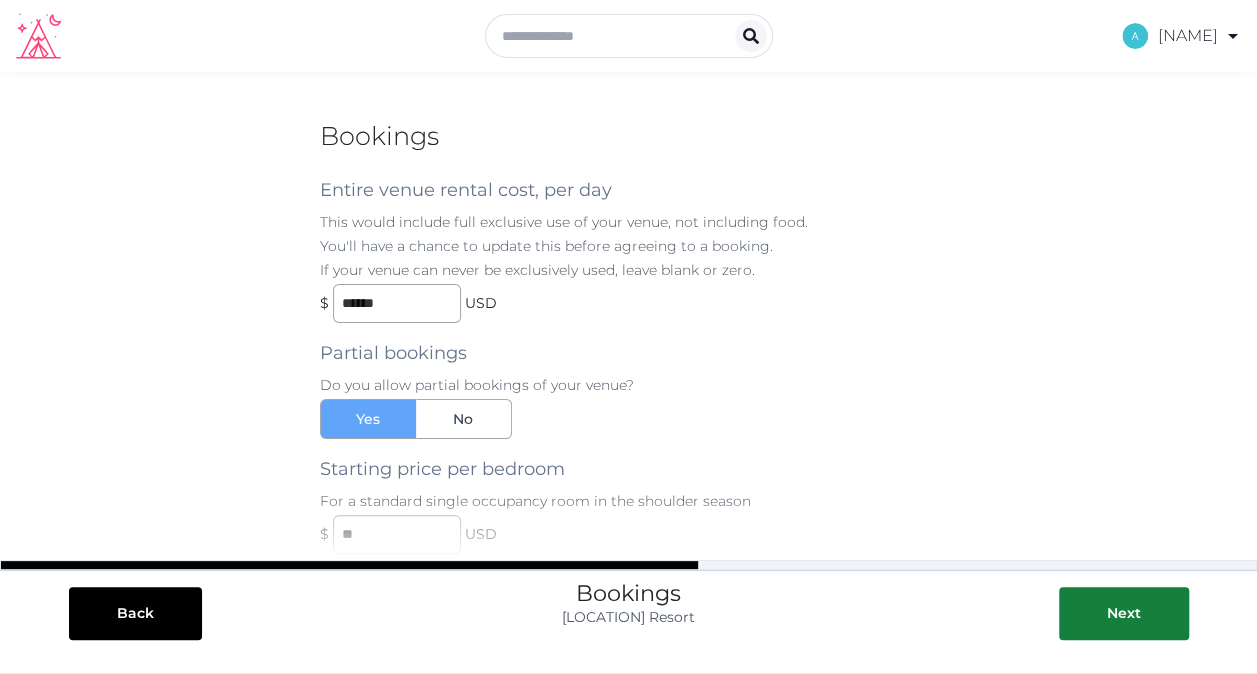 click on "Back Bookings [LOCATION] Resort Next" at bounding box center (628, 585) 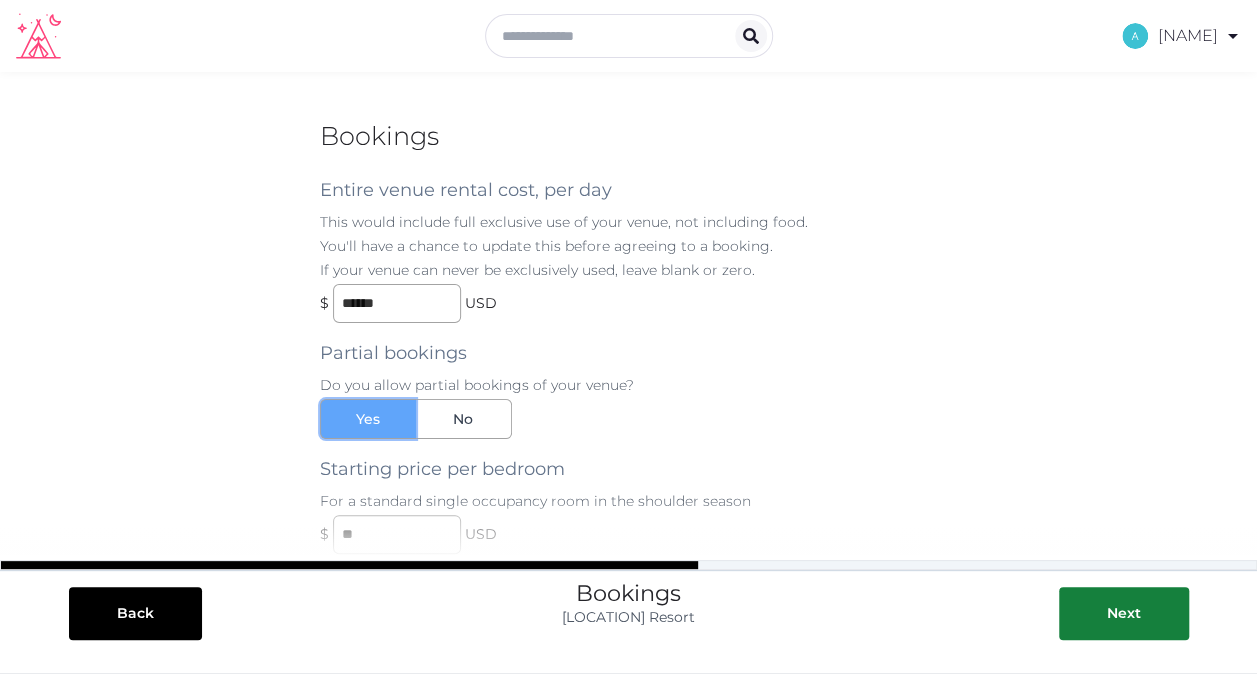 click on "Yes" at bounding box center [368, 419] 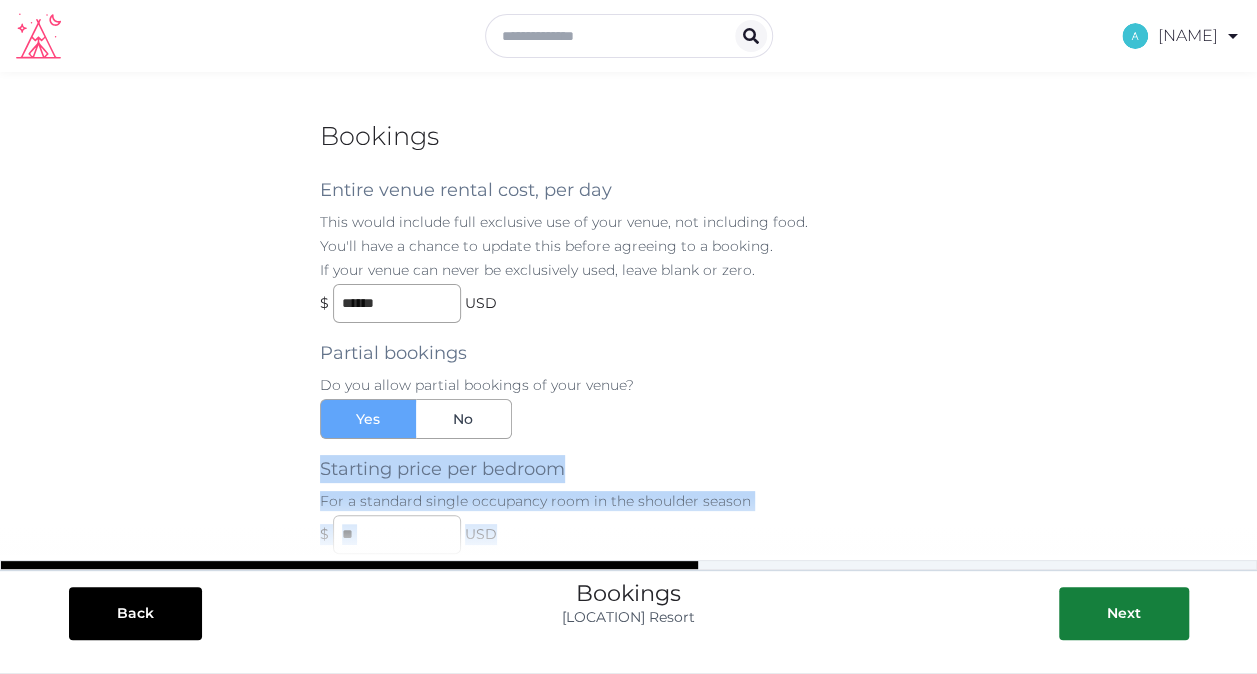 drag, startPoint x: 1255, startPoint y: 435, endPoint x: 1275, endPoint y: 528, distance: 95.12623 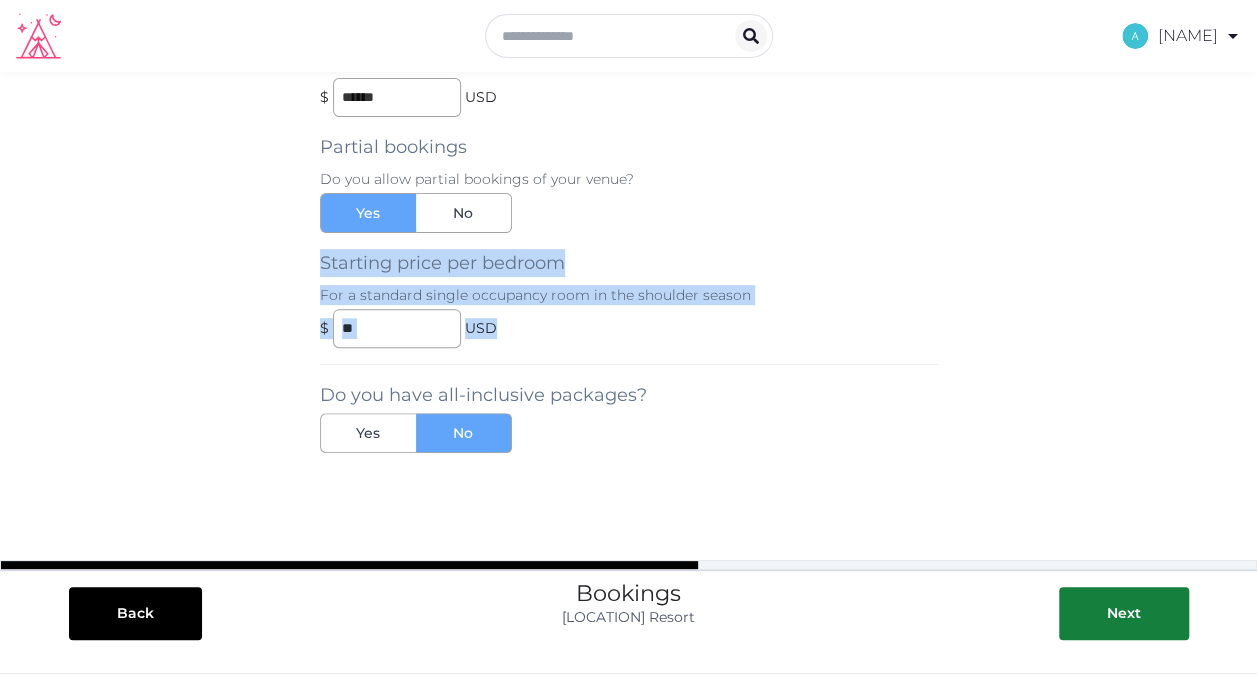 scroll, scrollTop: 232, scrollLeft: 0, axis: vertical 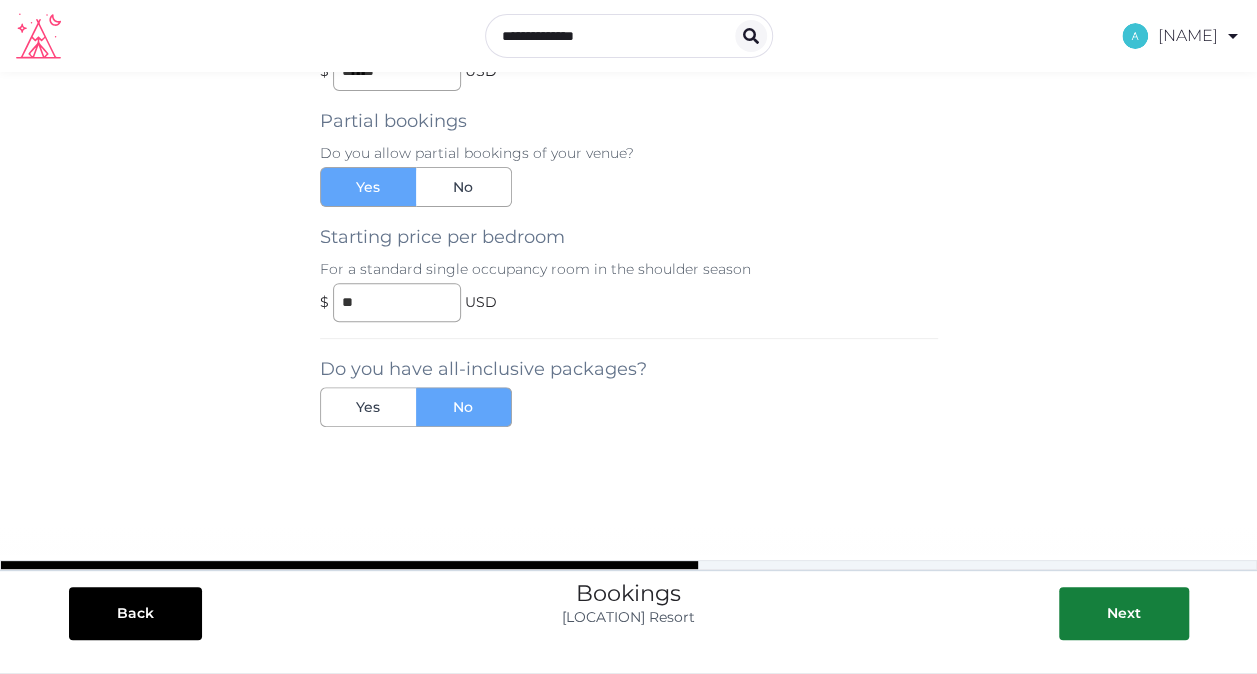 click on "**********" at bounding box center (629, 258) 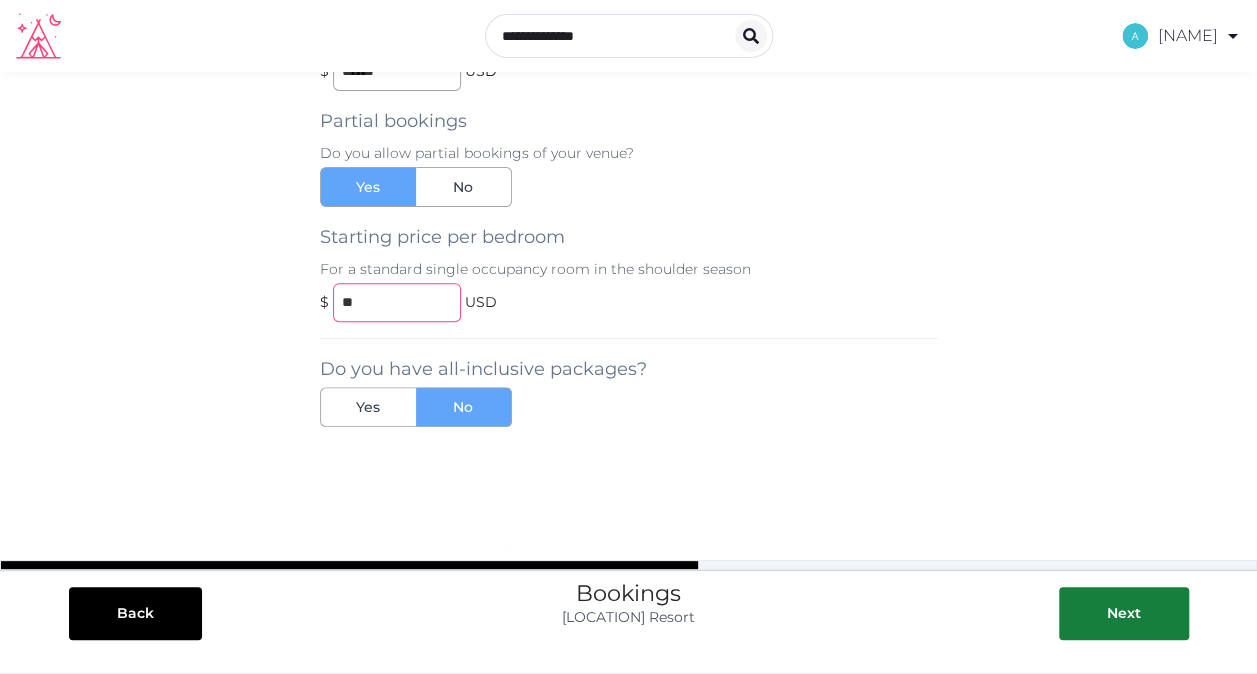 click on "**" at bounding box center [397, 302] 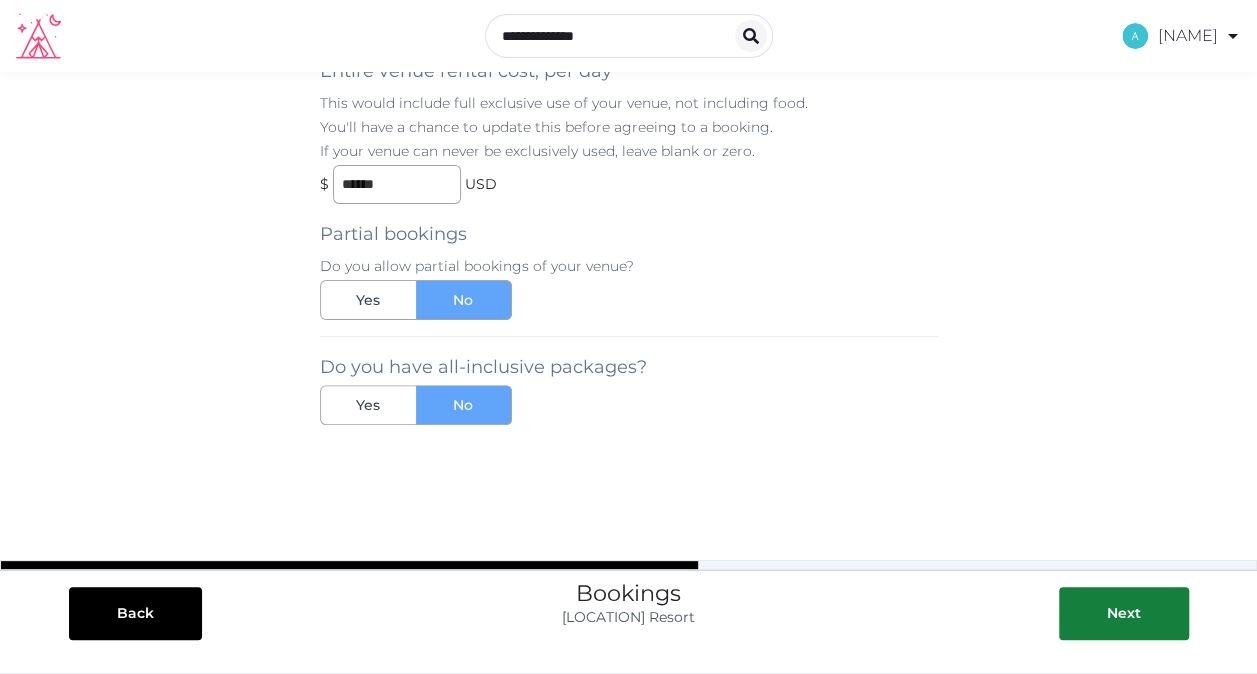 scroll, scrollTop: 118, scrollLeft: 0, axis: vertical 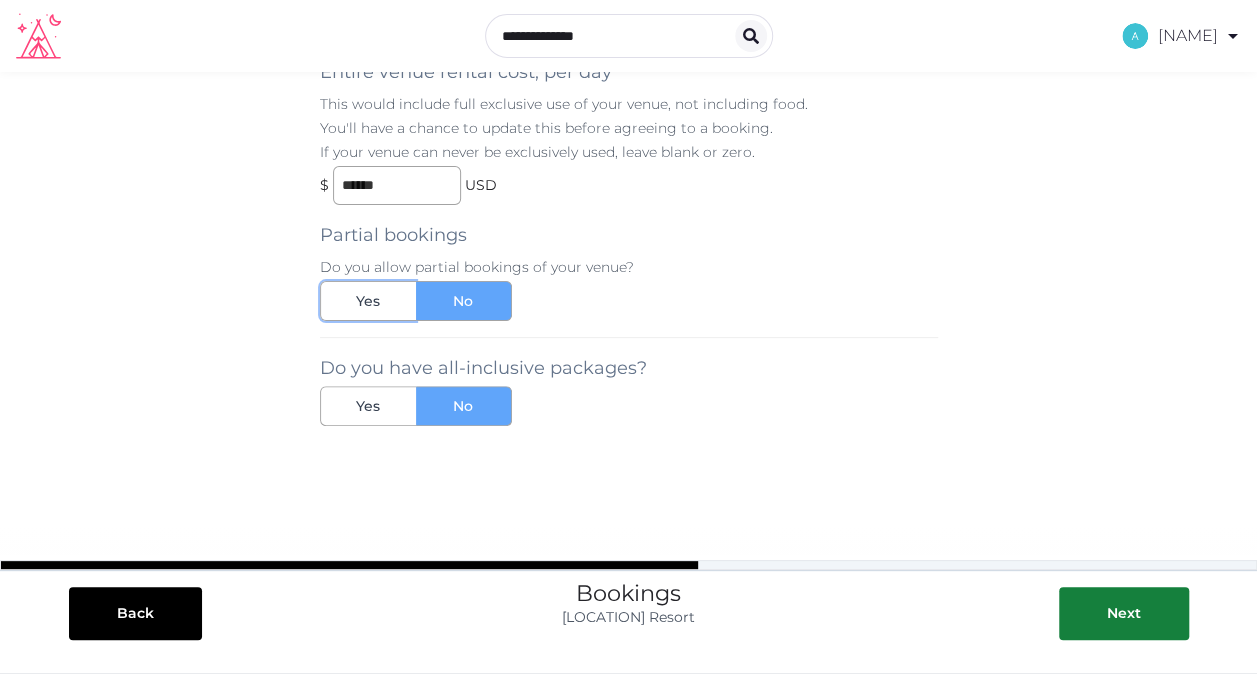 click on "Yes" at bounding box center [368, 301] 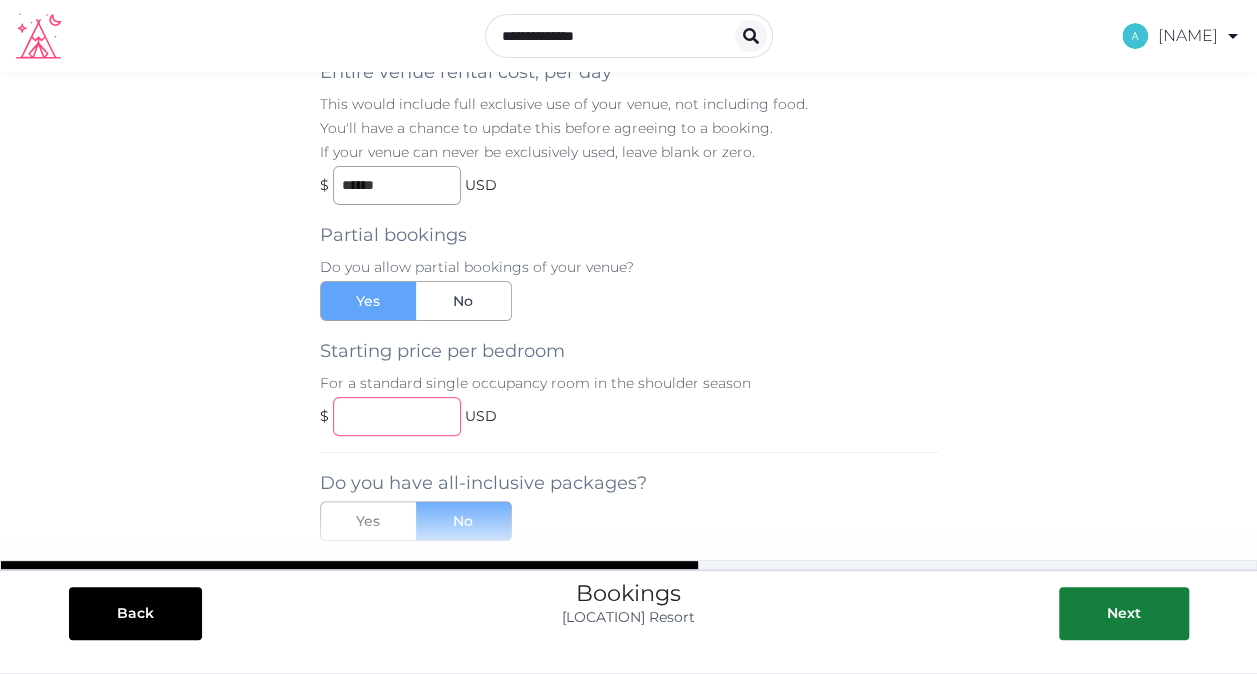 click at bounding box center (397, 416) 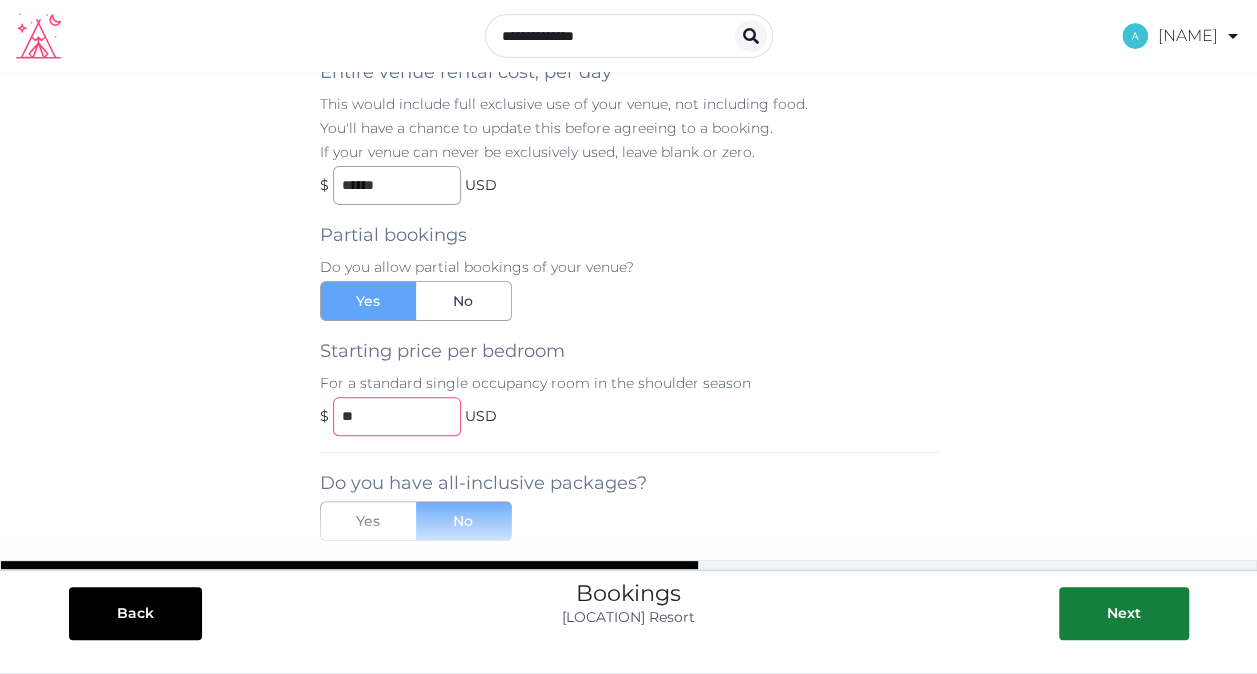 type on "**" 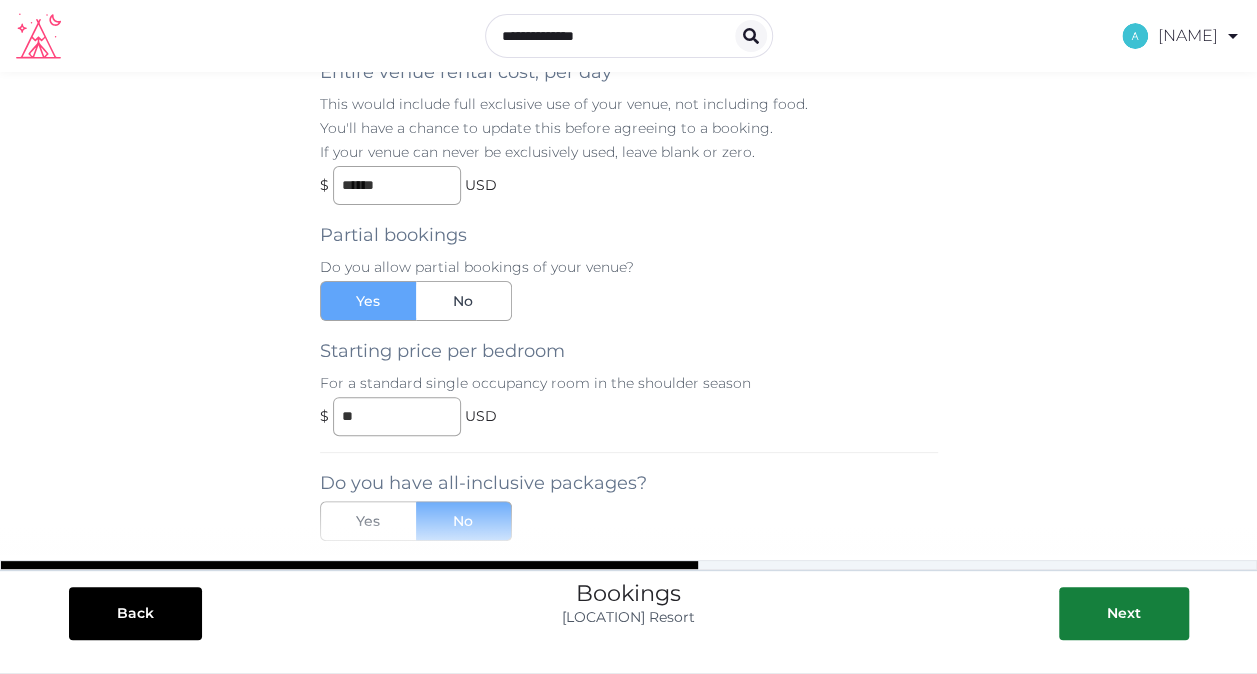 click on "**********" at bounding box center (628, 372) 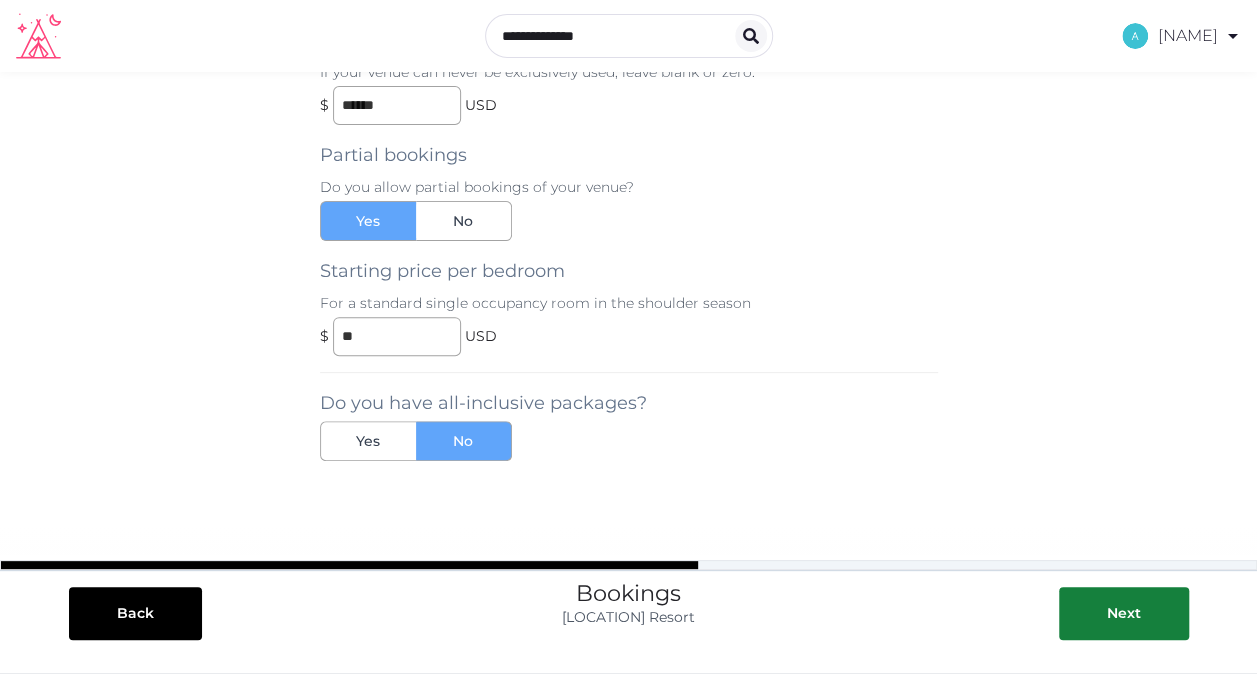 scroll, scrollTop: 200, scrollLeft: 0, axis: vertical 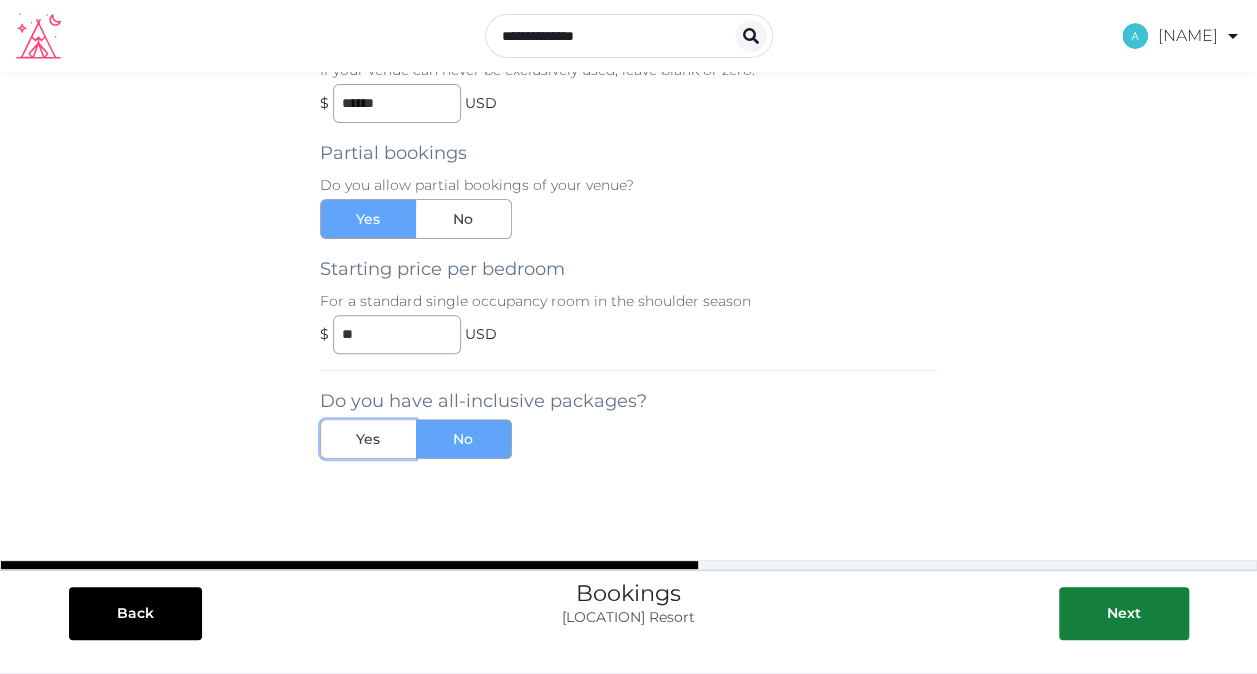 click on "Yes" at bounding box center (368, 439) 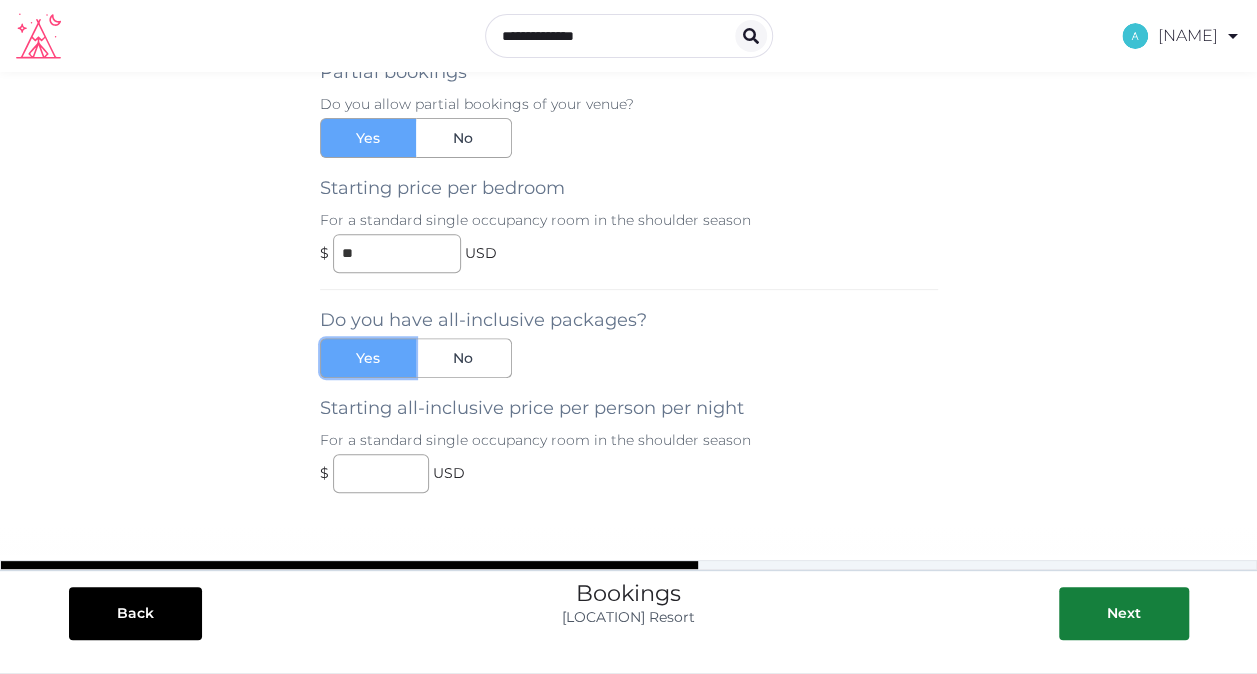scroll, scrollTop: 323, scrollLeft: 0, axis: vertical 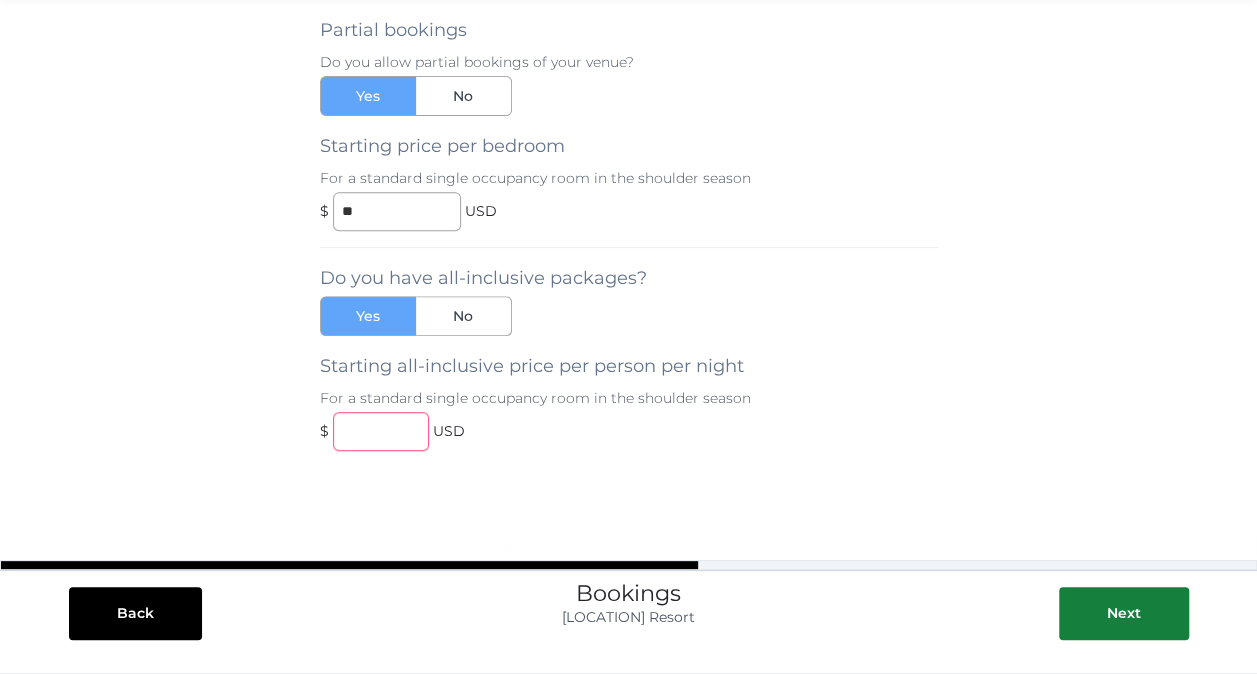 click at bounding box center (381, 431) 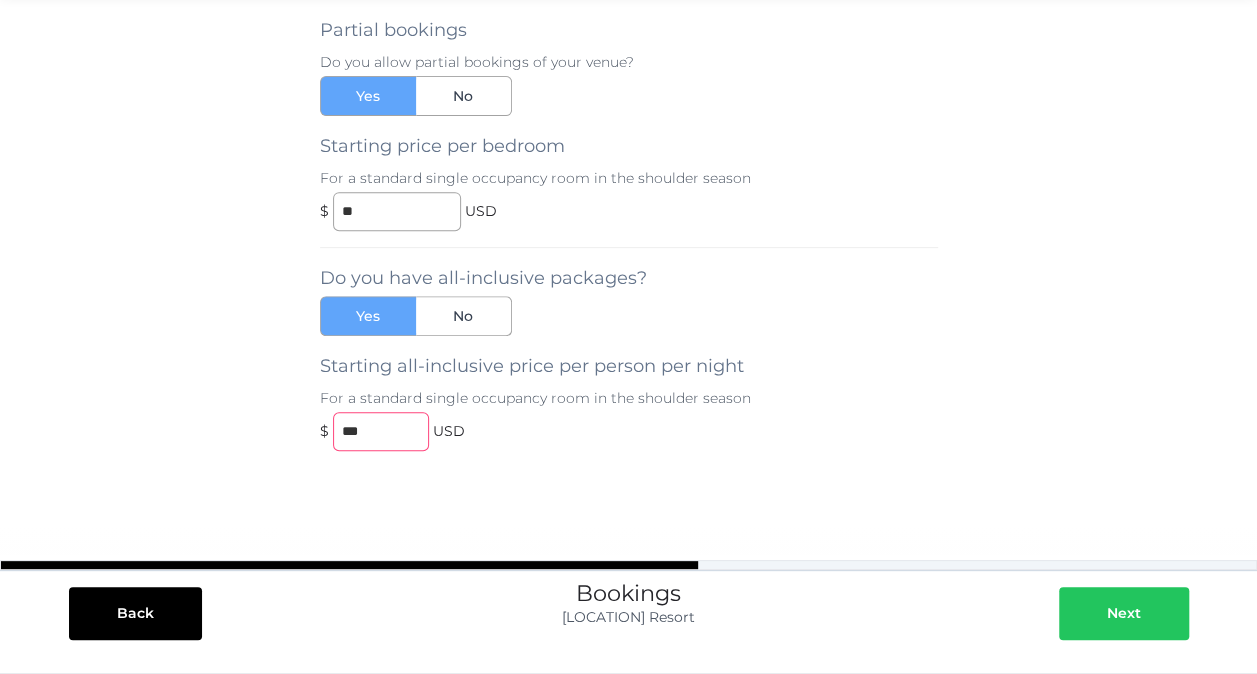 type on "***" 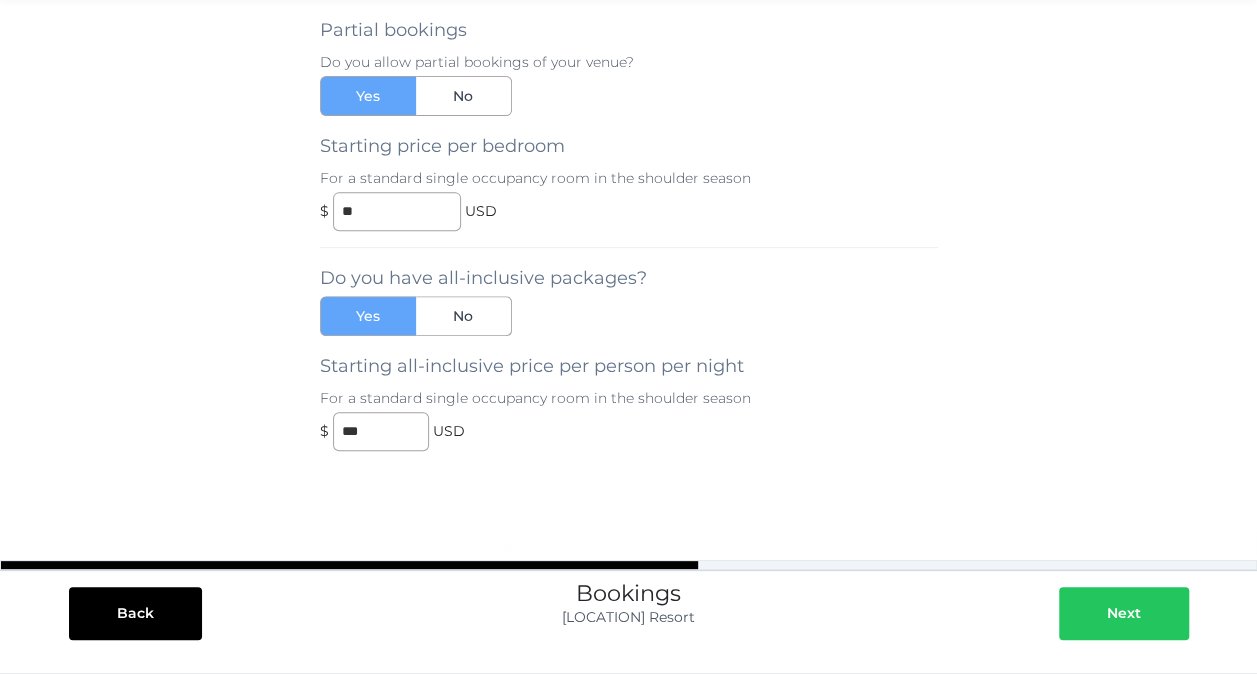 click on "Next" at bounding box center [1124, 613] 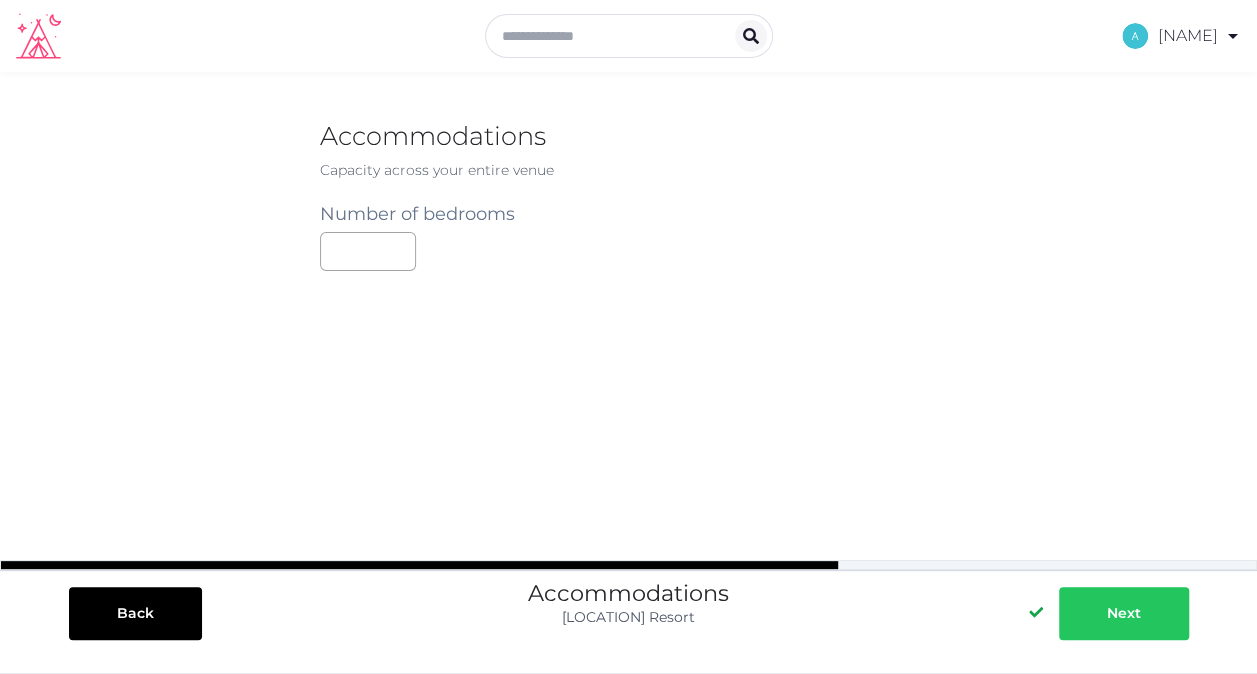 scroll, scrollTop: 0, scrollLeft: 0, axis: both 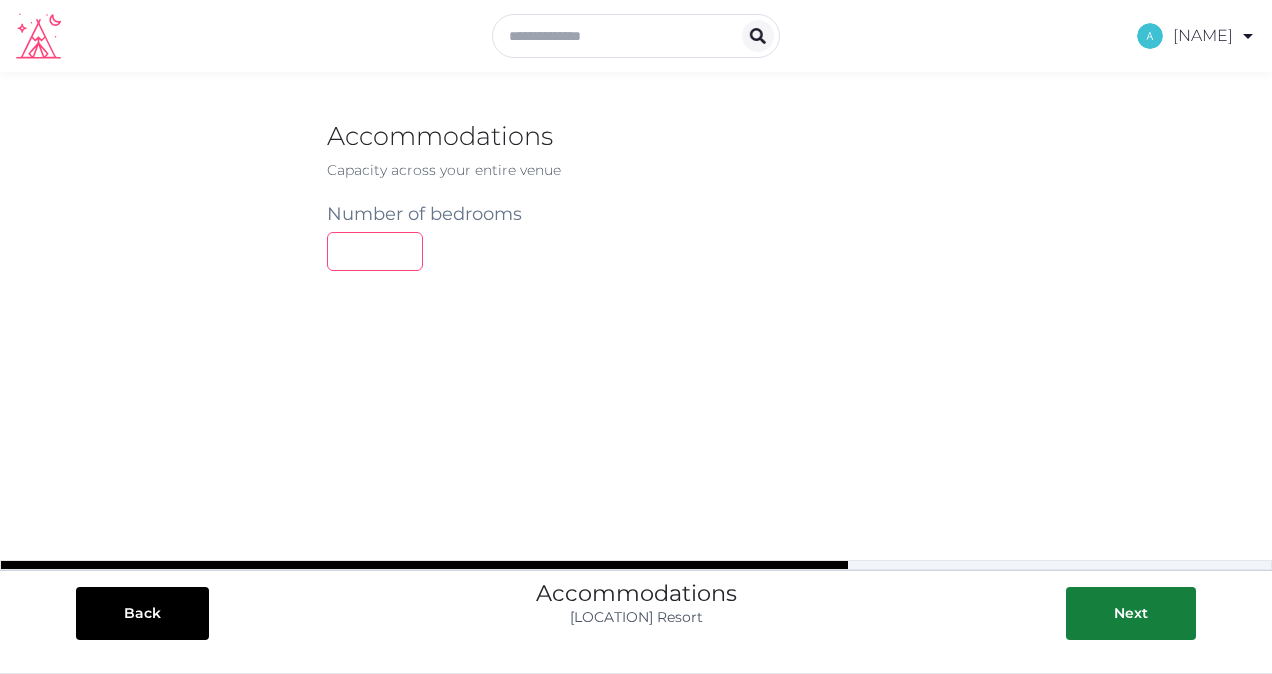 click on "***" at bounding box center (375, 251) 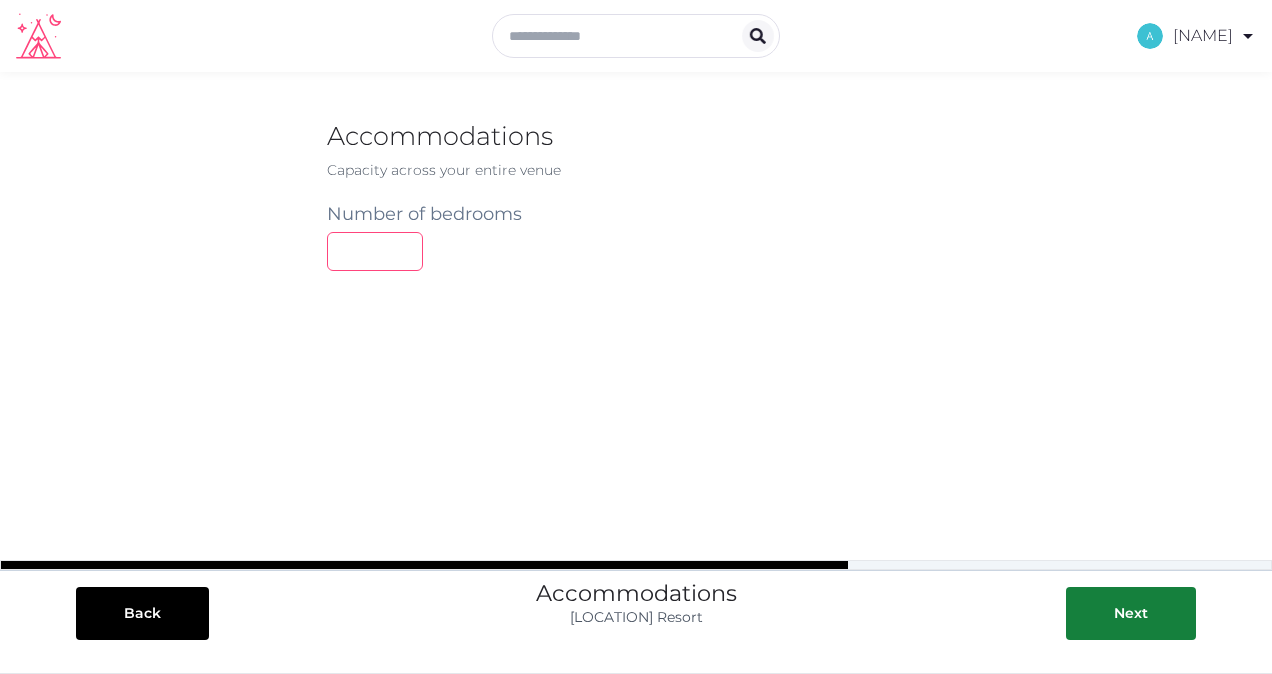 click on "***" at bounding box center [375, 251] 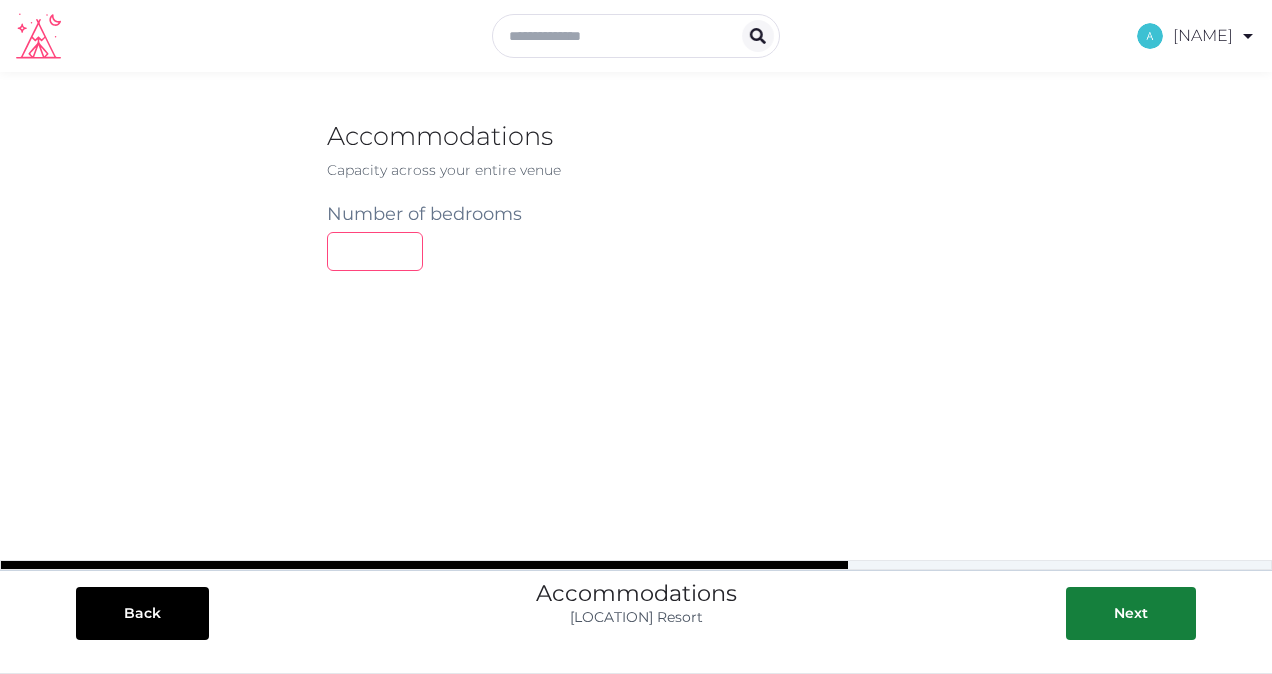 click on "***" at bounding box center [375, 251] 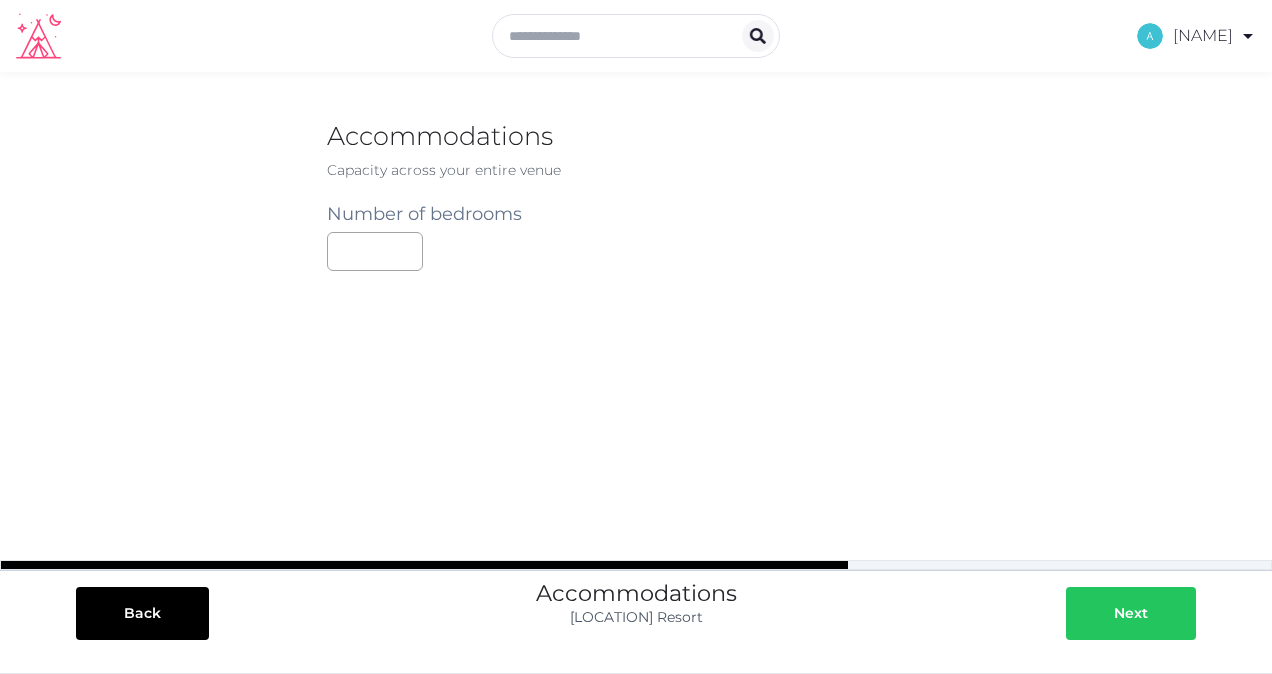 click on "Next" at bounding box center [1131, 613] 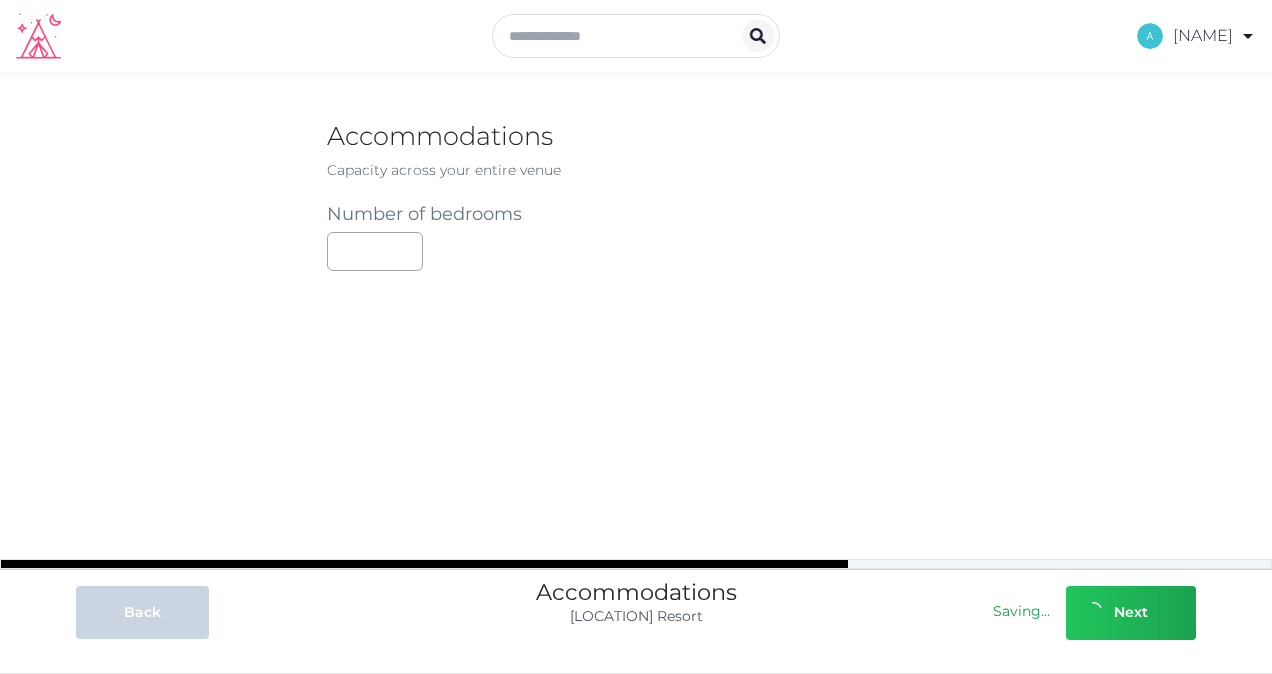 type 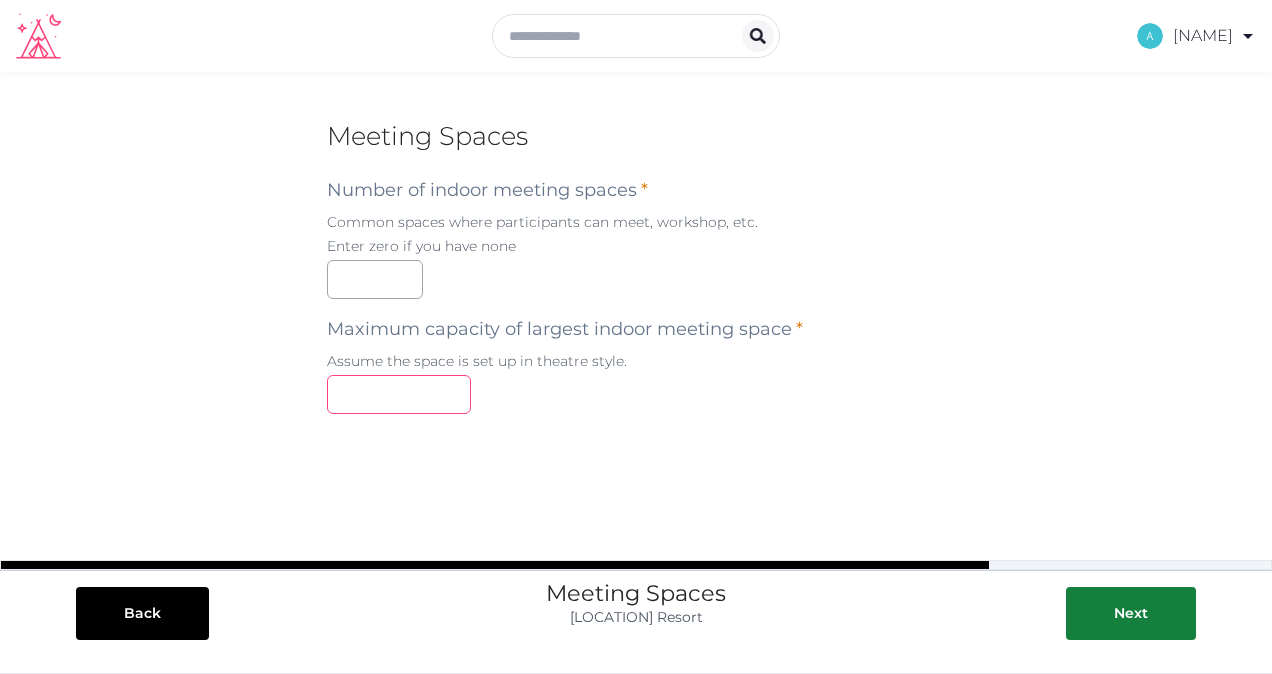 click on "*" at bounding box center [399, 394] 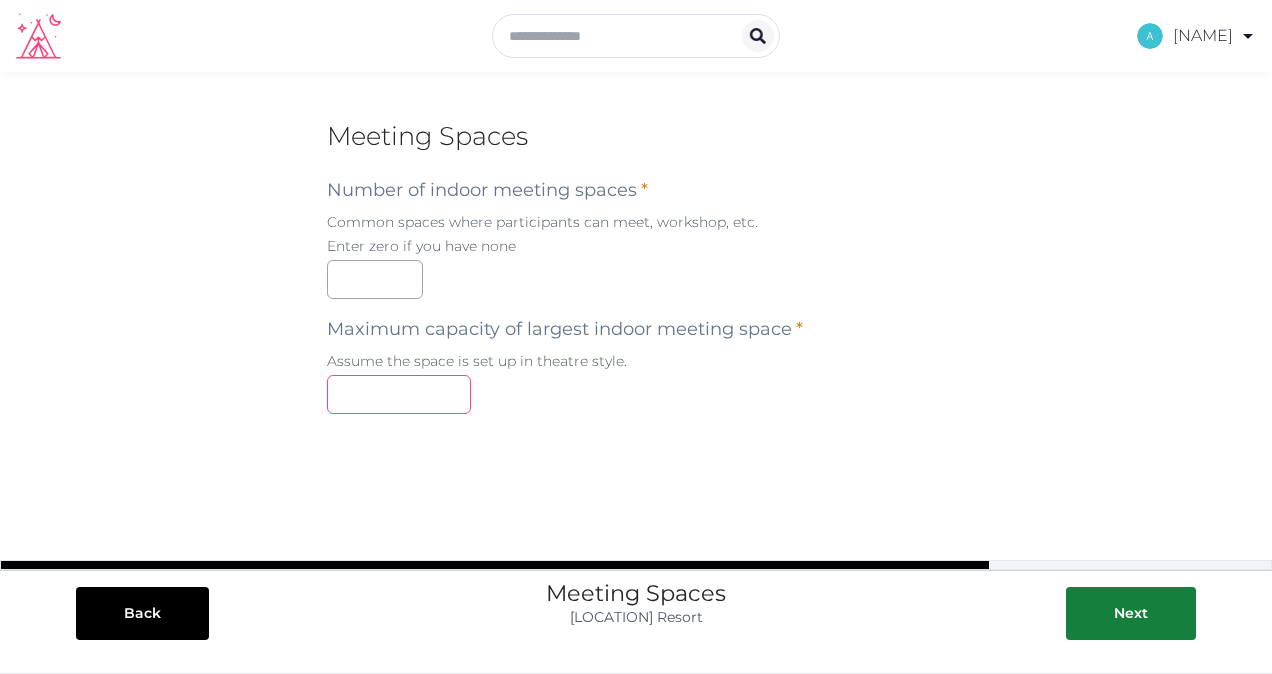 click on "***" at bounding box center [399, 394] 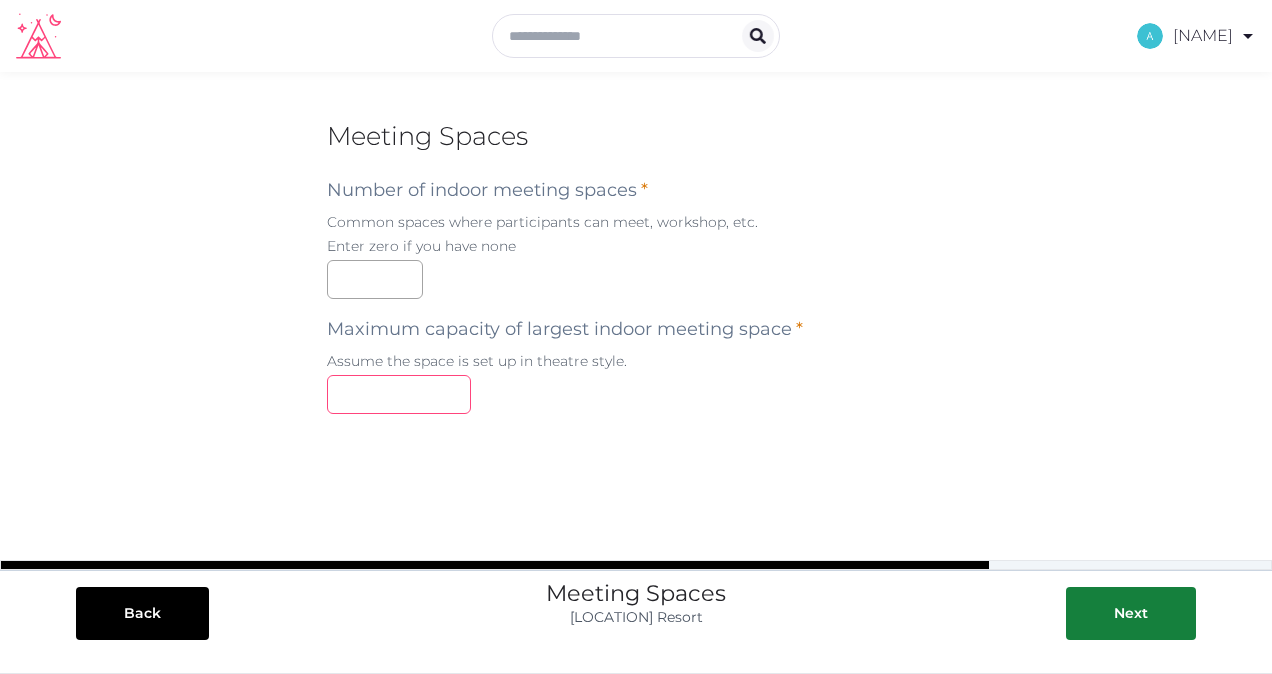 click on "***" at bounding box center [399, 394] 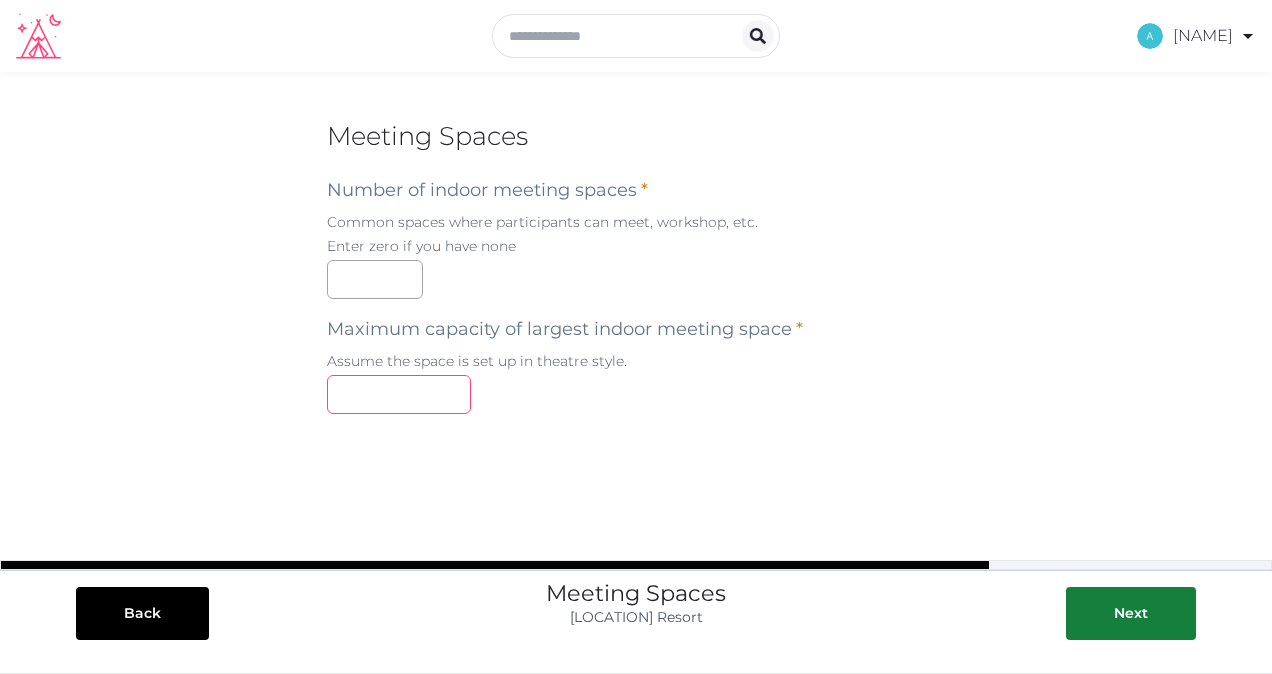 click on "***" at bounding box center [399, 394] 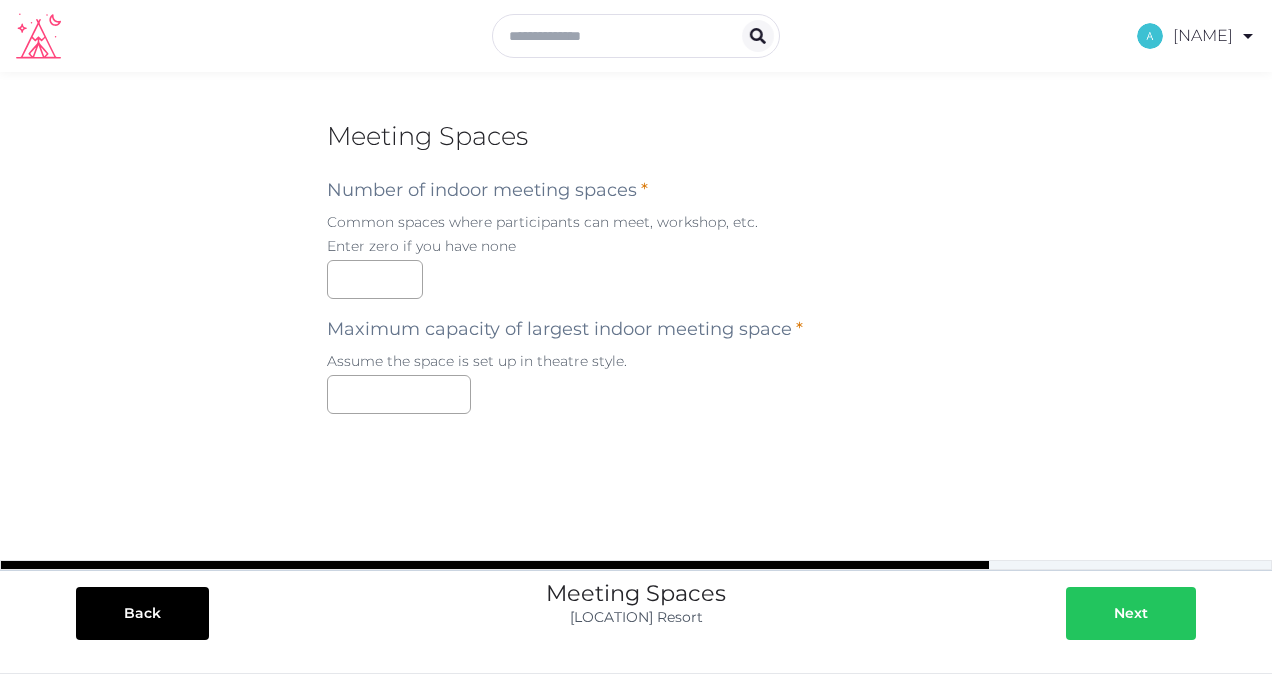click at bounding box center [1094, 613] 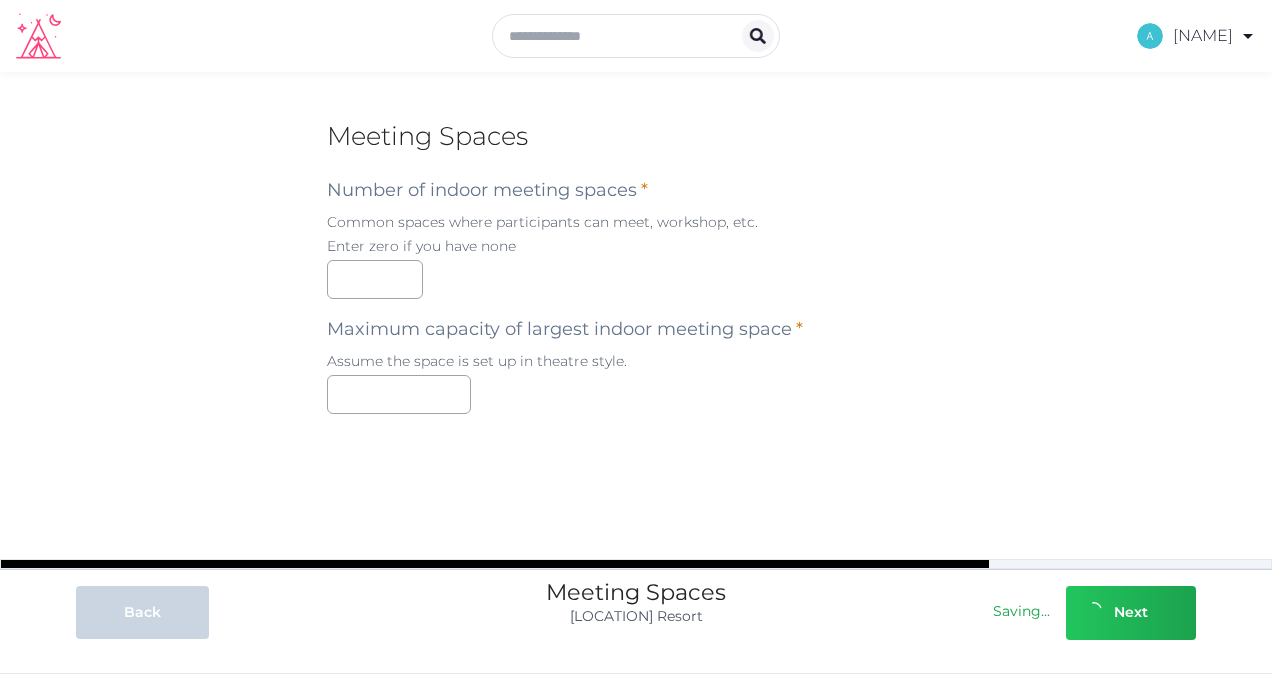 type 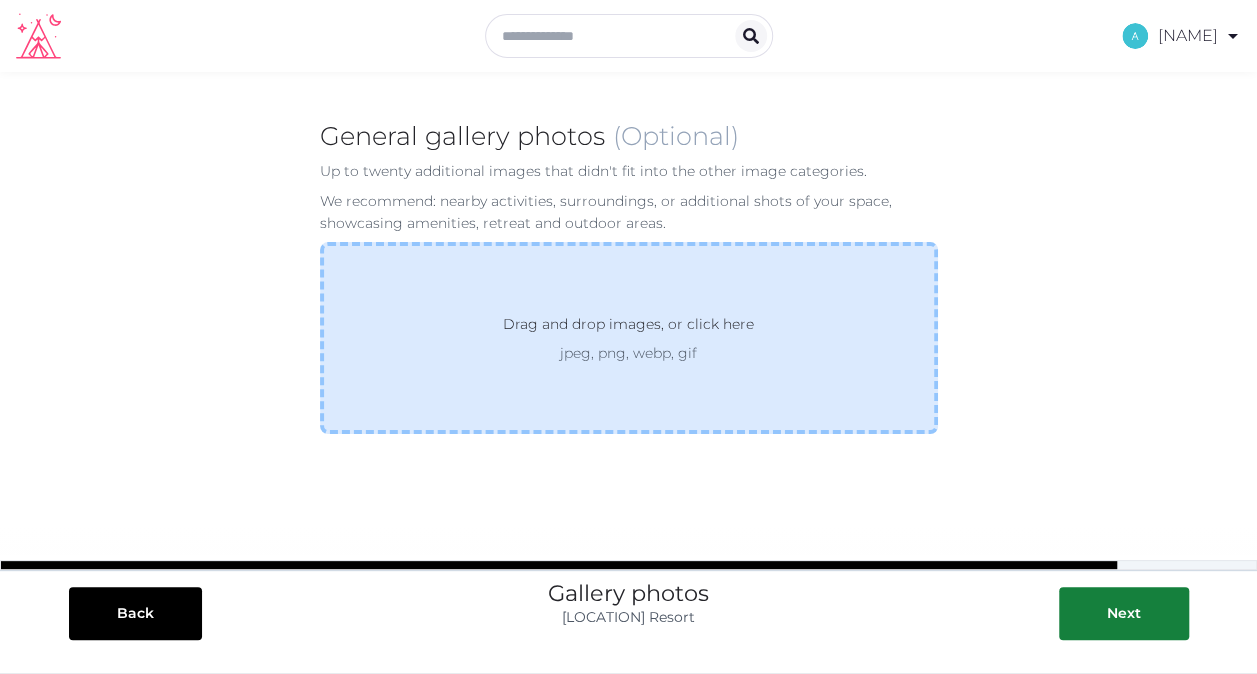 click on "Drag and drop images, or click here" at bounding box center (628, 328) 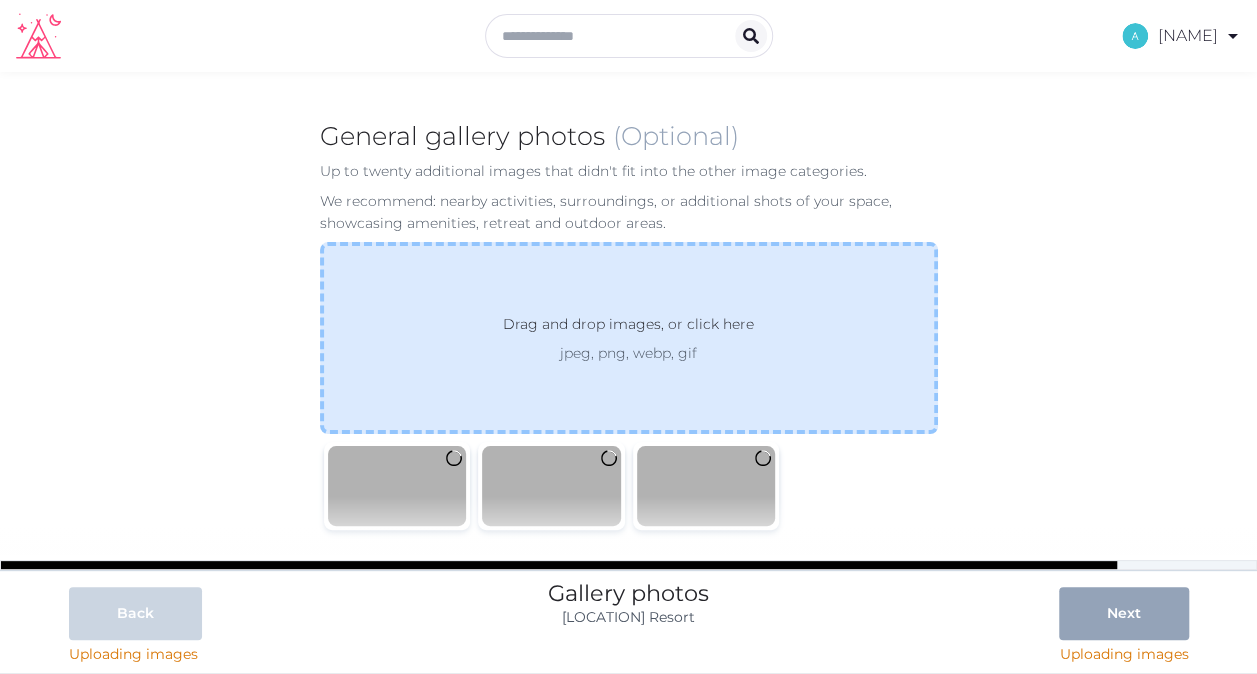 click on "Drag and drop images, or click here" at bounding box center [628, 328] 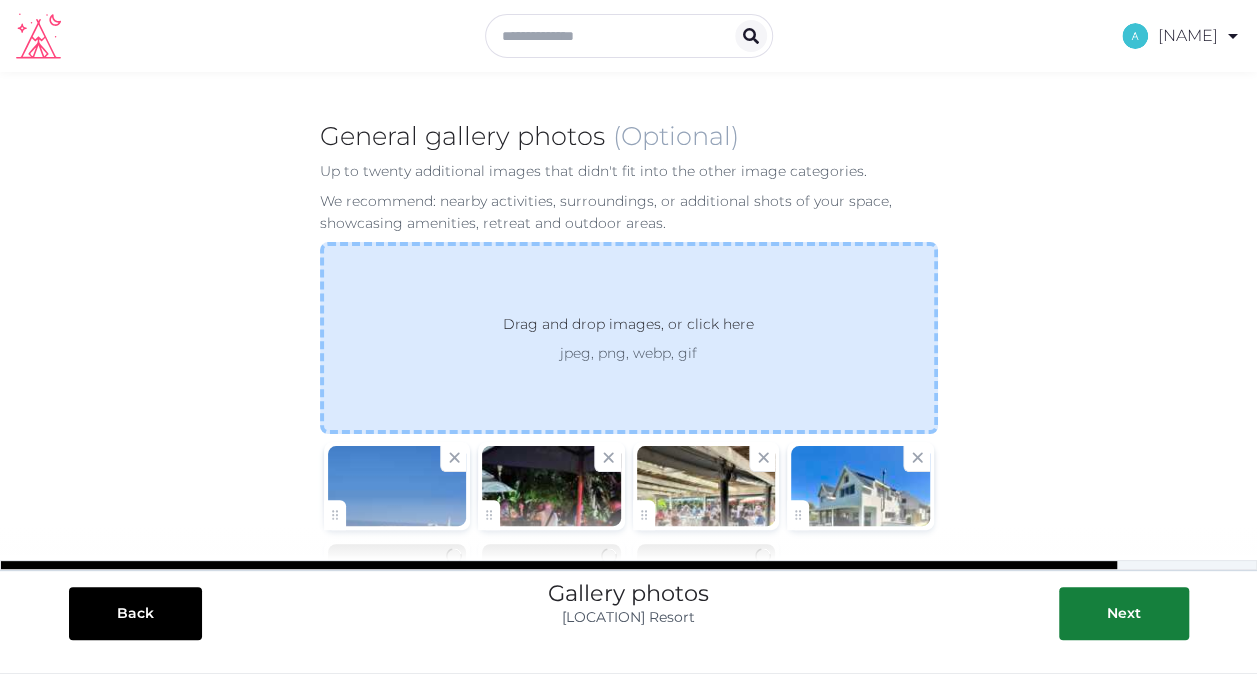 click on "Drag and drop images, or click here" at bounding box center [628, 328] 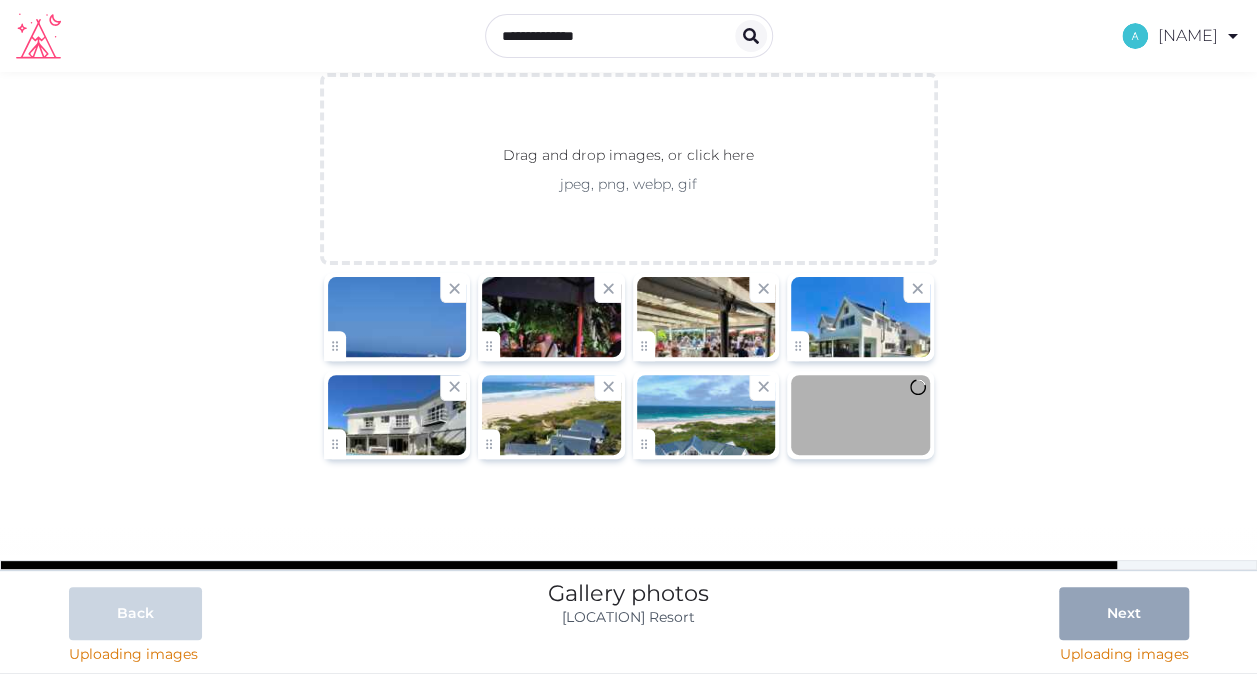 scroll, scrollTop: 190, scrollLeft: 0, axis: vertical 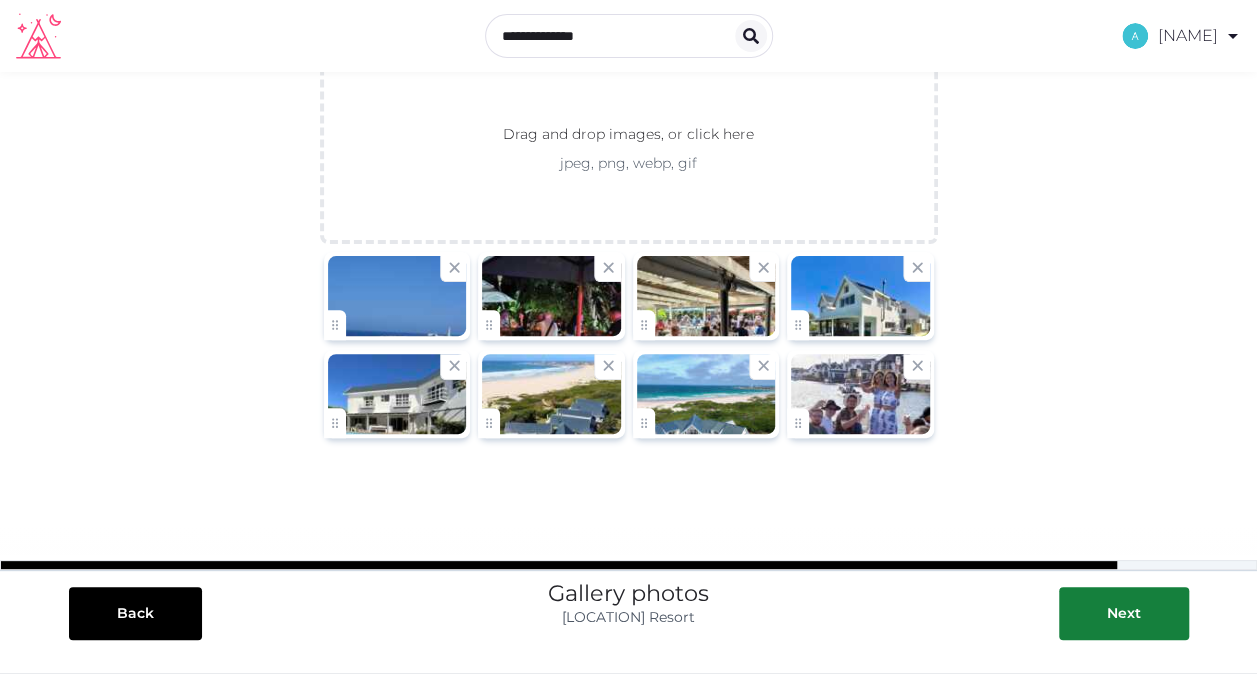 click at bounding box center [860, 394] 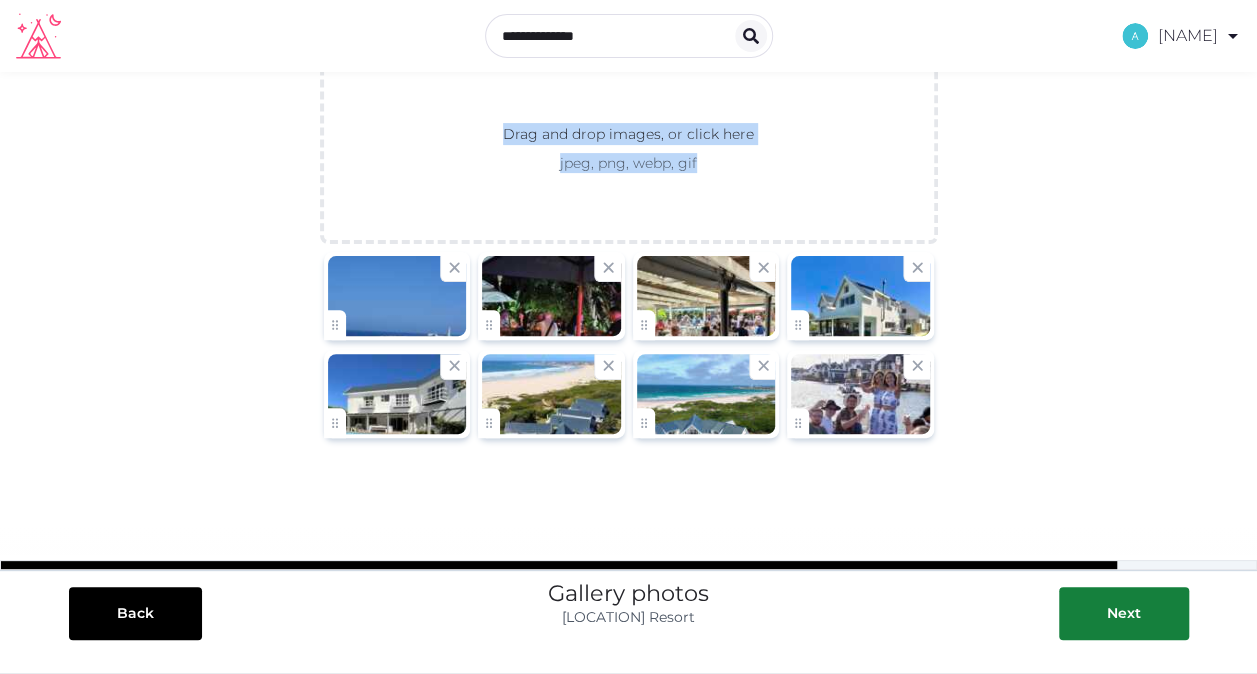 click at bounding box center [860, 394] 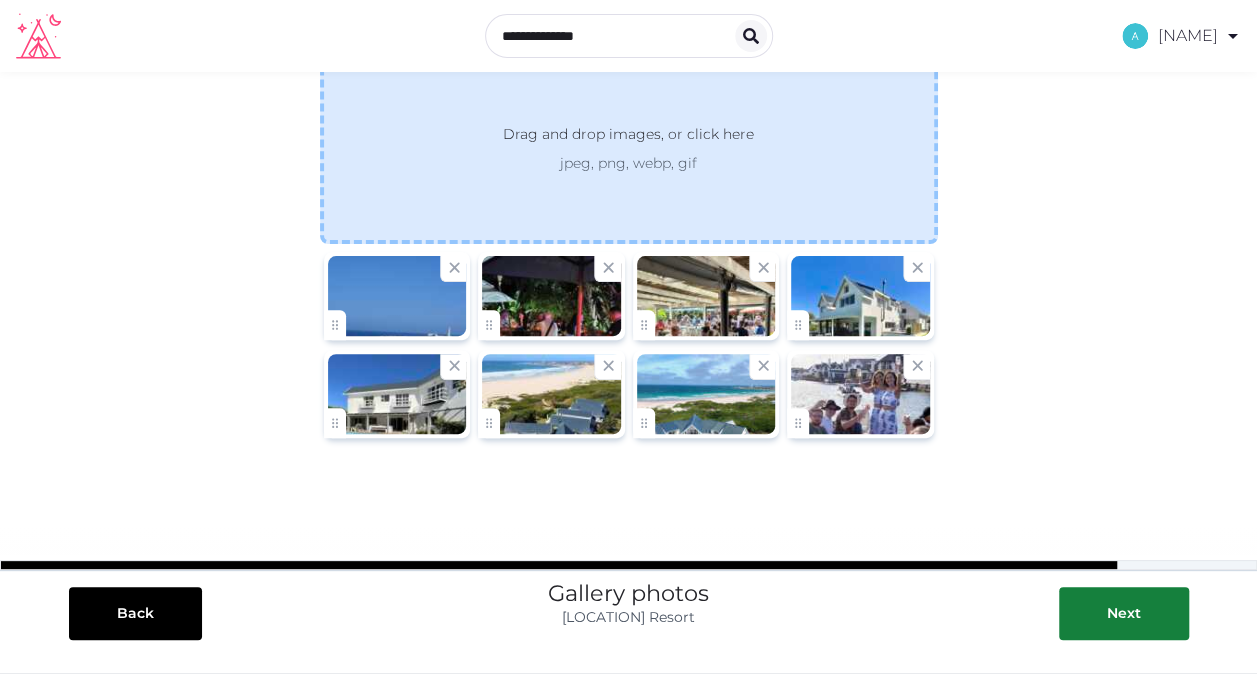 click on "jpeg, png, webp, gif" at bounding box center (628, 163) 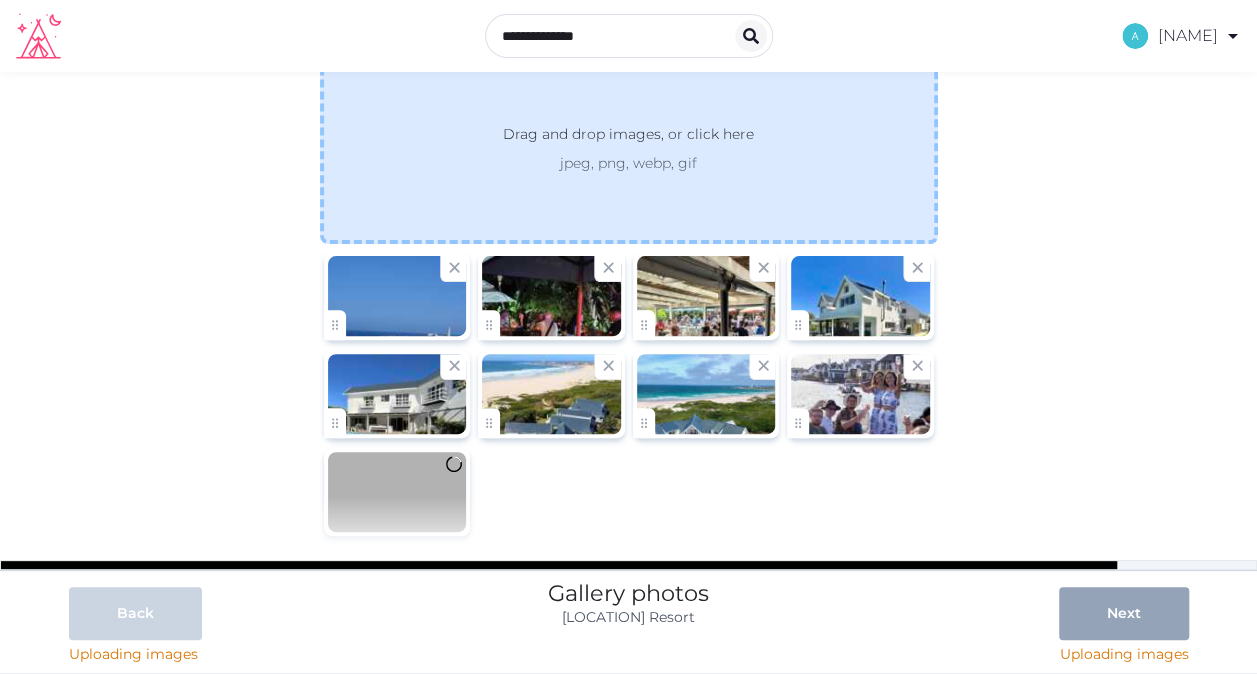 click on "jpeg, png, webp, gif" at bounding box center (628, 163) 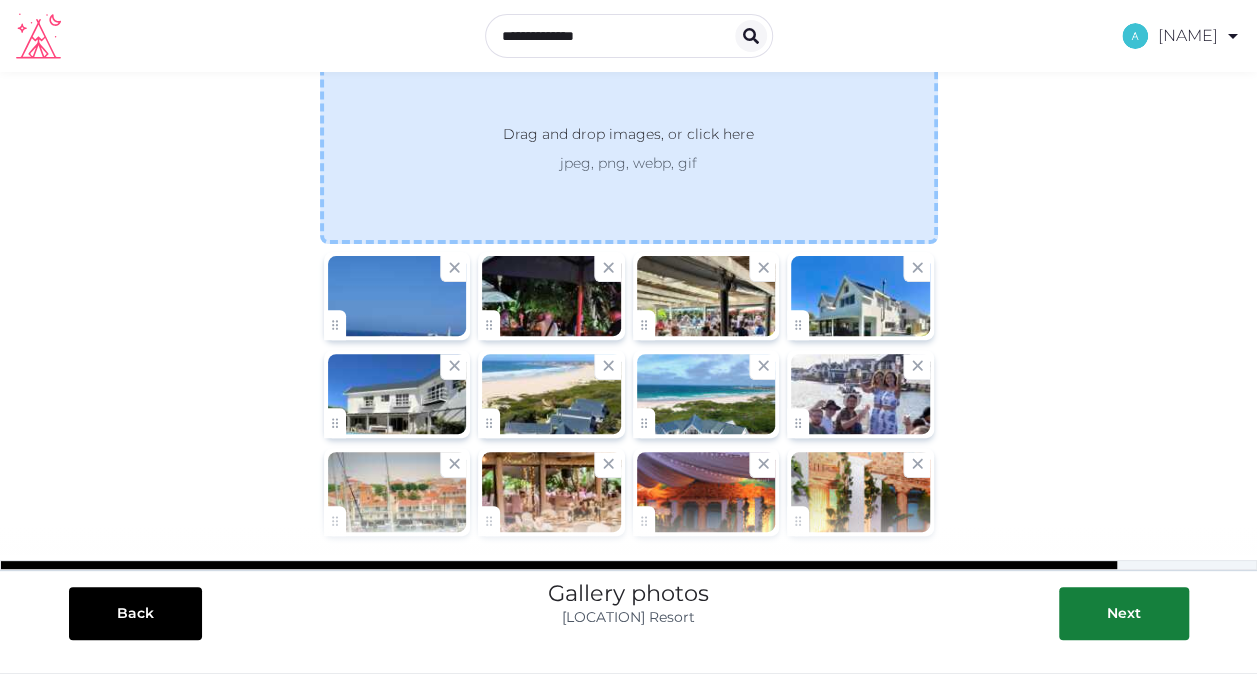 click on "Drag and drop images, or click here" at bounding box center [628, 138] 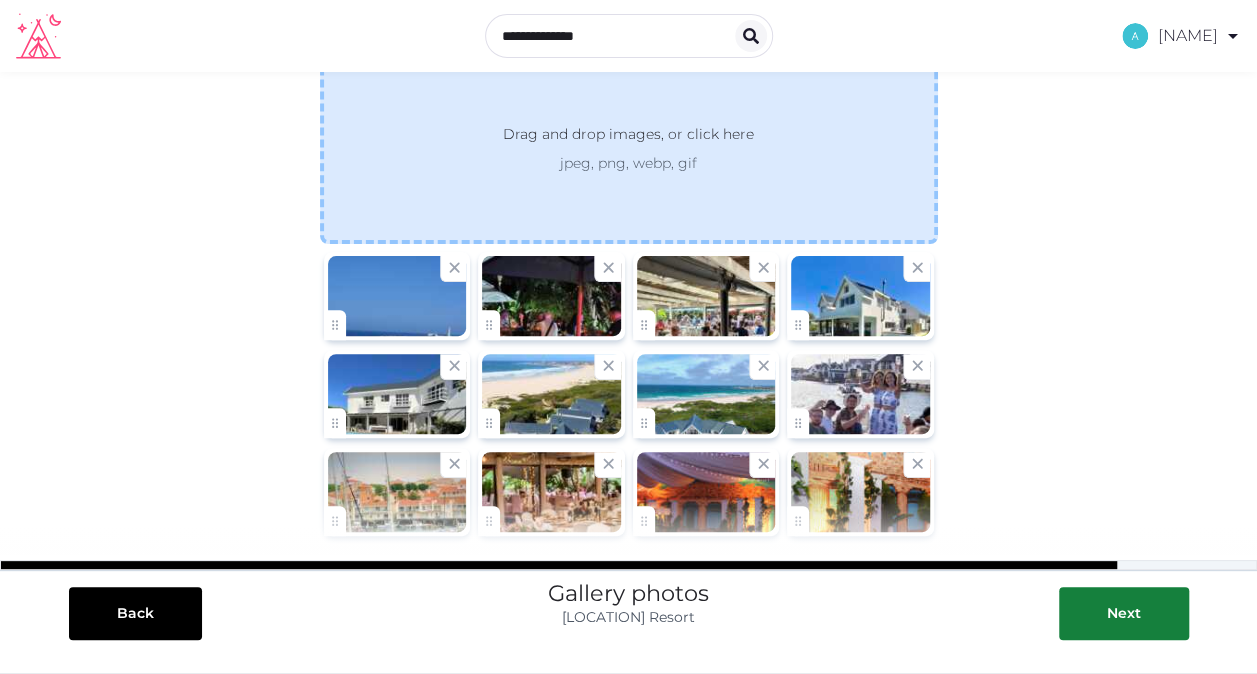 click on "Drag and drop images, or click here" at bounding box center (628, 138) 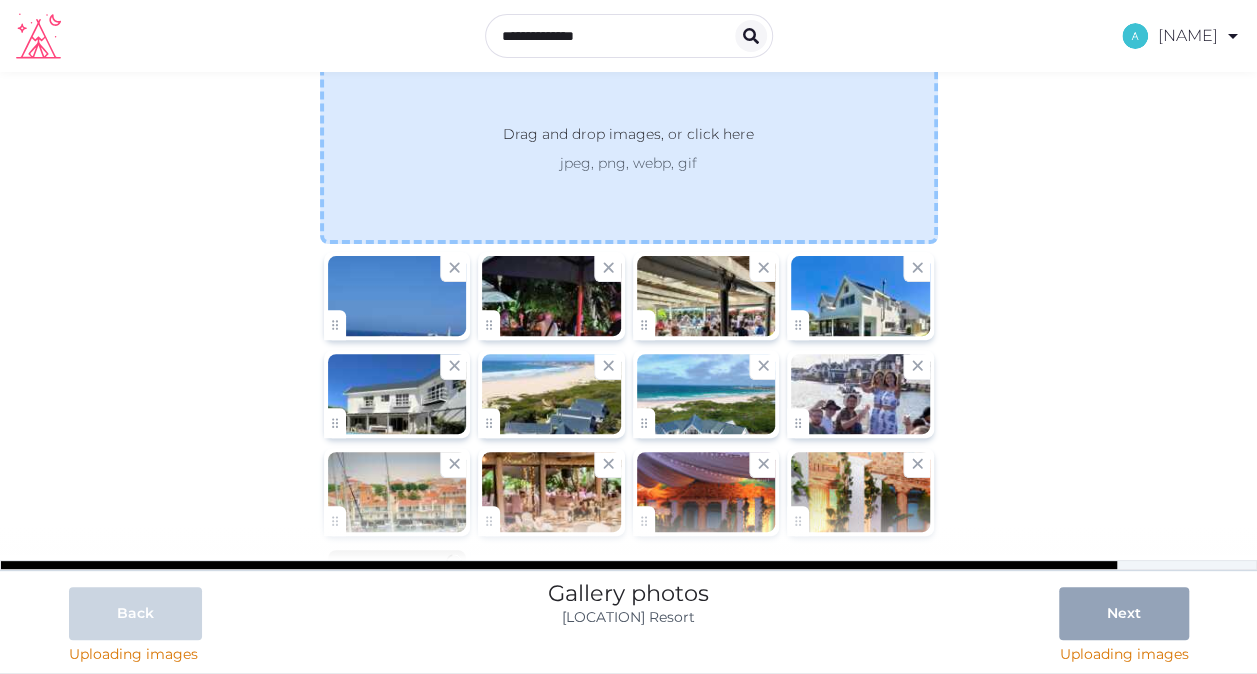 click on "Drag and drop images, or click here jpeg, png, webp, gif" at bounding box center (629, 148) 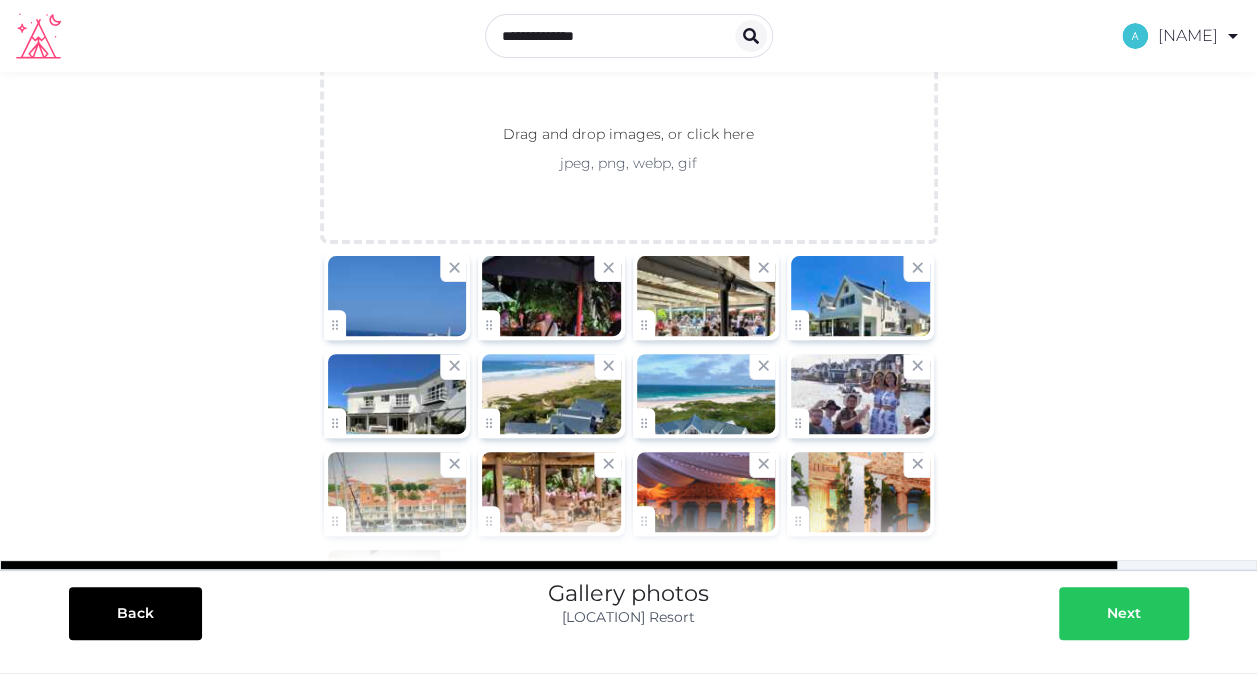 click at bounding box center [1161, 613] 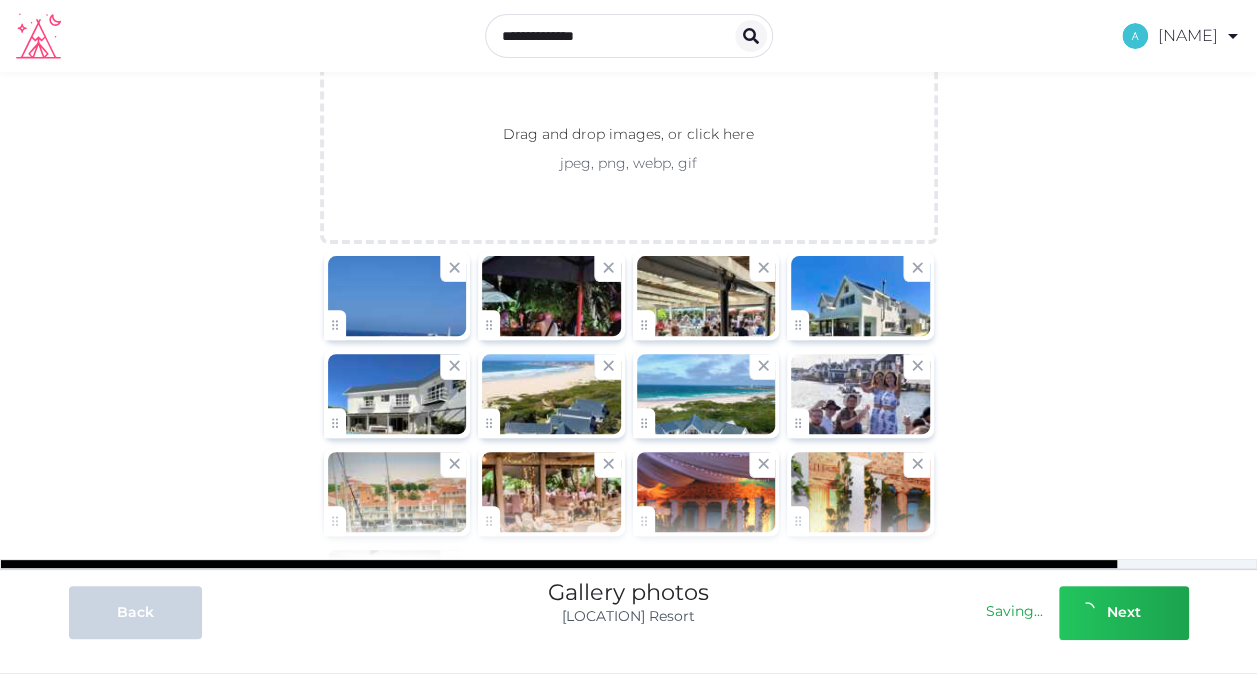 scroll, scrollTop: 0, scrollLeft: 0, axis: both 